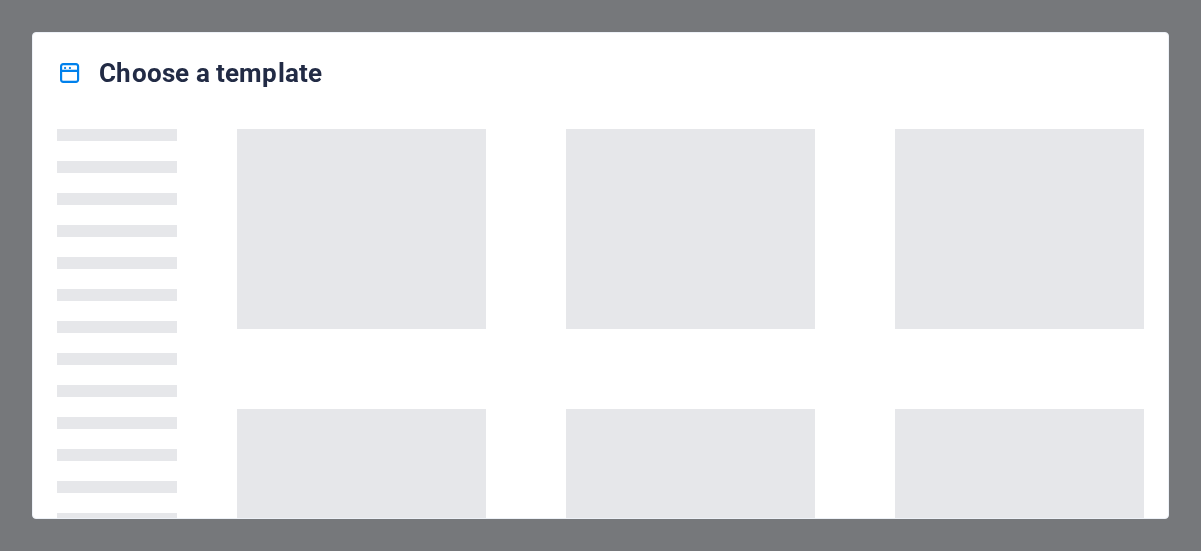 scroll, scrollTop: 0, scrollLeft: 0, axis: both 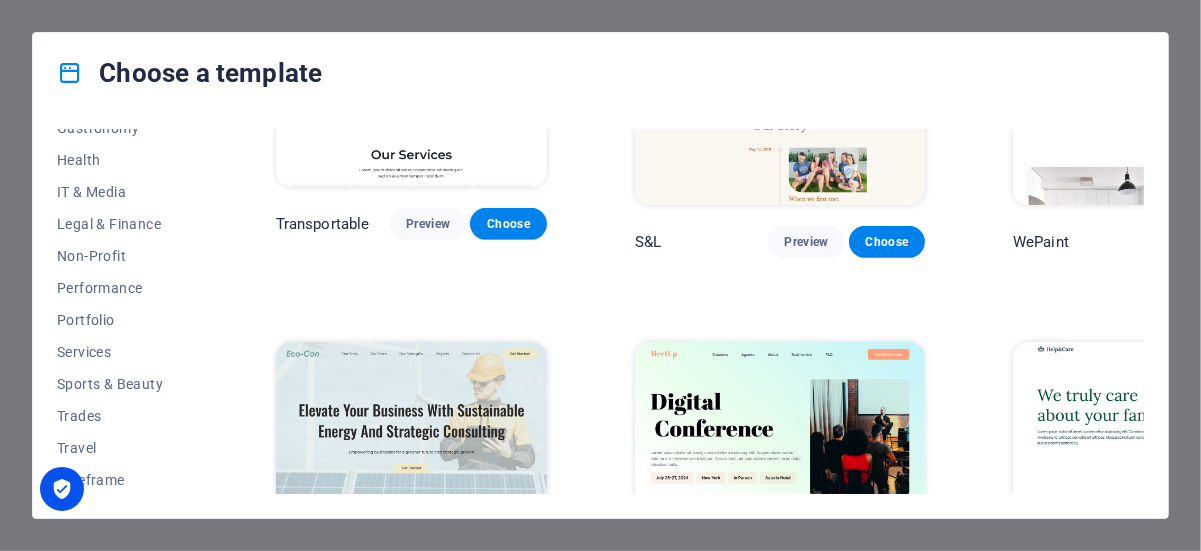 click on "Choose a template All Templates My Templates New Trending Landingpage Multipager Onepager Art & Design Blank Blog Business Education & Culture Event Gastronomy Health IT & Media Legal & Finance Non-Profit Performance Portfolio Services Sports & Beauty Trades Travel Wireframe Peoneera Preview Choose Art Museum Preview Choose Wonder Planner Preview Choose Transportable Preview Choose S&L Preview Choose WePaint Preview Choose Eco-Con Preview Choose MeetUp Preview Choose Help & Care Preview Choose Podcaster Preview Choose Academix Preview Choose BIG [PERSON_NAME] Shop Preview Choose Health & Food Preview Choose UrbanNest Interiors Preview Choose Green Change Preview Choose The Beauty Temple Preview Choose WeTrain Preview Choose Cleaner Preview Choose [PERSON_NAME] Preview Choose Delicioso Preview Choose Dream Garden Preview Choose LumeDeAqua Preview Choose Pets Care Preview Choose SafeSpace Preview Choose Midnight Rain Bar Preview Choose Drive Preview Choose Estator Preview Choose Health Group Preview Choose Preview One" at bounding box center [600, 275] 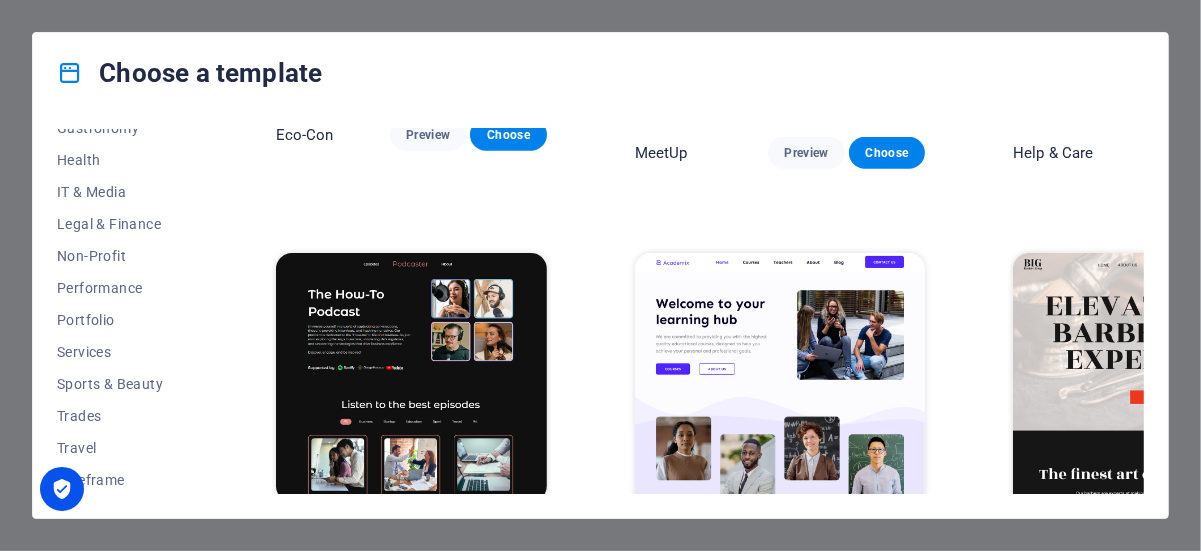 scroll, scrollTop: 1300, scrollLeft: 0, axis: vertical 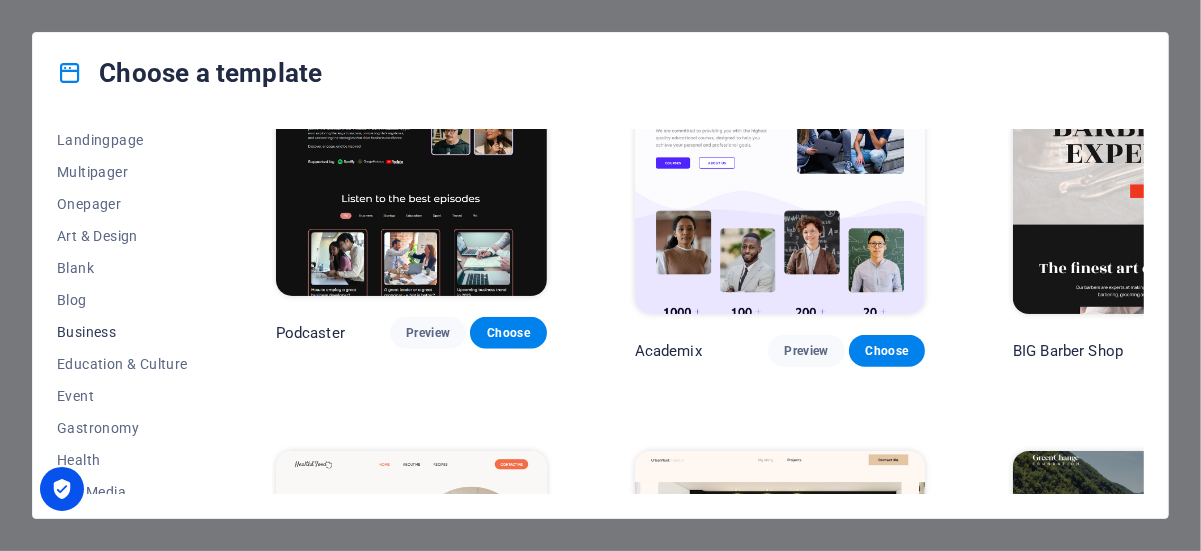 click on "Business" at bounding box center (122, 332) 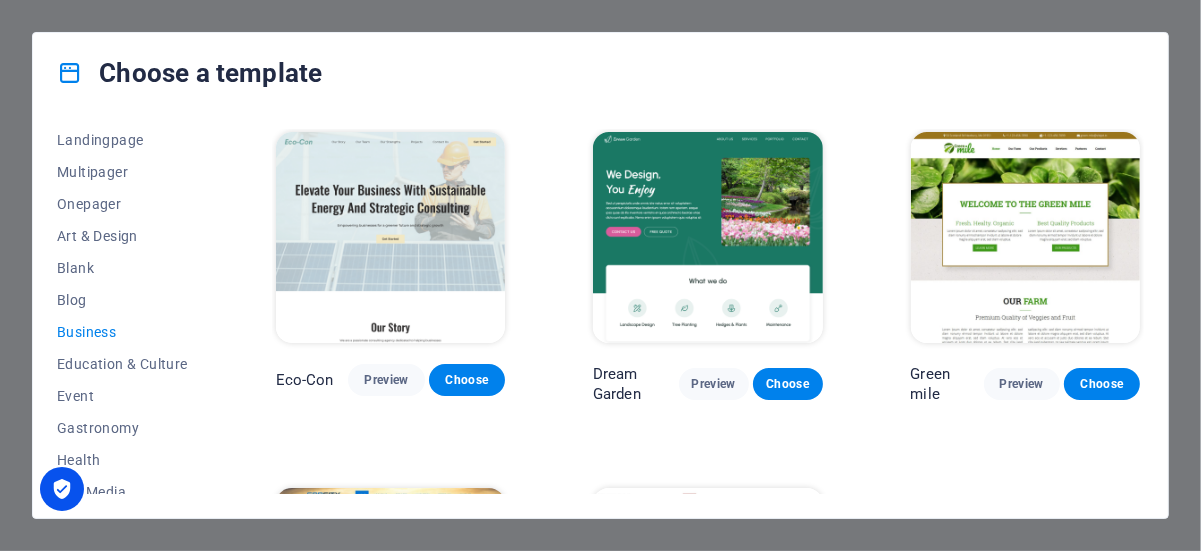 scroll, scrollTop: 0, scrollLeft: 0, axis: both 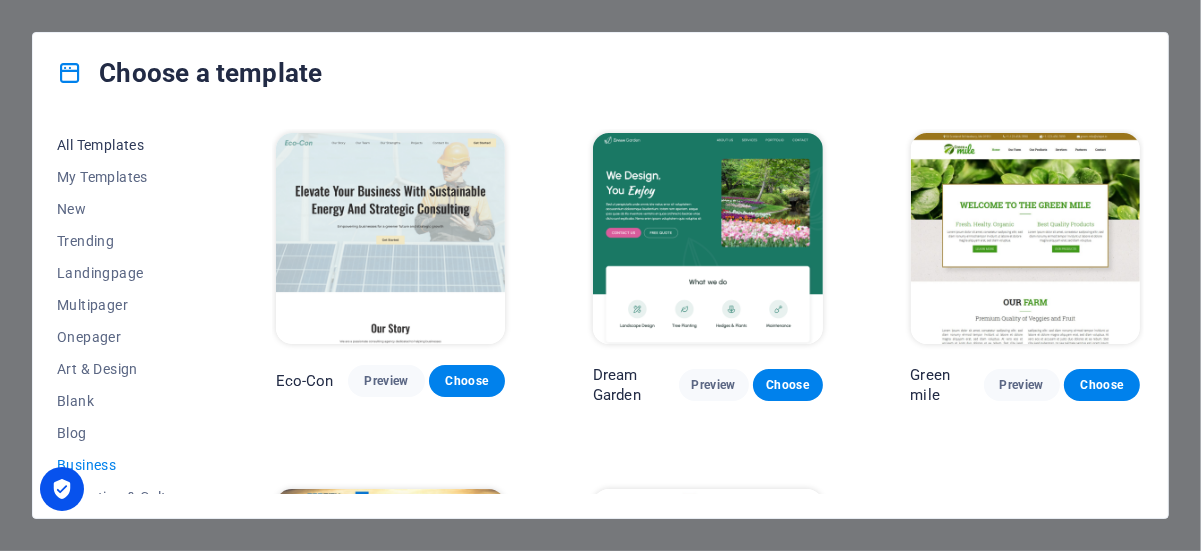 click on "All Templates" at bounding box center [122, 145] 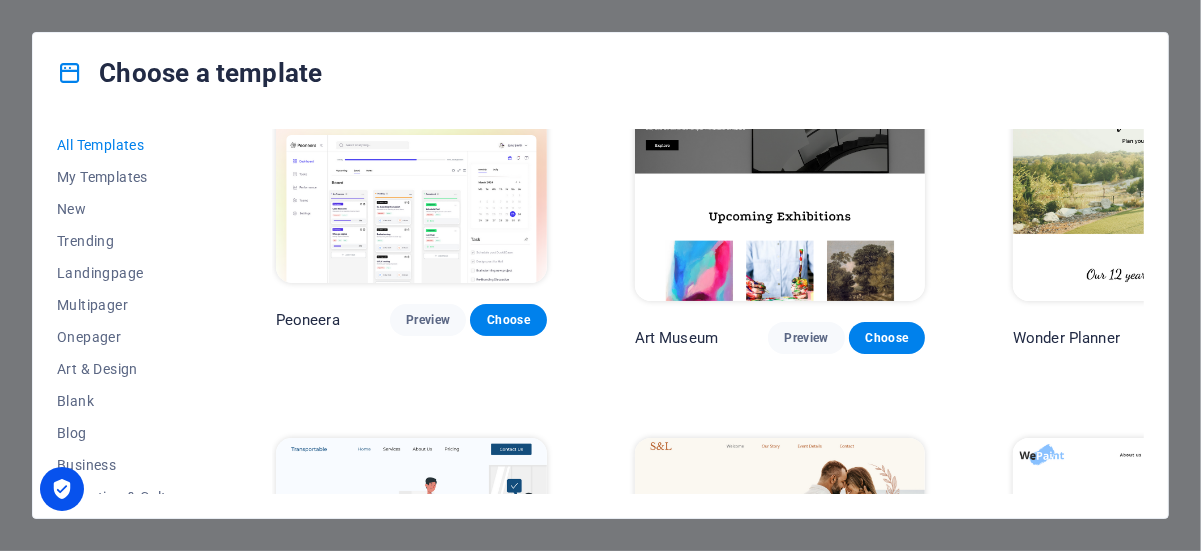 scroll, scrollTop: 200, scrollLeft: 0, axis: vertical 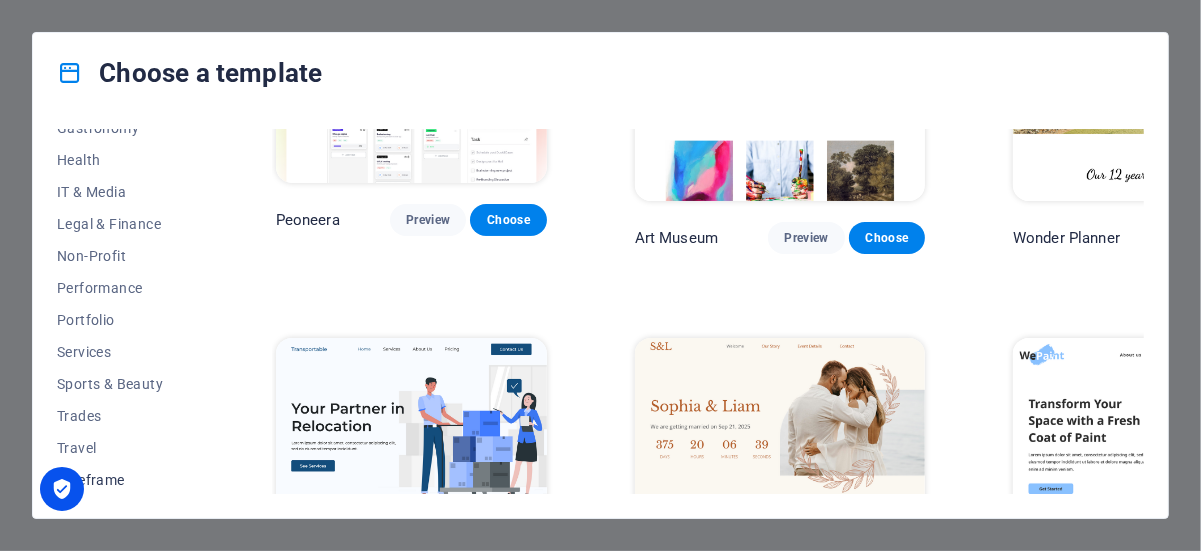 click on "Wireframe" at bounding box center (122, 480) 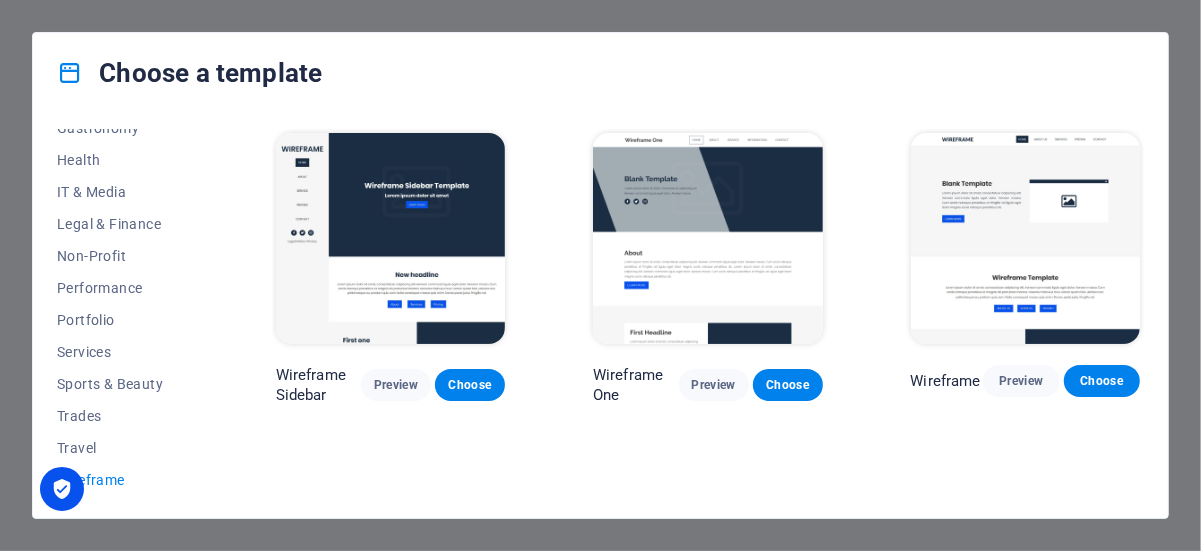 scroll, scrollTop: 0, scrollLeft: 0, axis: both 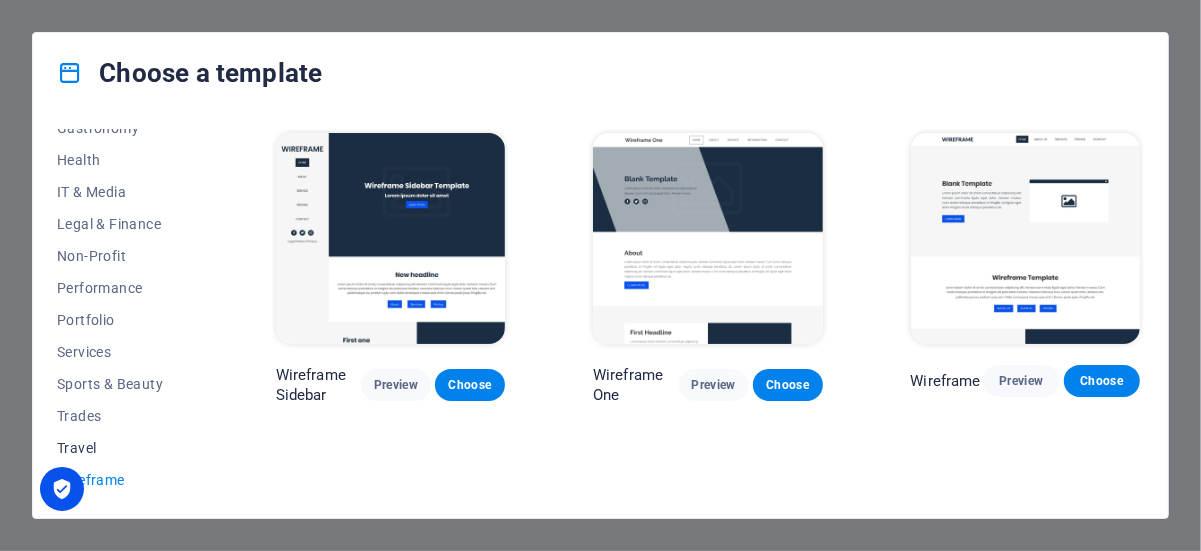 click on "Travel" at bounding box center (122, 448) 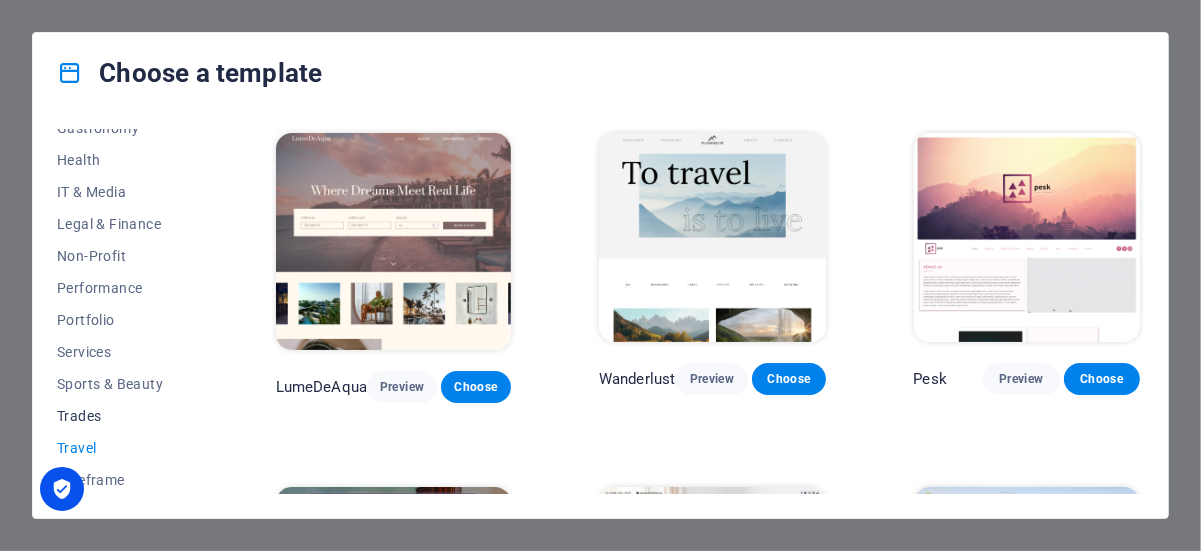 click on "Trades" at bounding box center [122, 416] 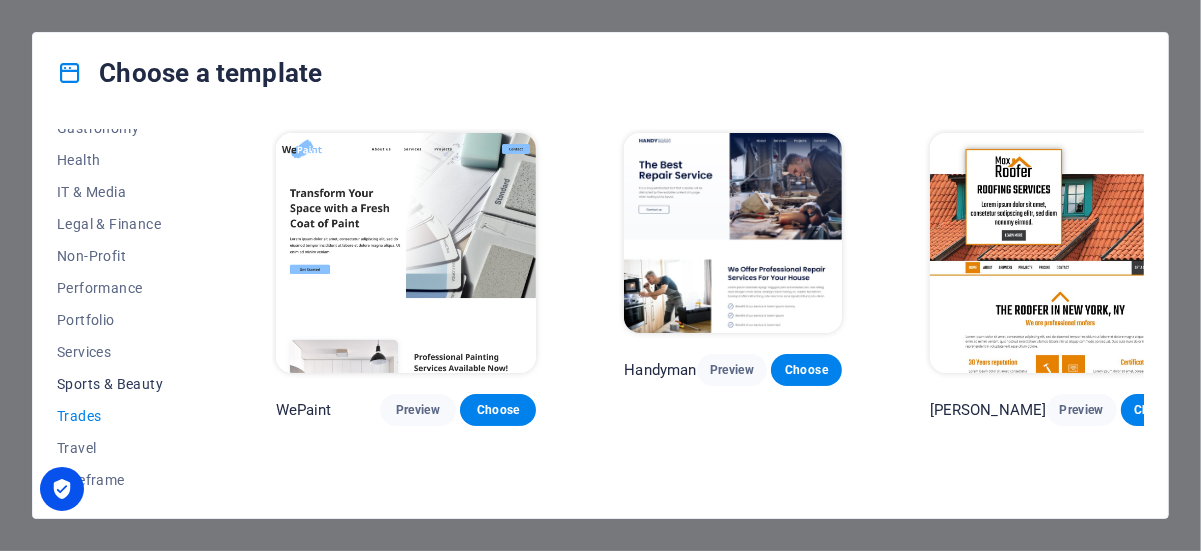 click on "Sports & Beauty" at bounding box center (122, 384) 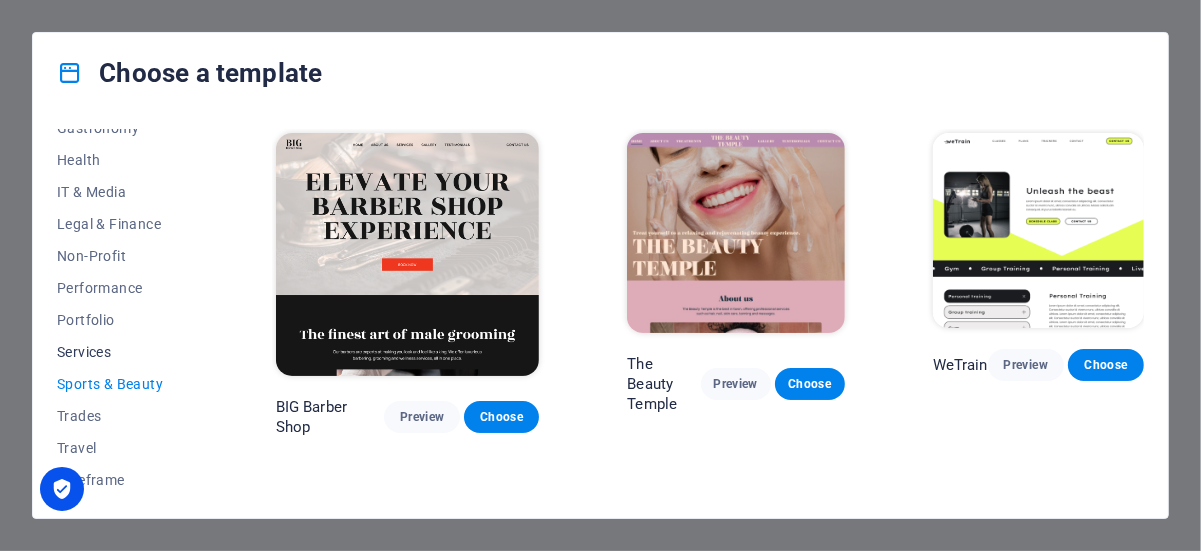 click on "Services" at bounding box center (122, 352) 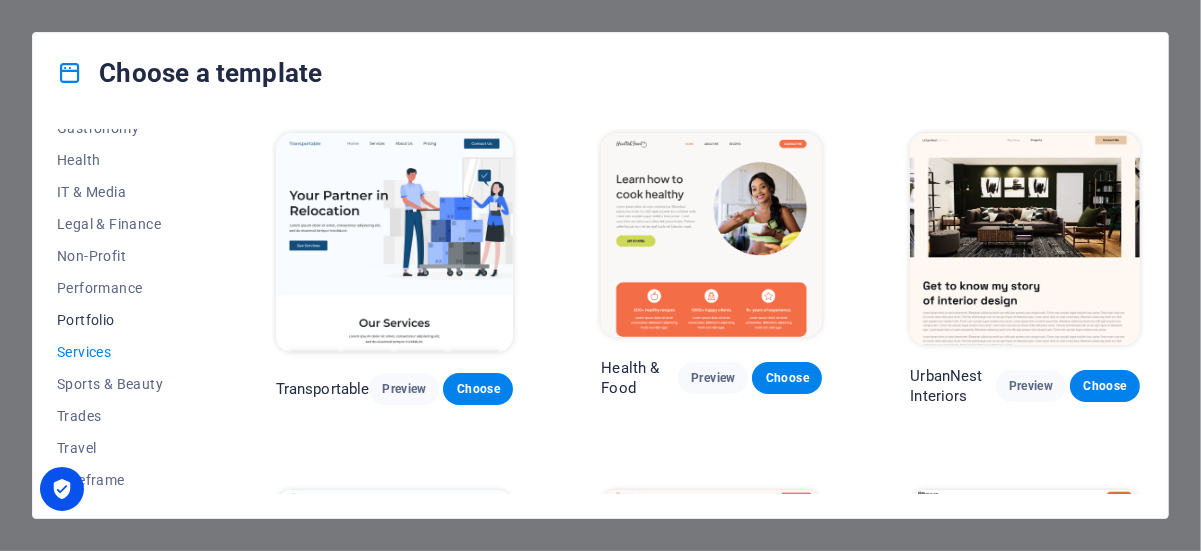 click on "Portfolio" at bounding box center [122, 320] 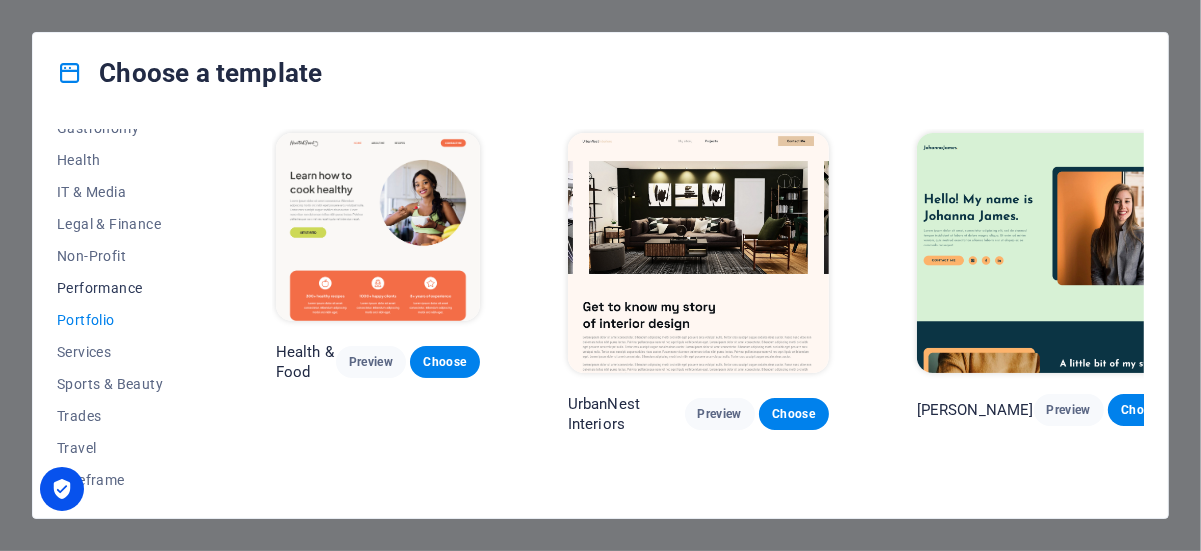 click on "Performance" at bounding box center [122, 288] 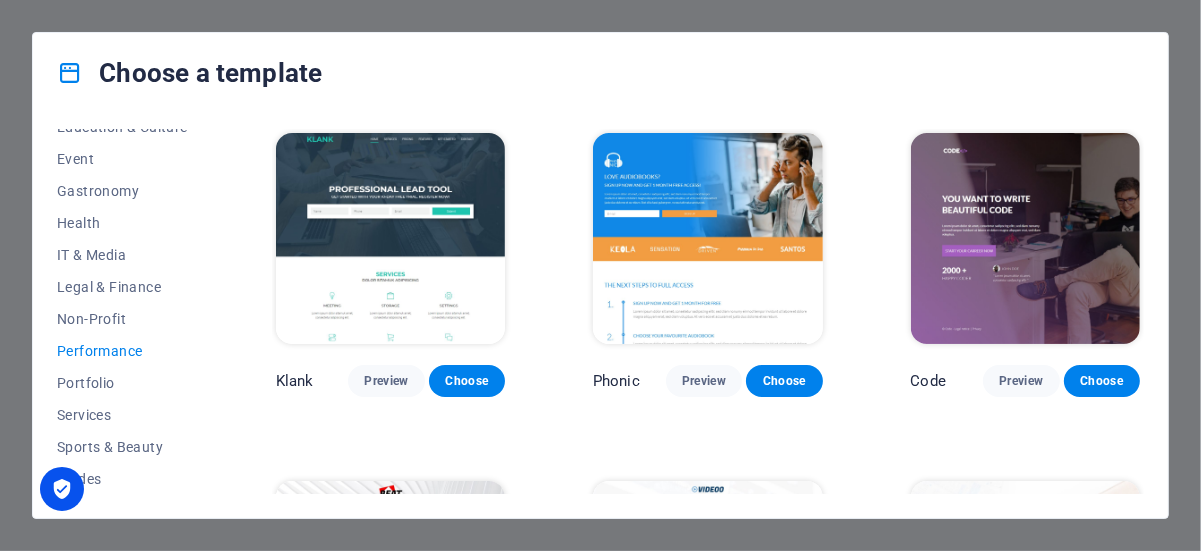 scroll, scrollTop: 333, scrollLeft: 0, axis: vertical 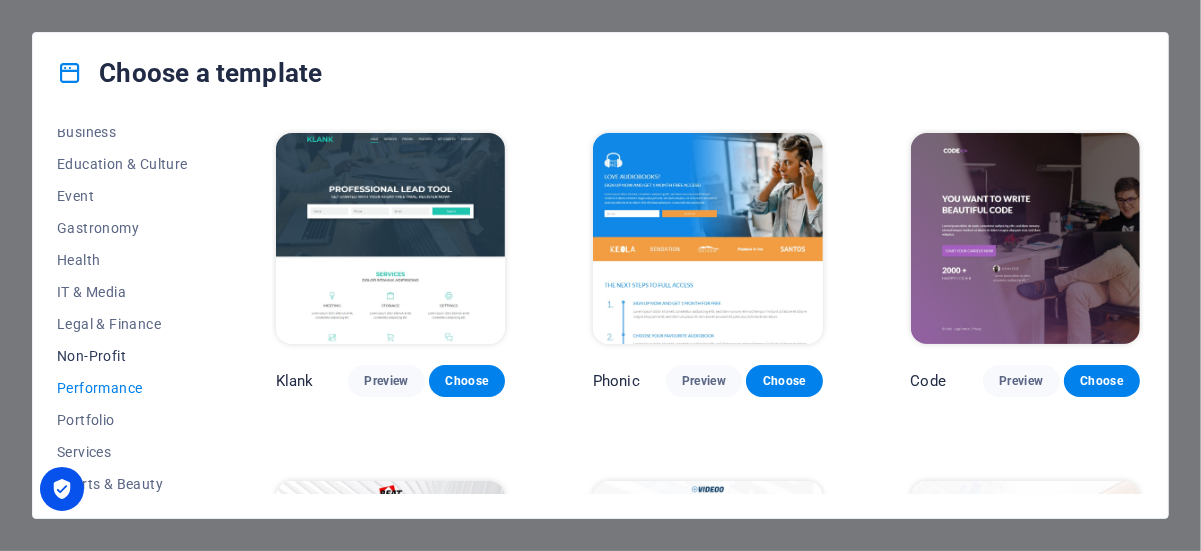 click on "Non-Profit" at bounding box center (122, 356) 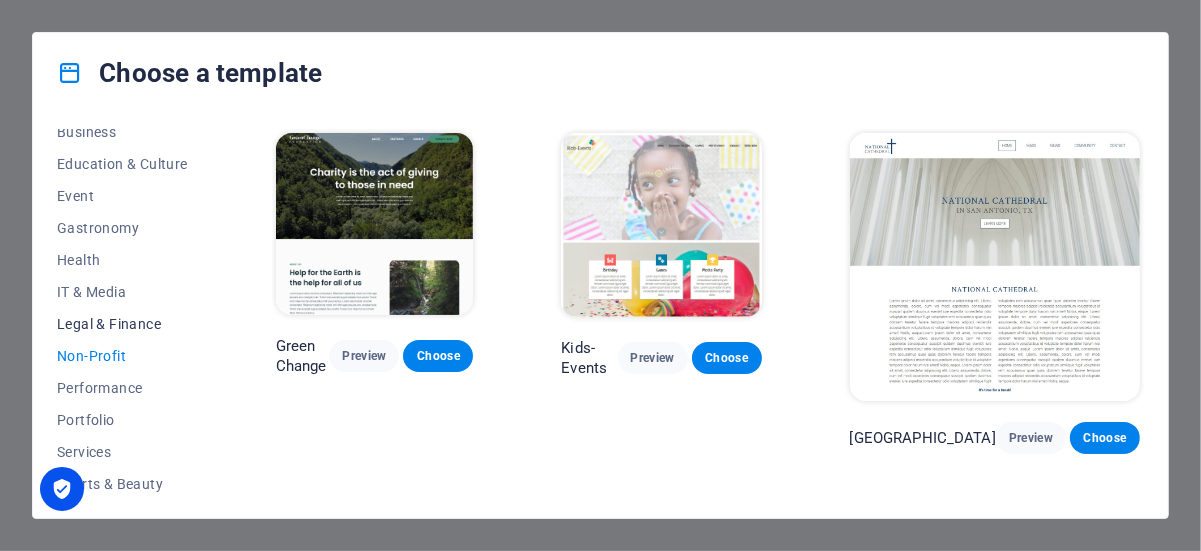 click on "Legal & Finance" at bounding box center (122, 324) 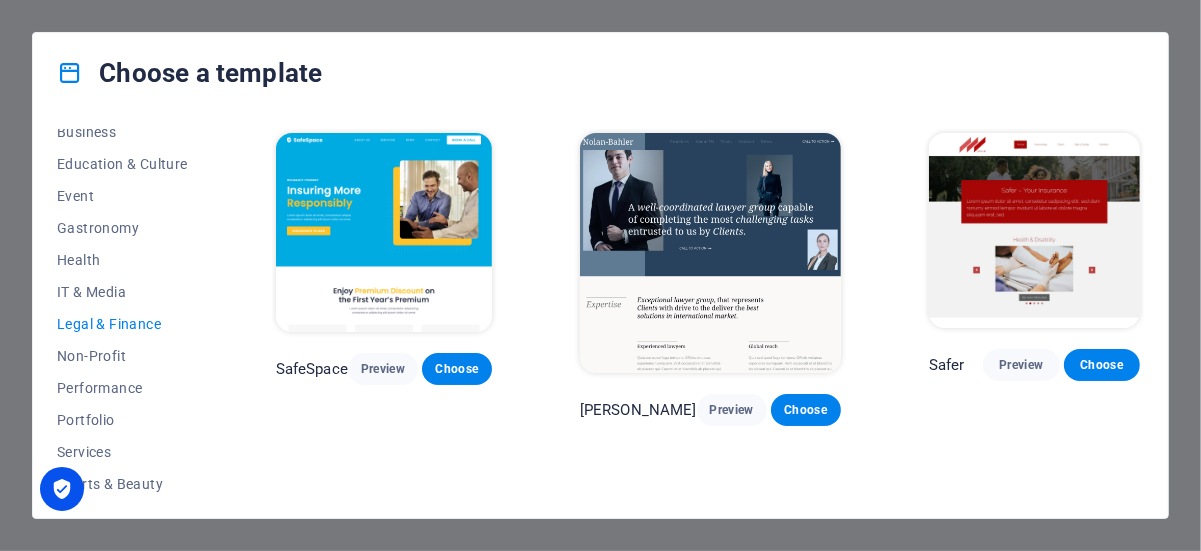scroll, scrollTop: 233, scrollLeft: 0, axis: vertical 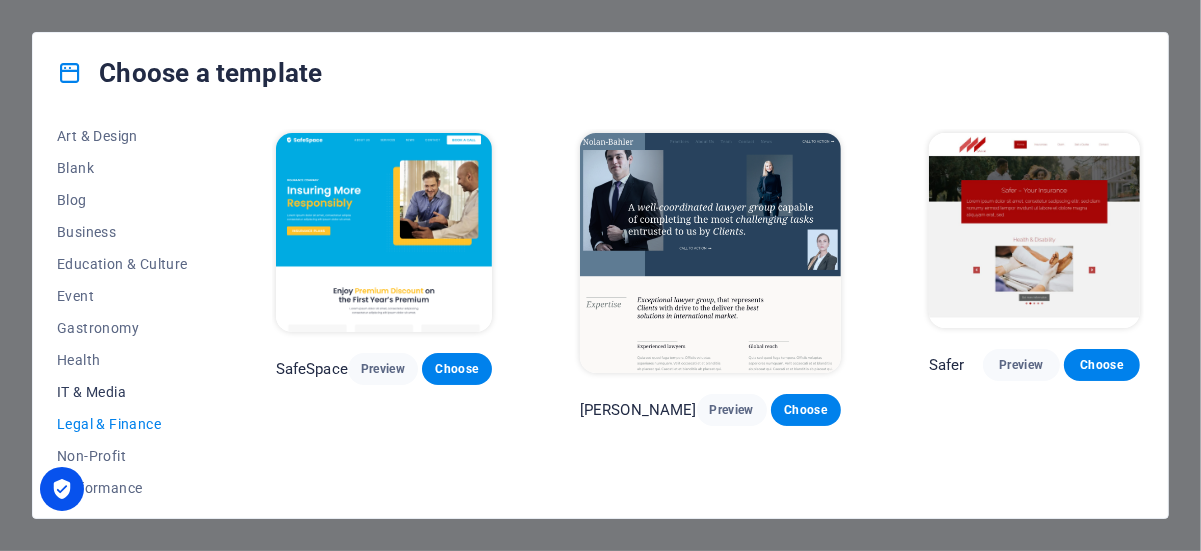 click on "IT & Media" at bounding box center (122, 392) 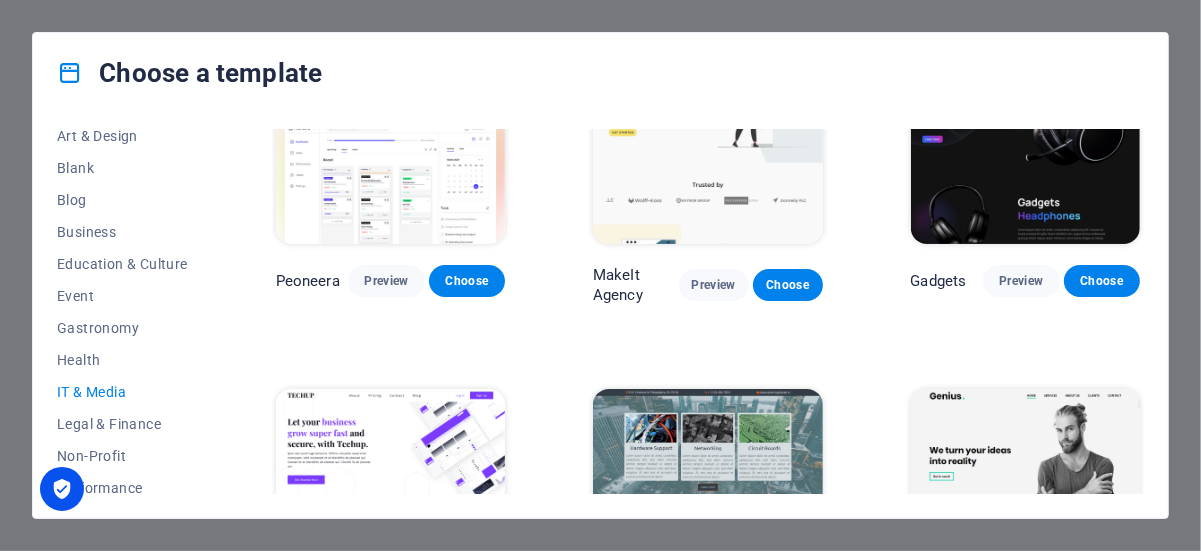 scroll, scrollTop: 0, scrollLeft: 0, axis: both 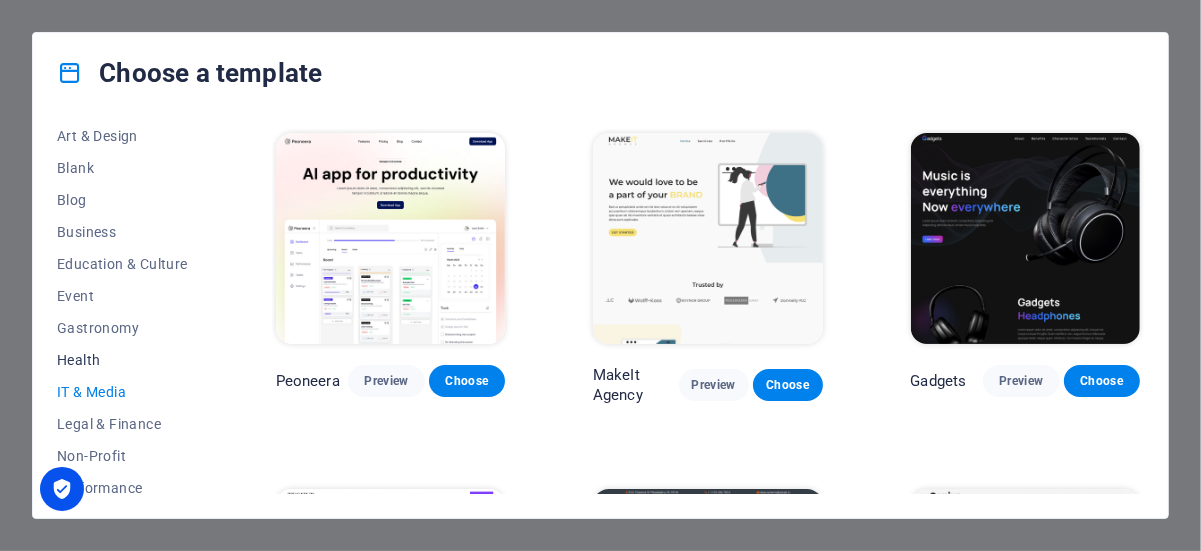 click on "Health" at bounding box center (122, 360) 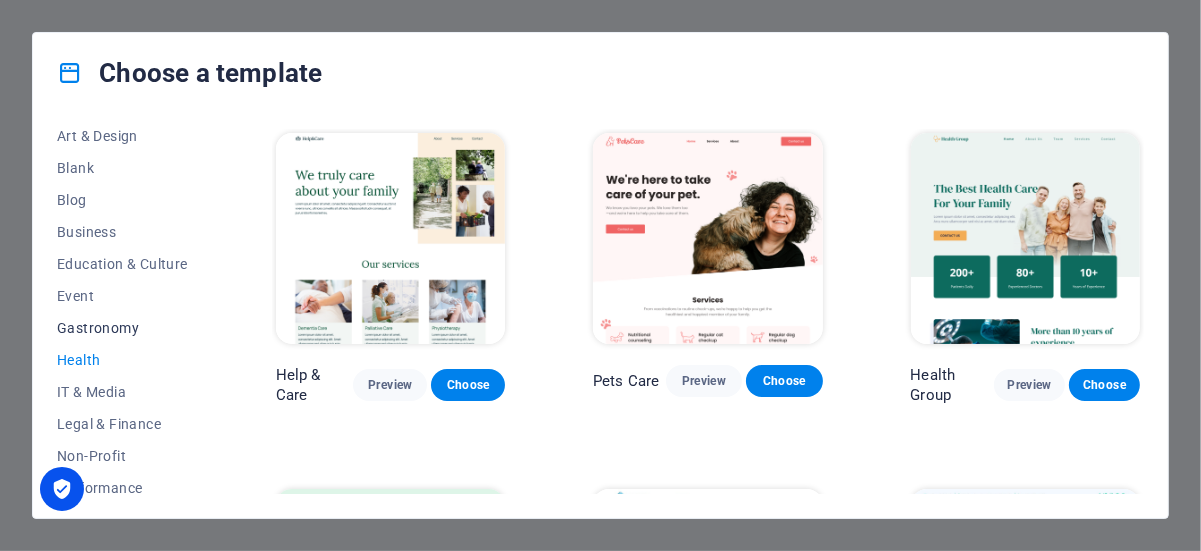 click on "Gastronomy" at bounding box center [122, 328] 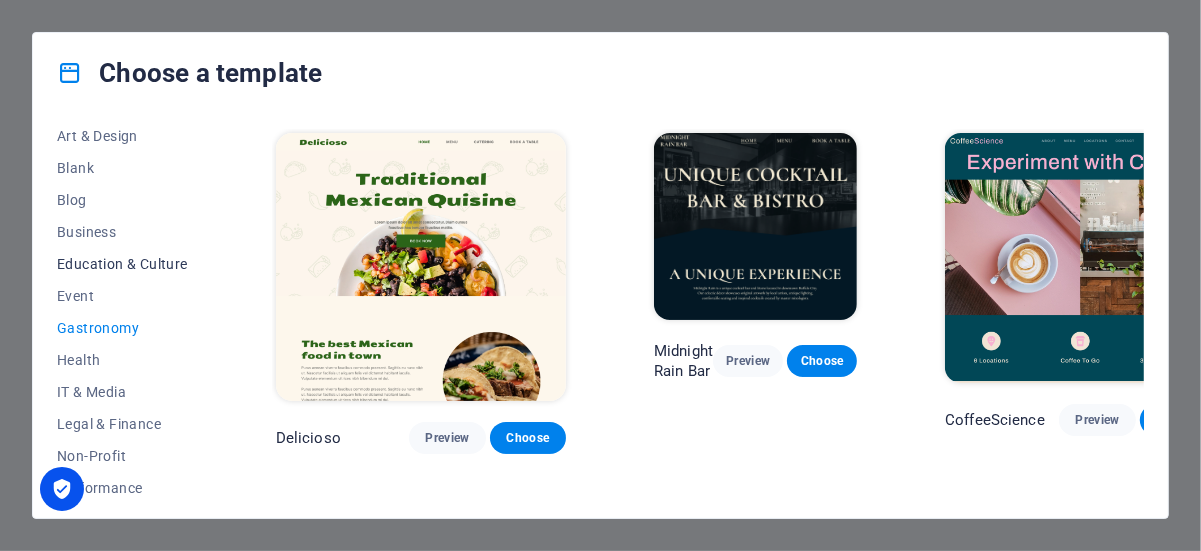 click on "Education & Culture" at bounding box center (122, 264) 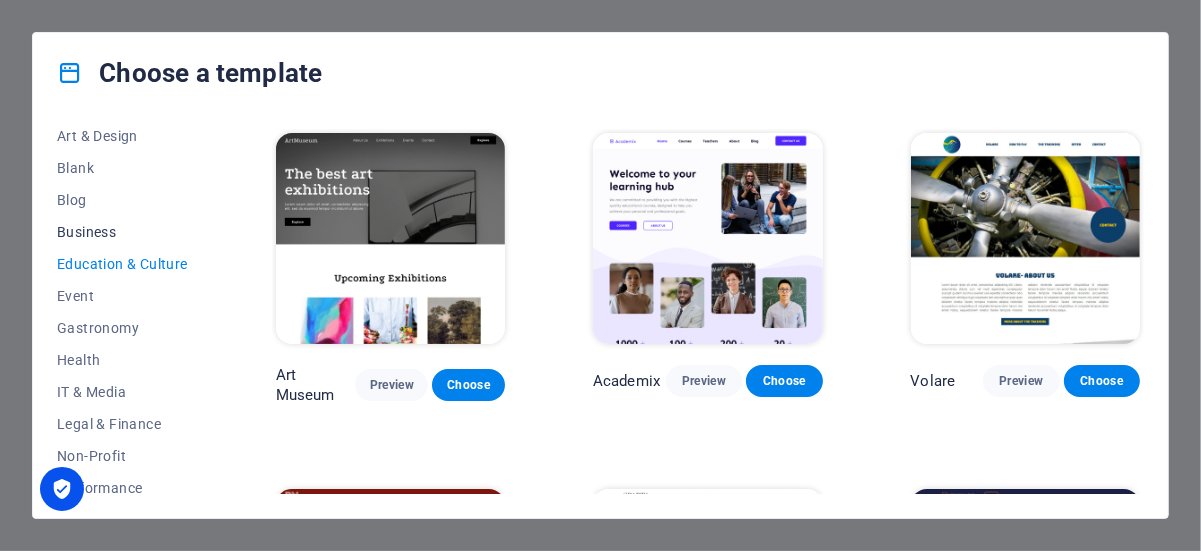 click on "Business" at bounding box center [122, 232] 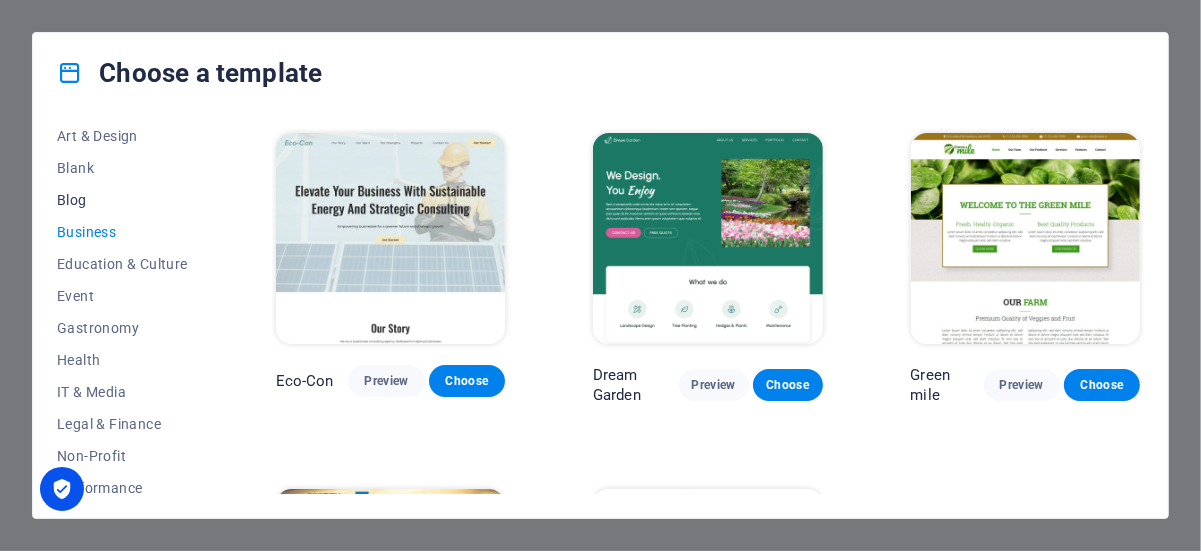click on "Blog" at bounding box center (122, 200) 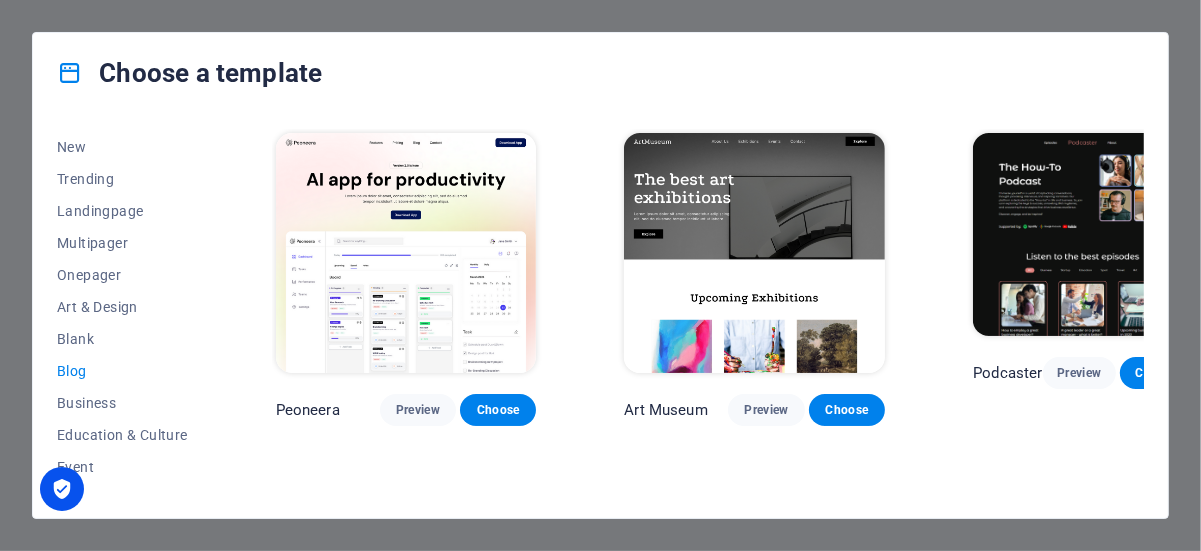scroll, scrollTop: 33, scrollLeft: 0, axis: vertical 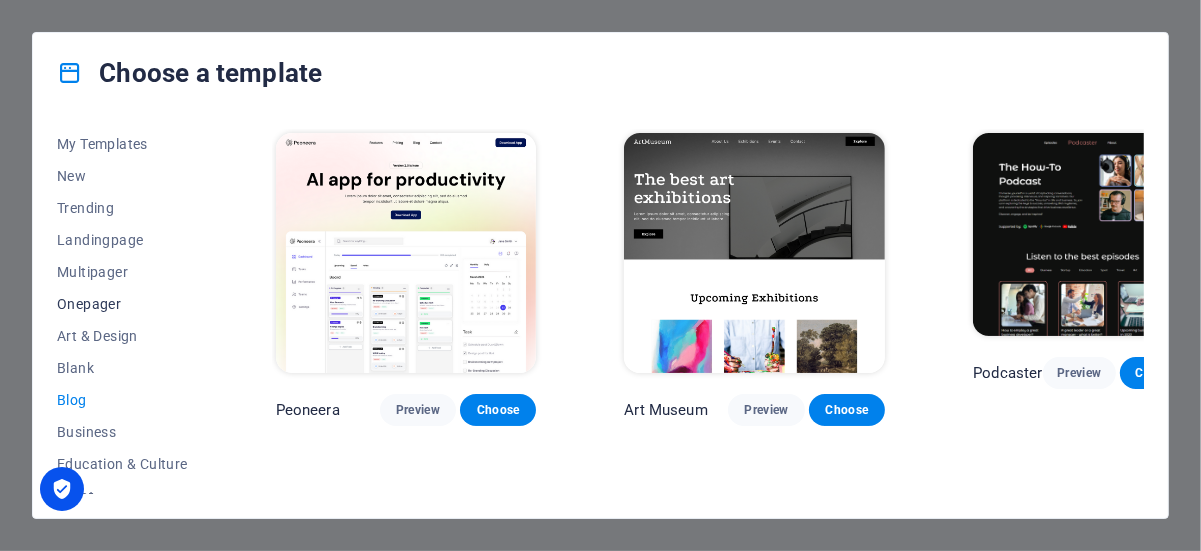 click on "Onepager" at bounding box center [122, 304] 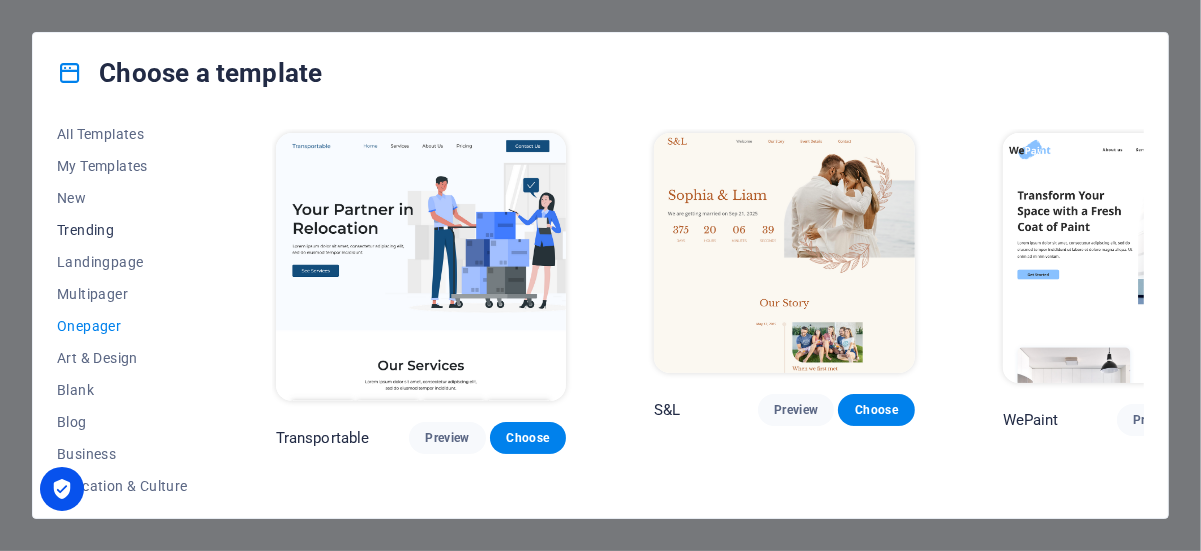 scroll, scrollTop: 0, scrollLeft: 0, axis: both 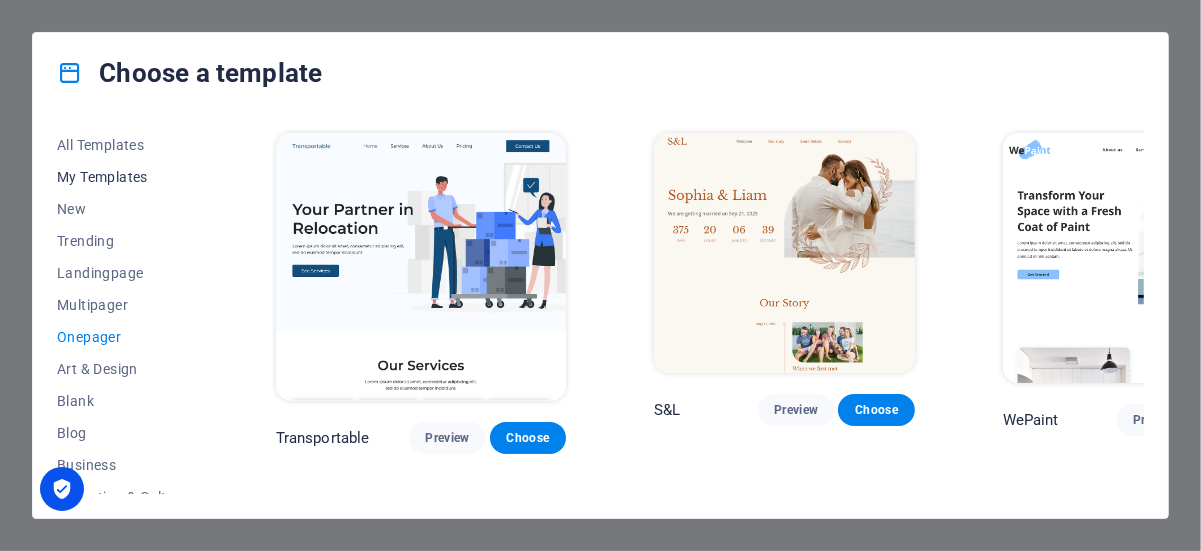 click on "My Templates" at bounding box center (122, 177) 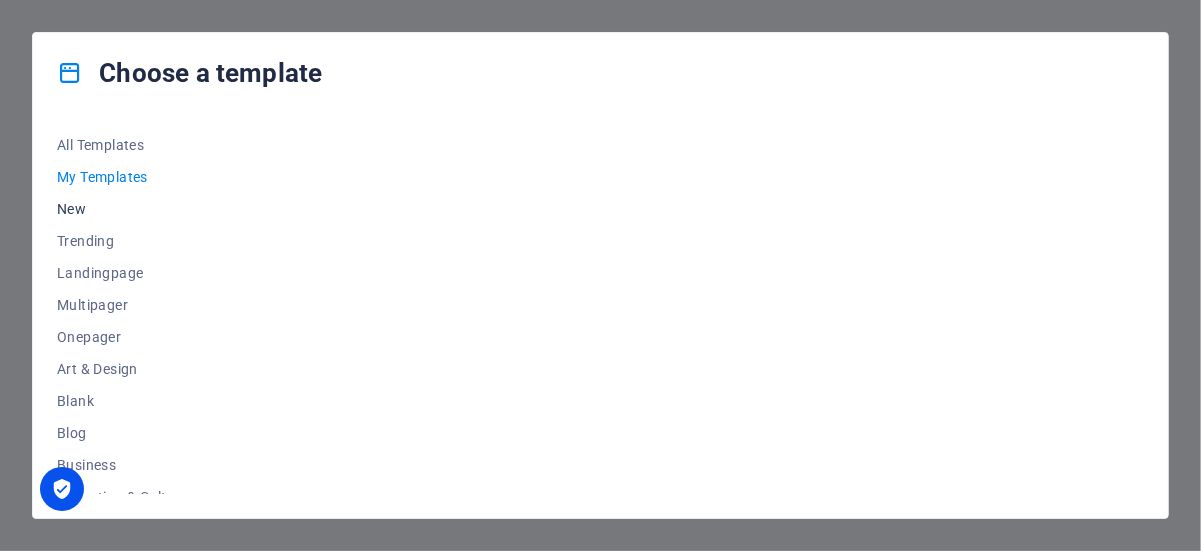 click on "New" at bounding box center [122, 209] 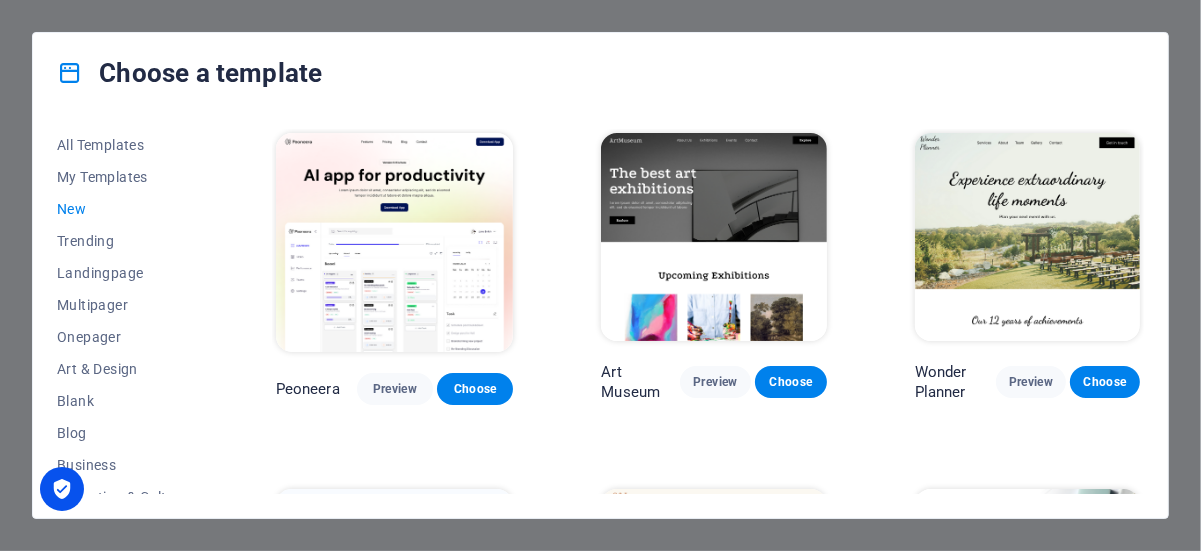 click on "New" at bounding box center (122, 209) 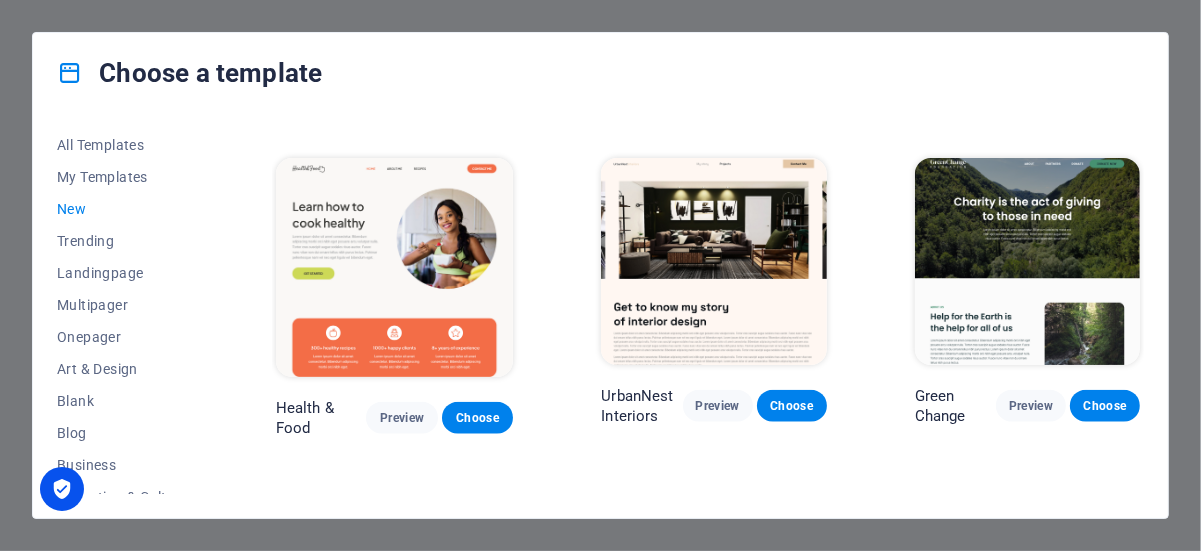 scroll, scrollTop: 1600, scrollLeft: 0, axis: vertical 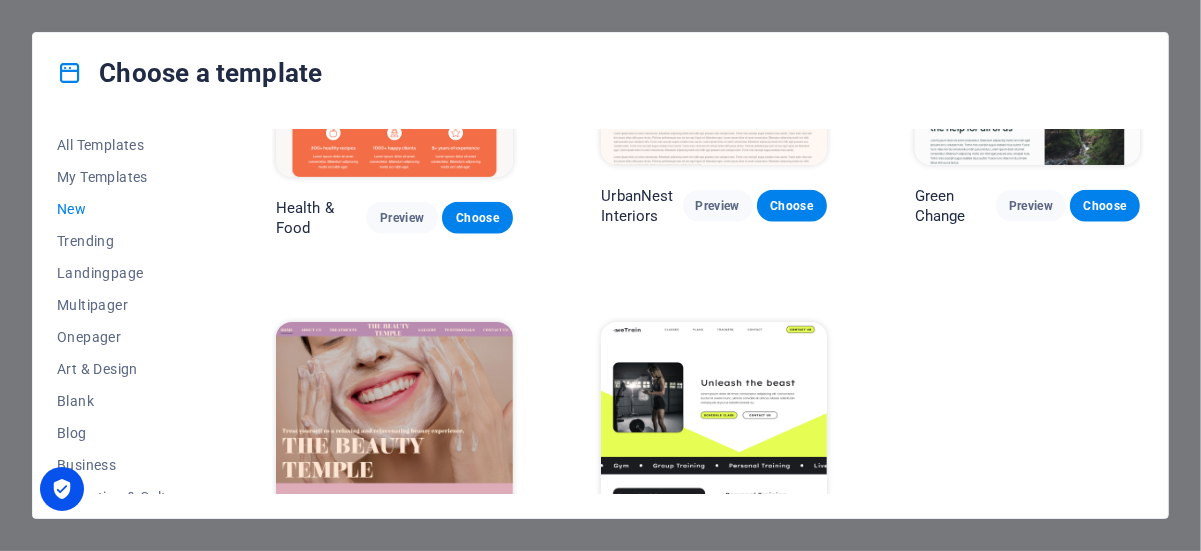 click at bounding box center [62, 489] 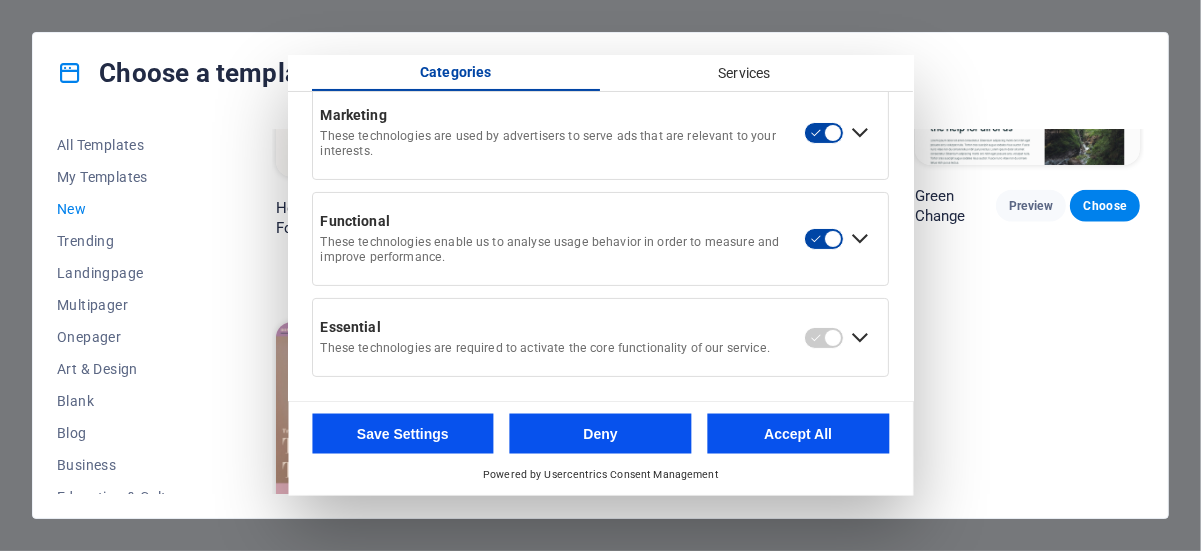 scroll, scrollTop: 0, scrollLeft: 0, axis: both 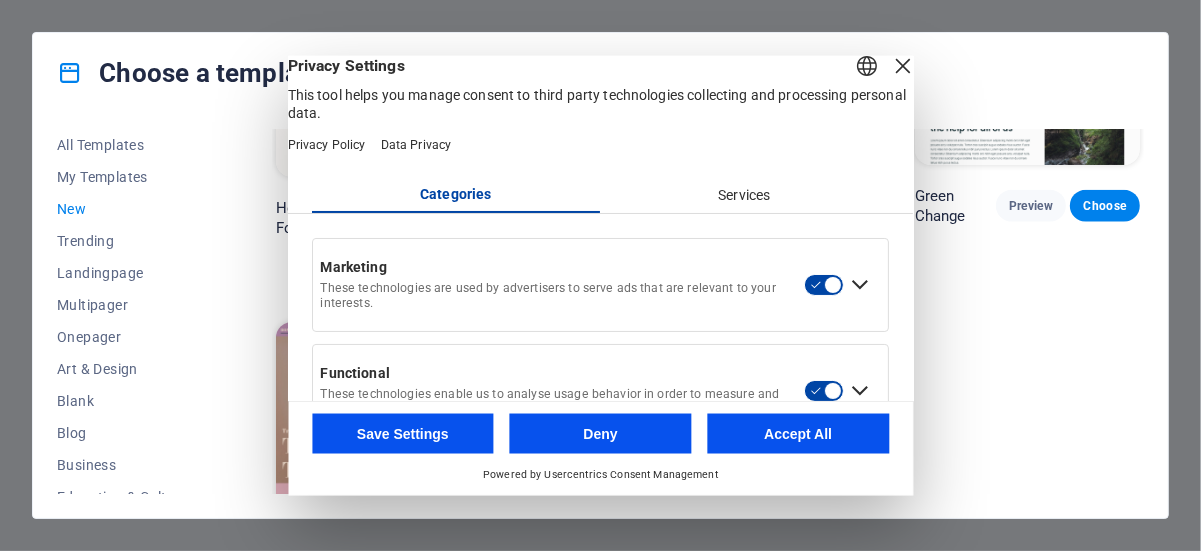 click on "Services" at bounding box center (745, 195) 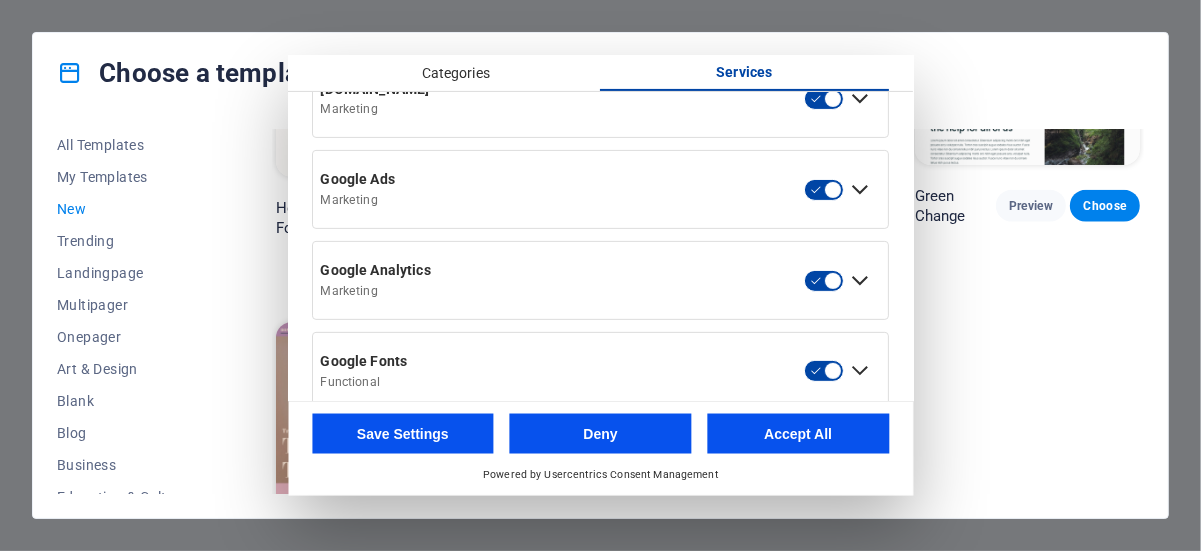 scroll, scrollTop: 400, scrollLeft: 0, axis: vertical 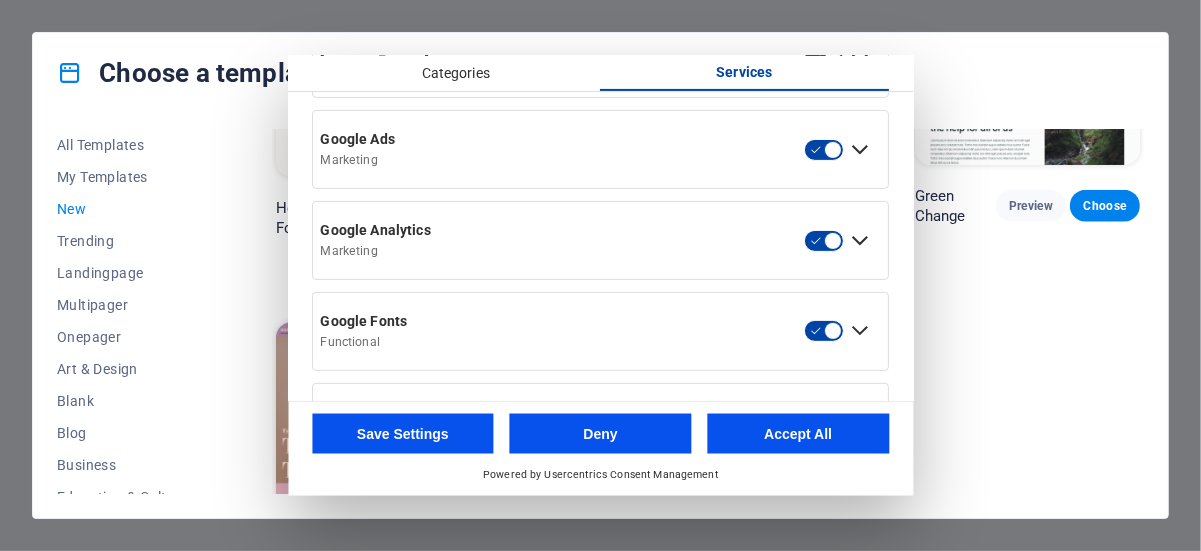click on "Categories" at bounding box center (456, 73) 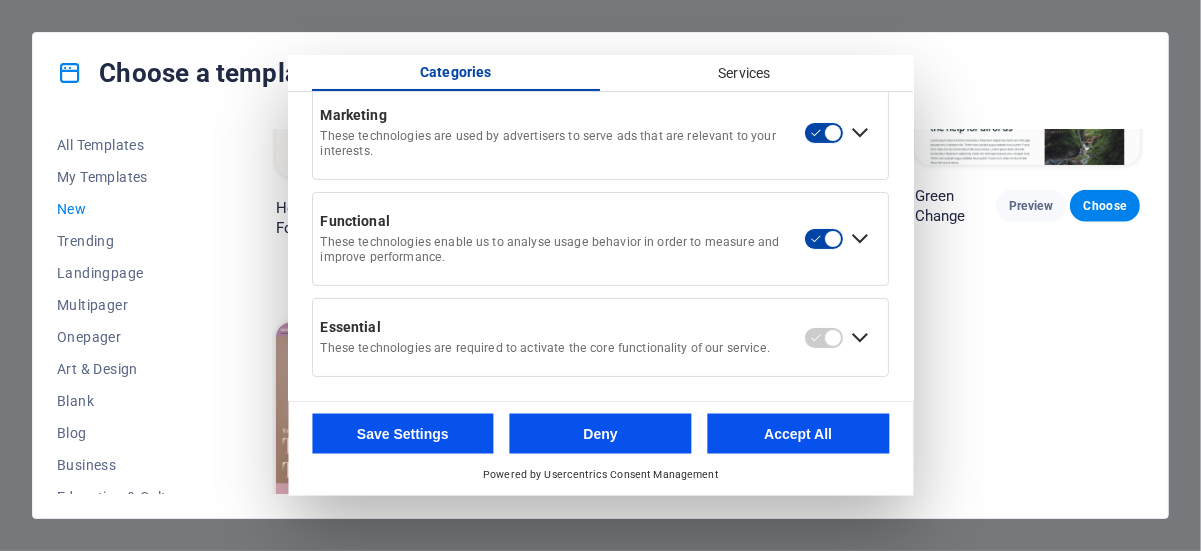 click on "Accept All" at bounding box center [798, 434] 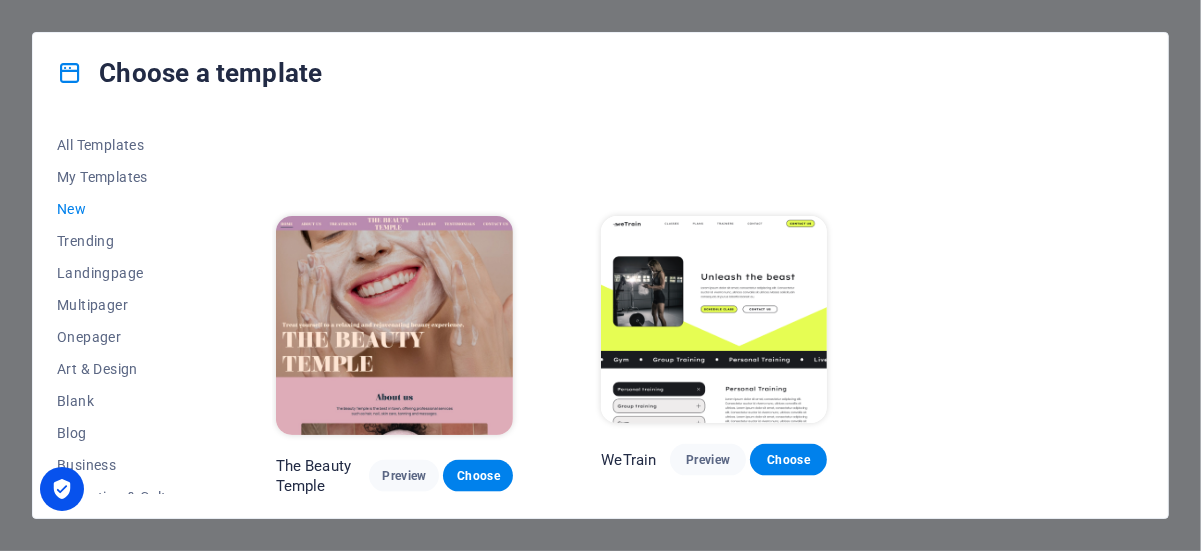 scroll, scrollTop: 1710, scrollLeft: 0, axis: vertical 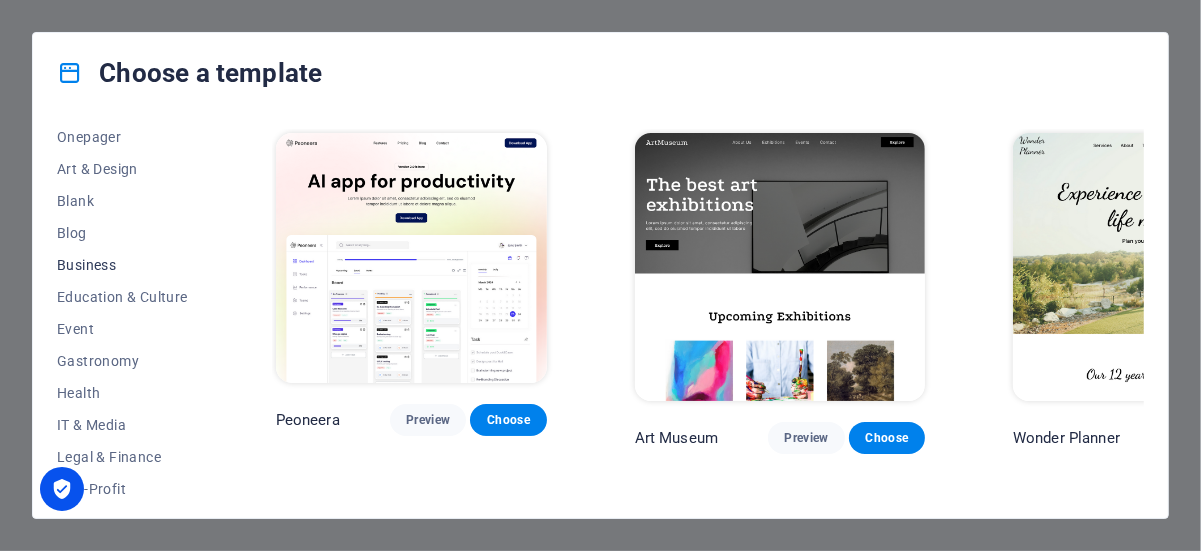 click on "Business" at bounding box center [122, 265] 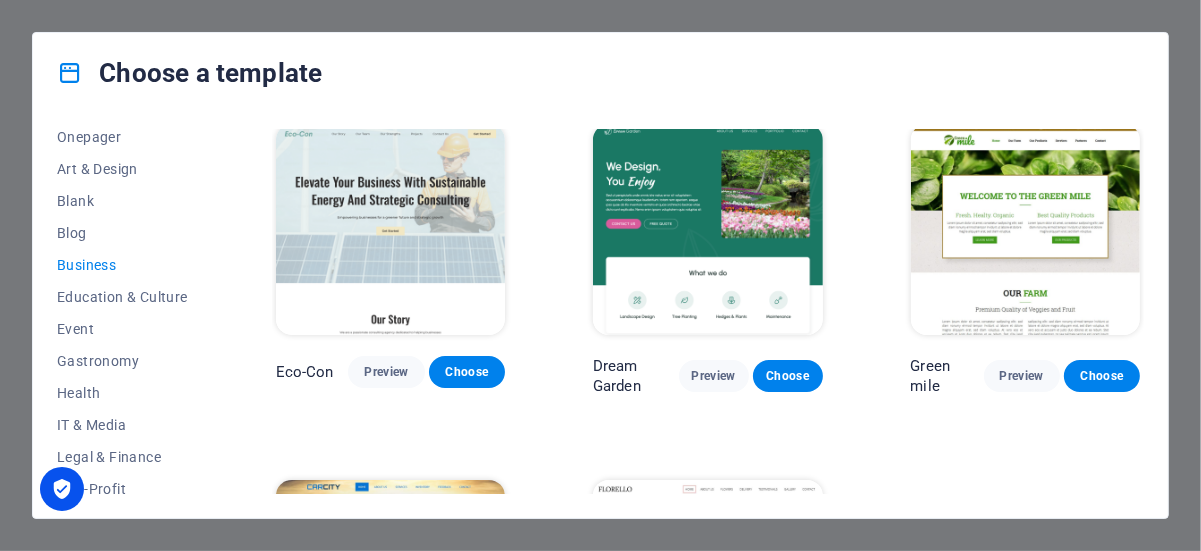 scroll, scrollTop: 0, scrollLeft: 0, axis: both 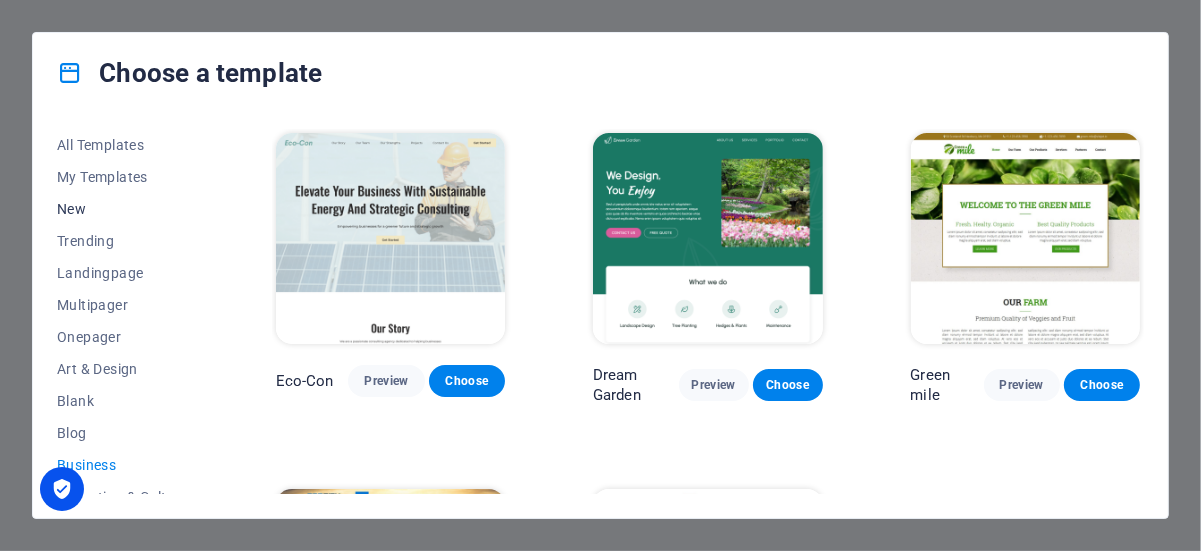 click on "New" at bounding box center [122, 209] 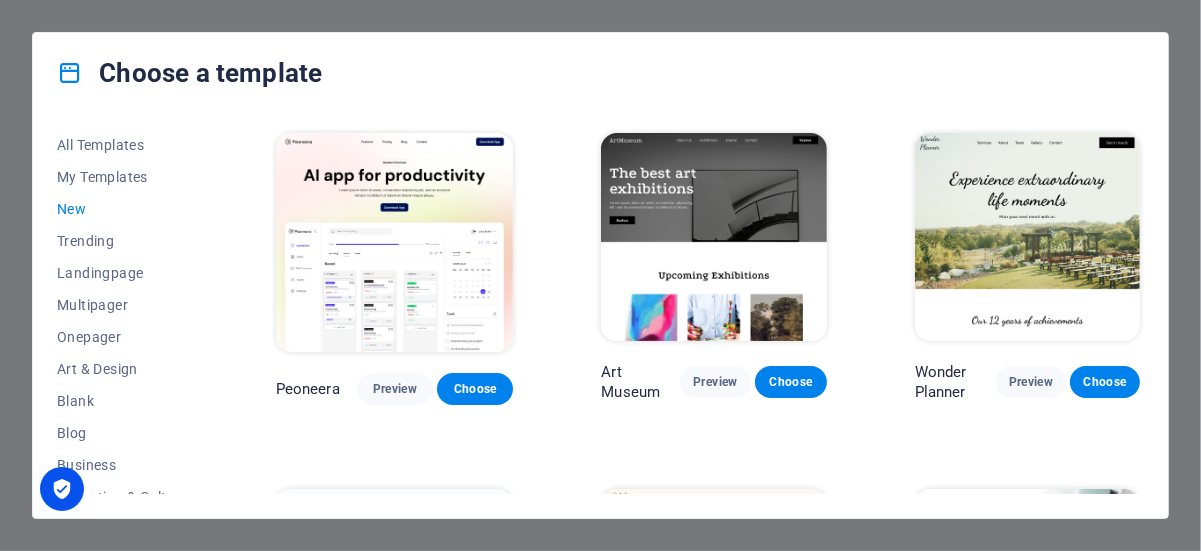 click on "New" at bounding box center [122, 209] 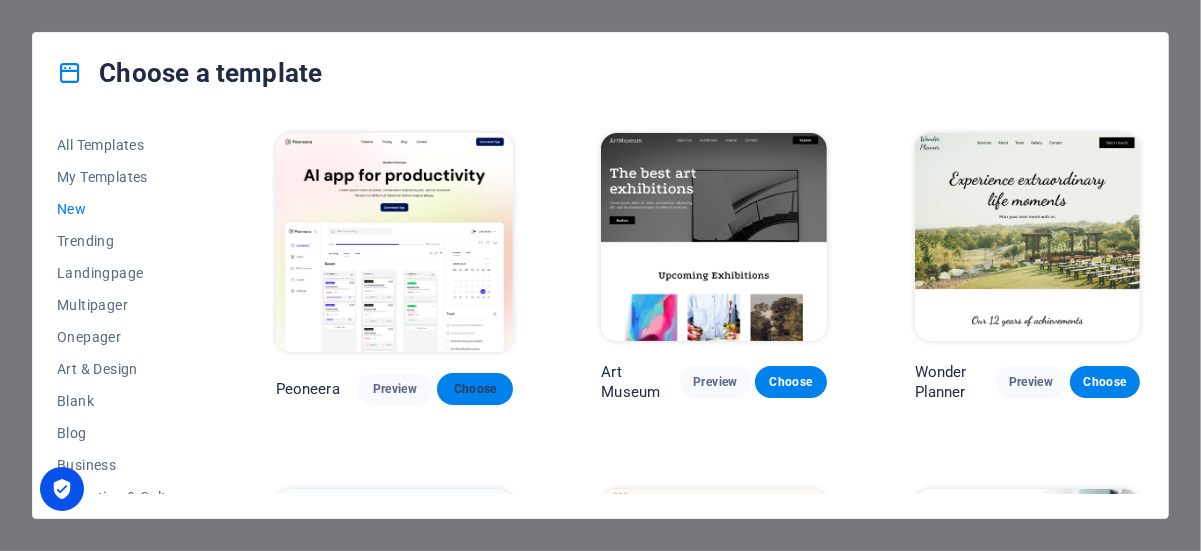 click on "Choose" at bounding box center [475, 389] 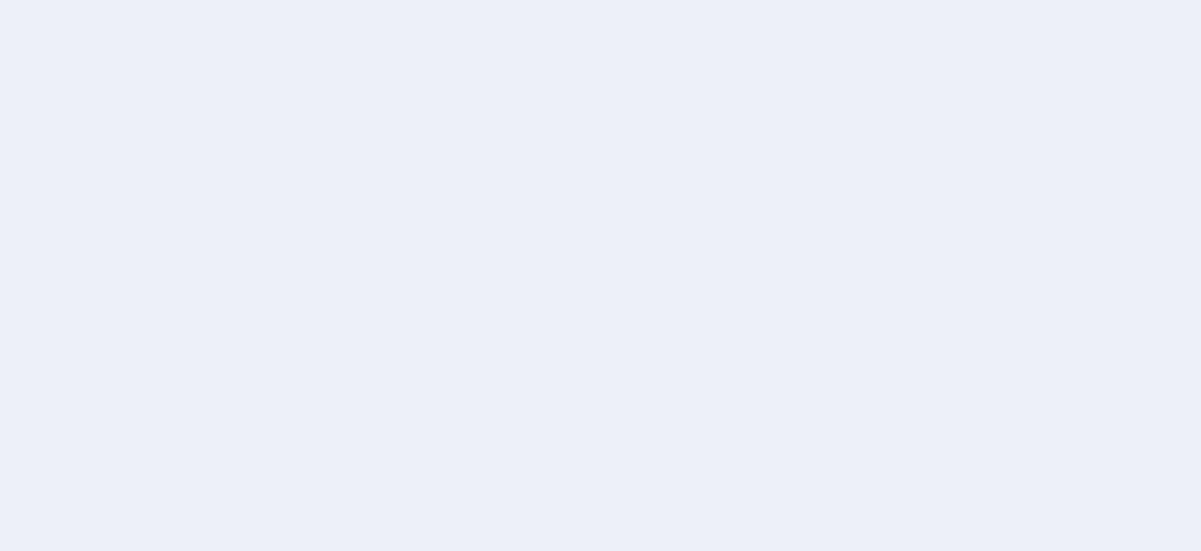 scroll, scrollTop: 0, scrollLeft: 0, axis: both 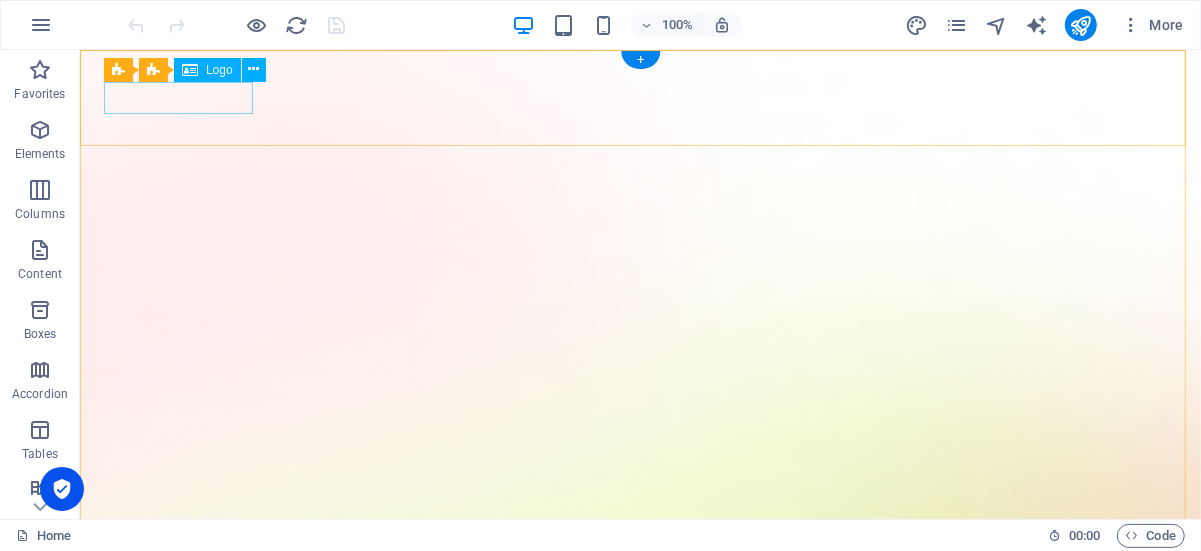 click at bounding box center [639, 1411] 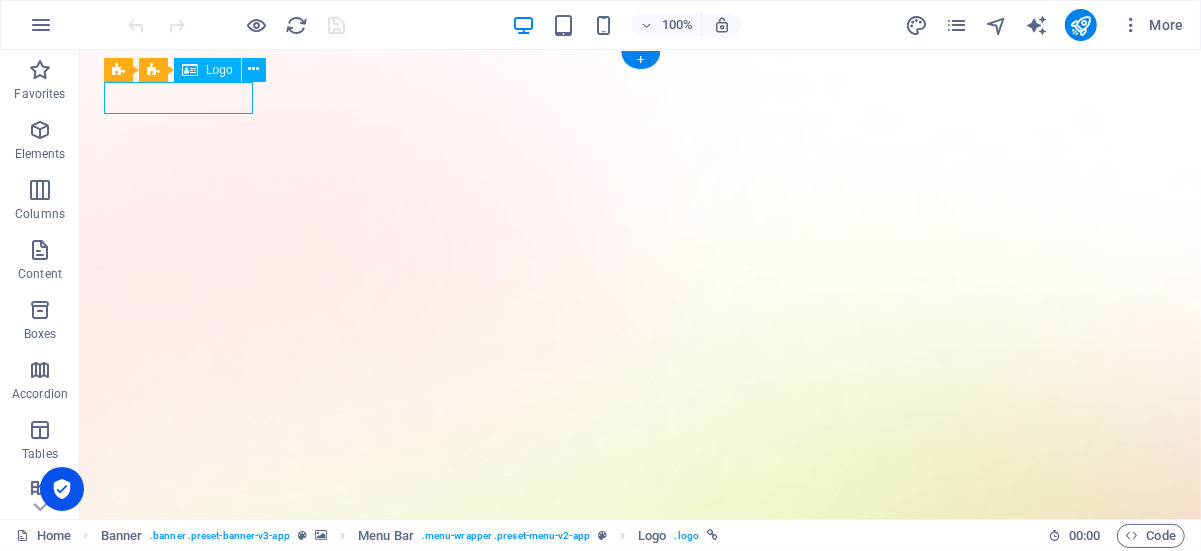 click at bounding box center [639, 1411] 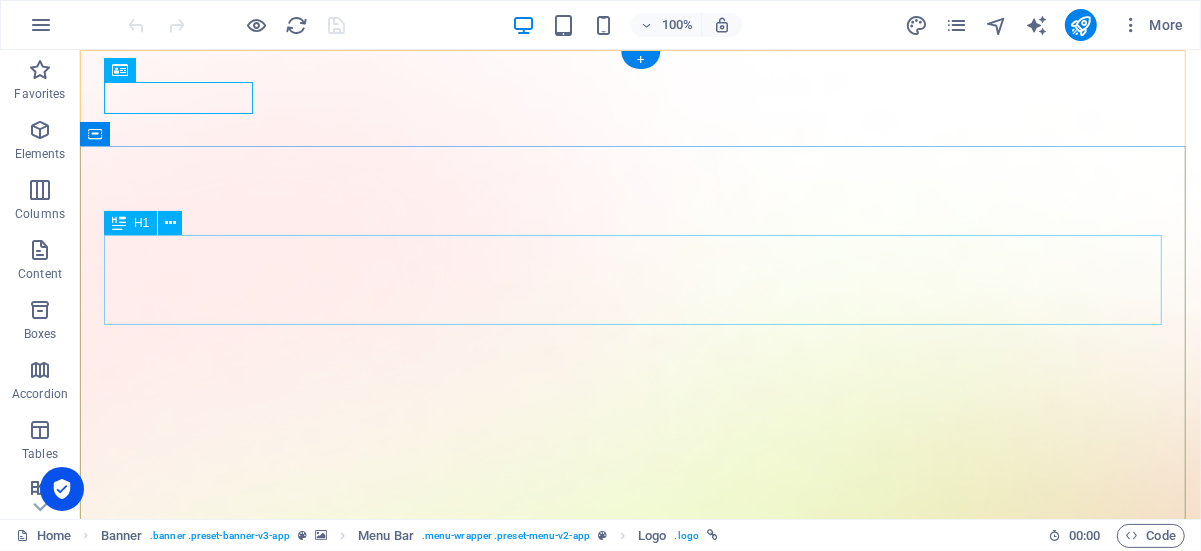 click on "AI app for productivity" at bounding box center [639, 1678] 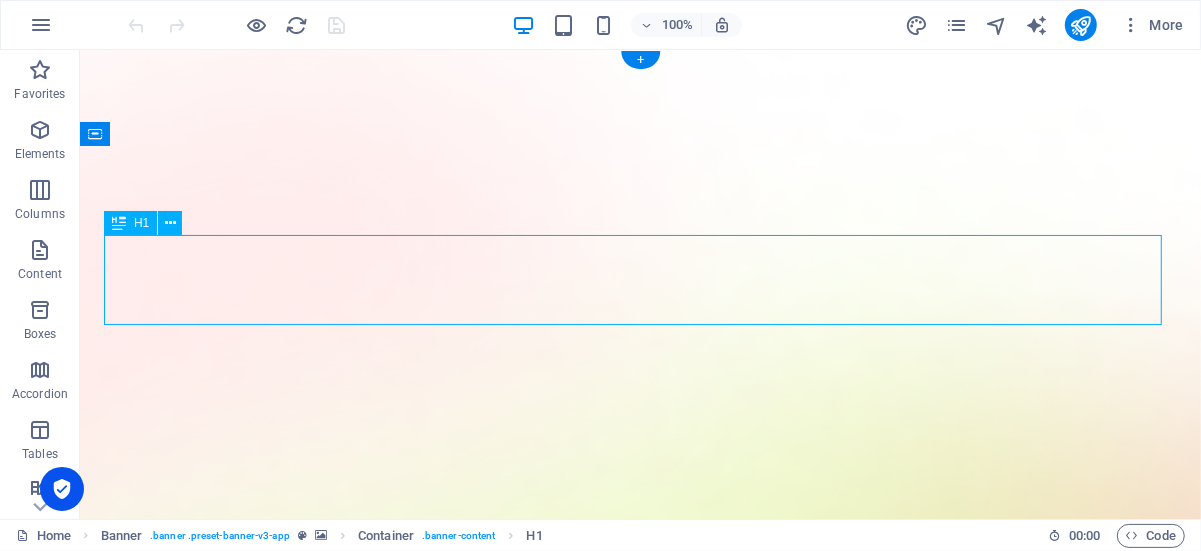 click on "AI app for productivity" at bounding box center (639, 1678) 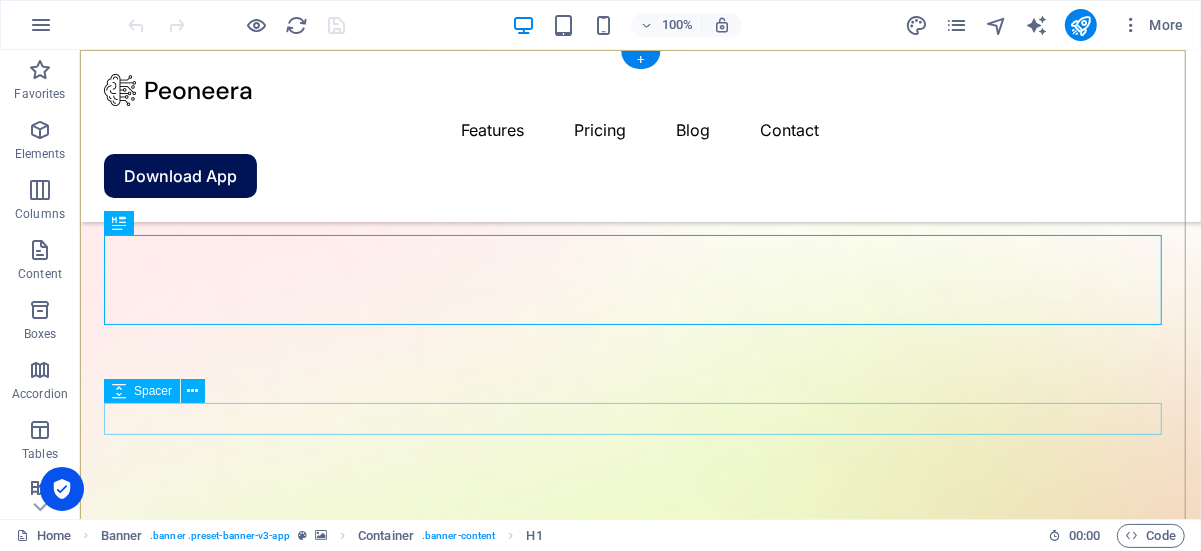 scroll, scrollTop: 0, scrollLeft: 0, axis: both 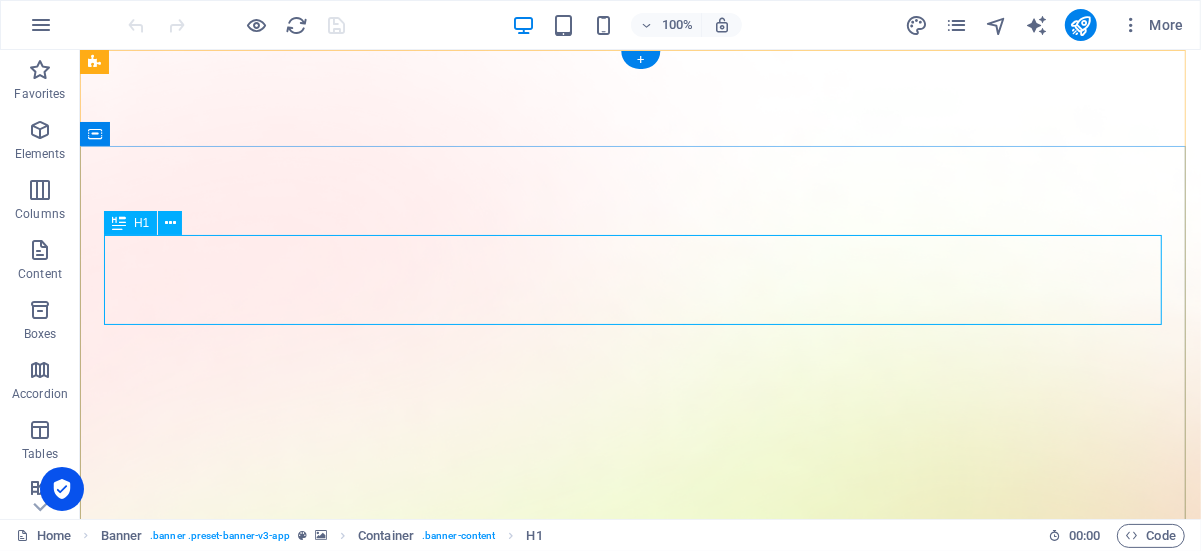 click on "AI app for productivity" at bounding box center (639, 1678) 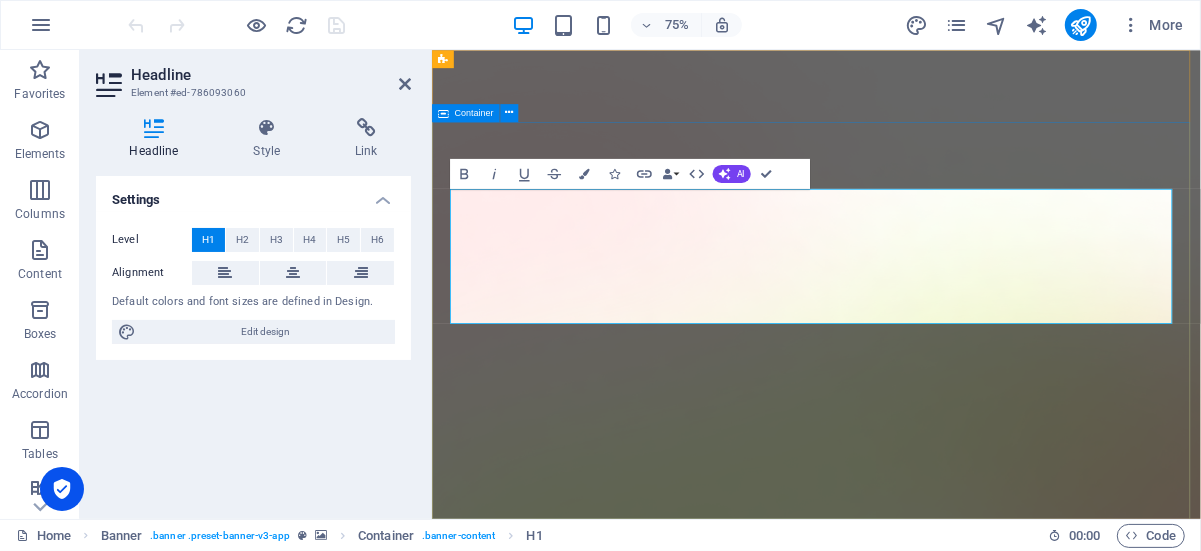 click on "Version 2.0 is here AI app for productivity Lorem ipsum dolor sit amet, consectetur adipiscing elit, sed do eiusmod tempor incididunt ut labore et dolore magna aliqua. Download App" at bounding box center [943, 2173] 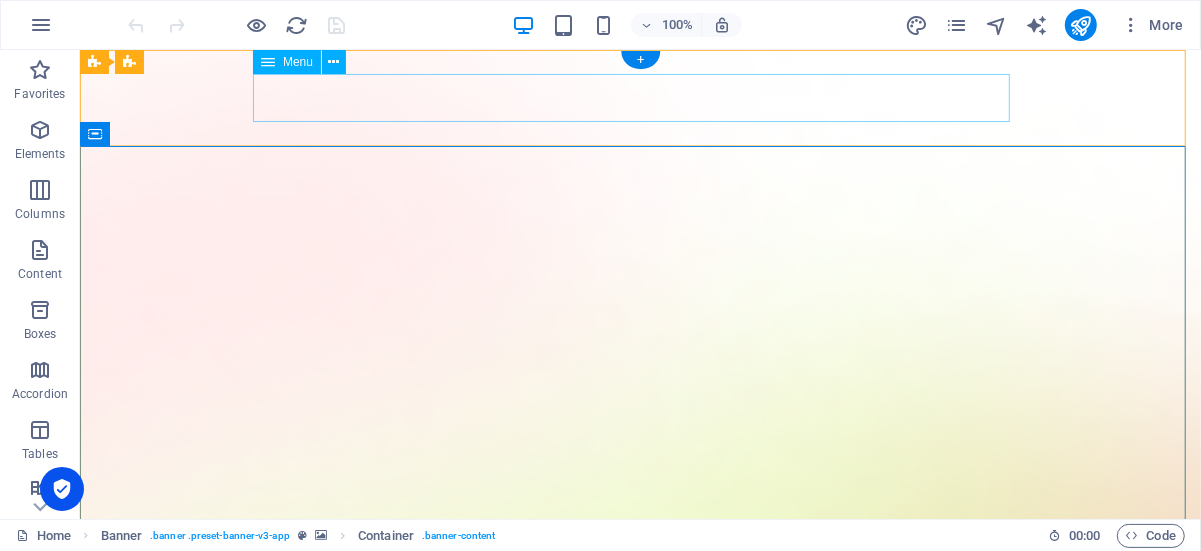 click on "Features Pricing Blog Contact" at bounding box center (639, 1451) 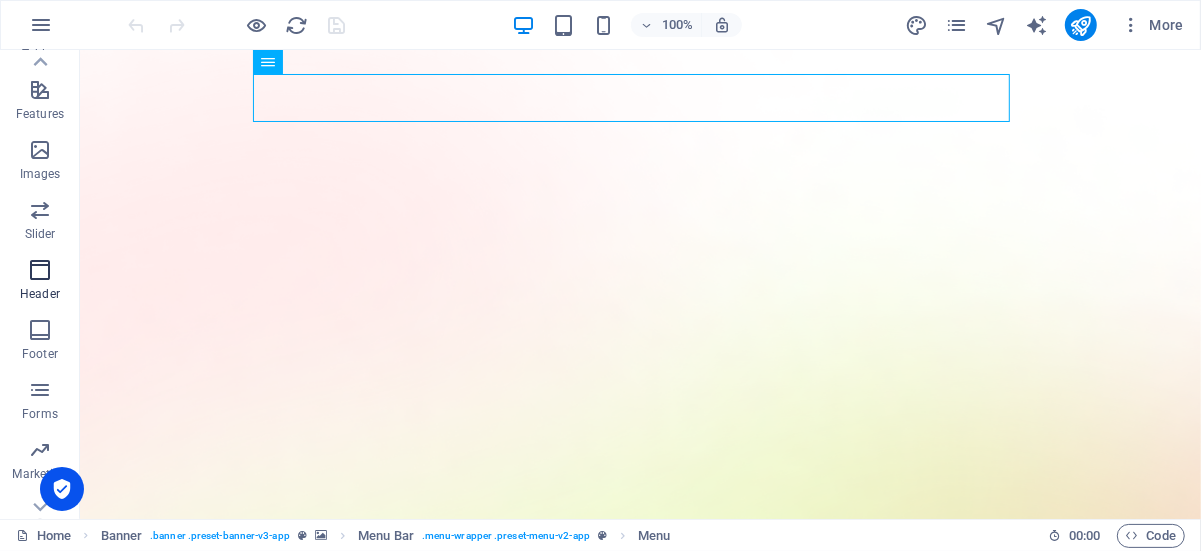 scroll, scrollTop: 430, scrollLeft: 0, axis: vertical 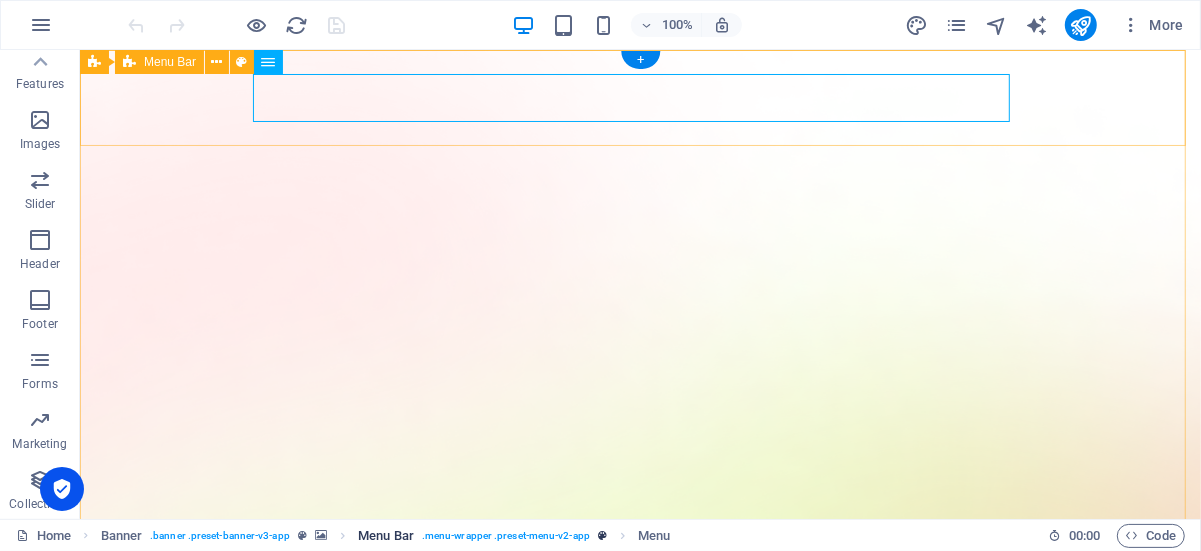click on ". menu-wrapper .preset-menu-v2-app" at bounding box center [506, 536] 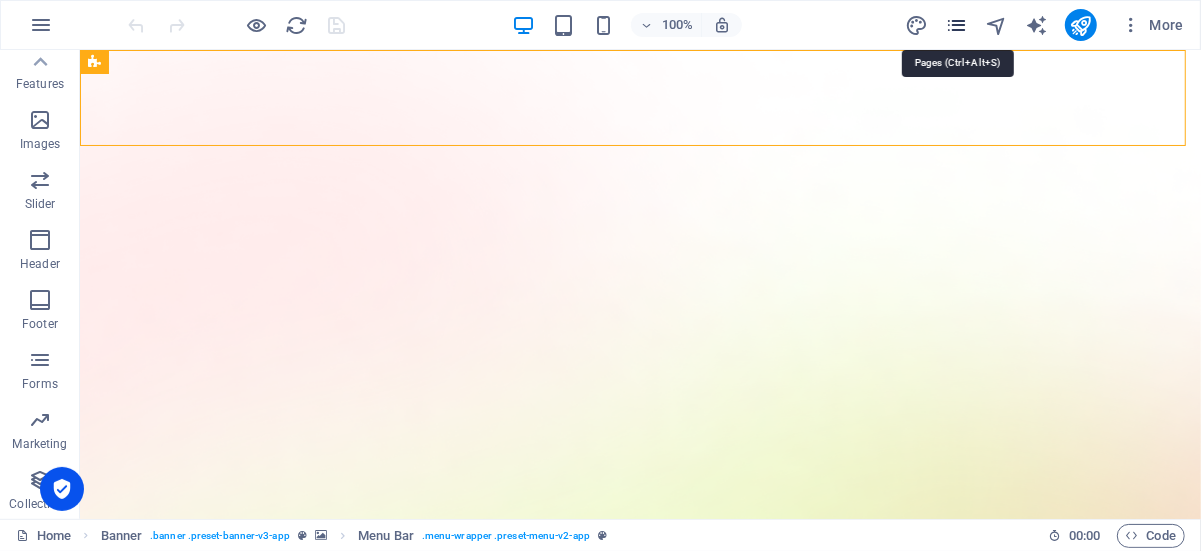 click at bounding box center [956, 25] 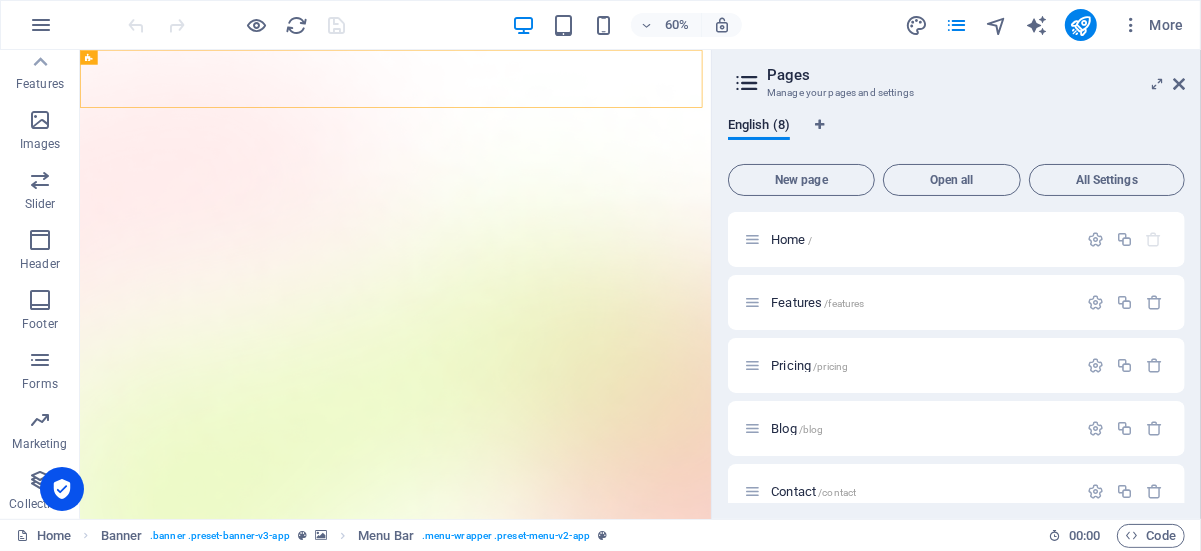 click on "60% More" at bounding box center [658, 25] 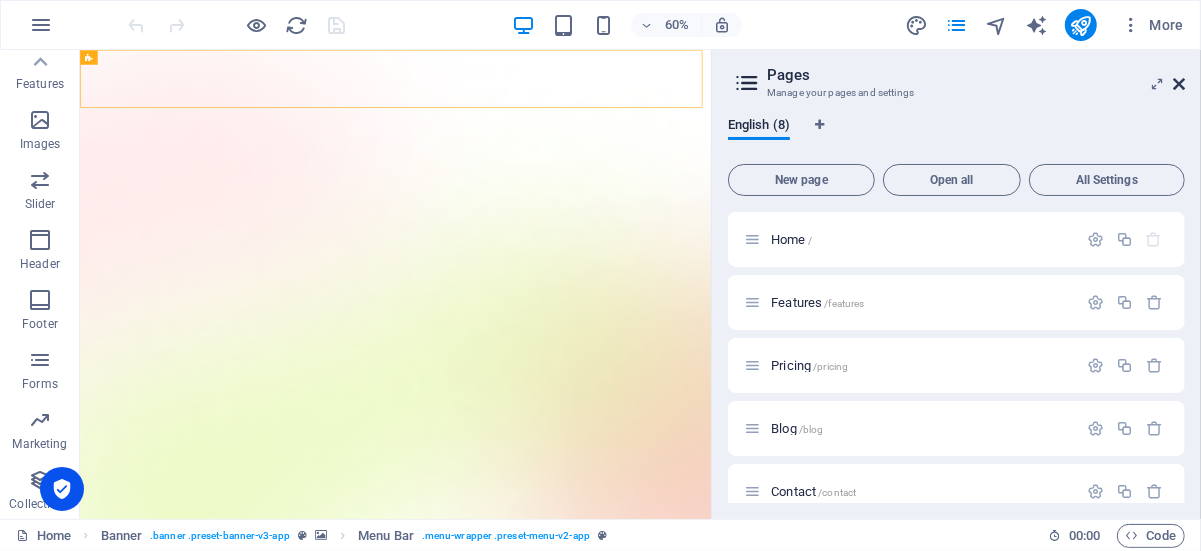 click at bounding box center [1179, 84] 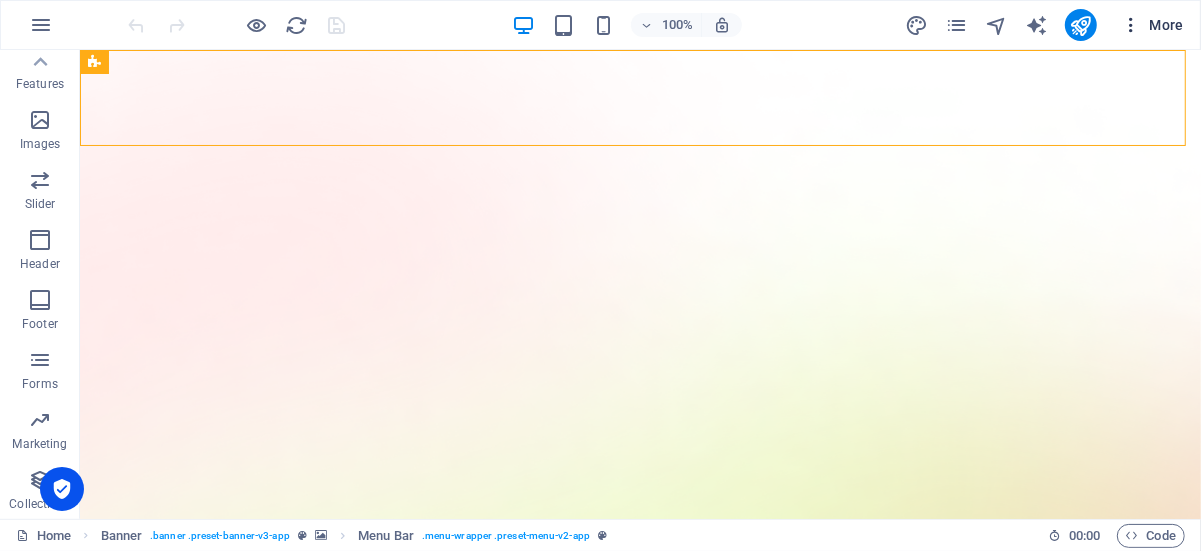 click on "More" at bounding box center (1152, 25) 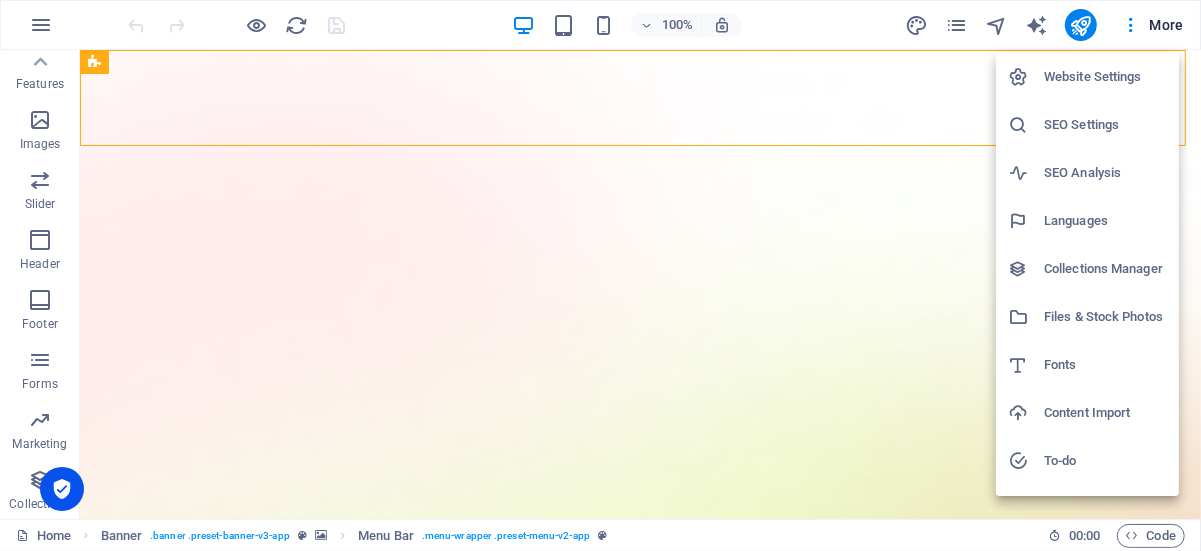 click at bounding box center [600, 275] 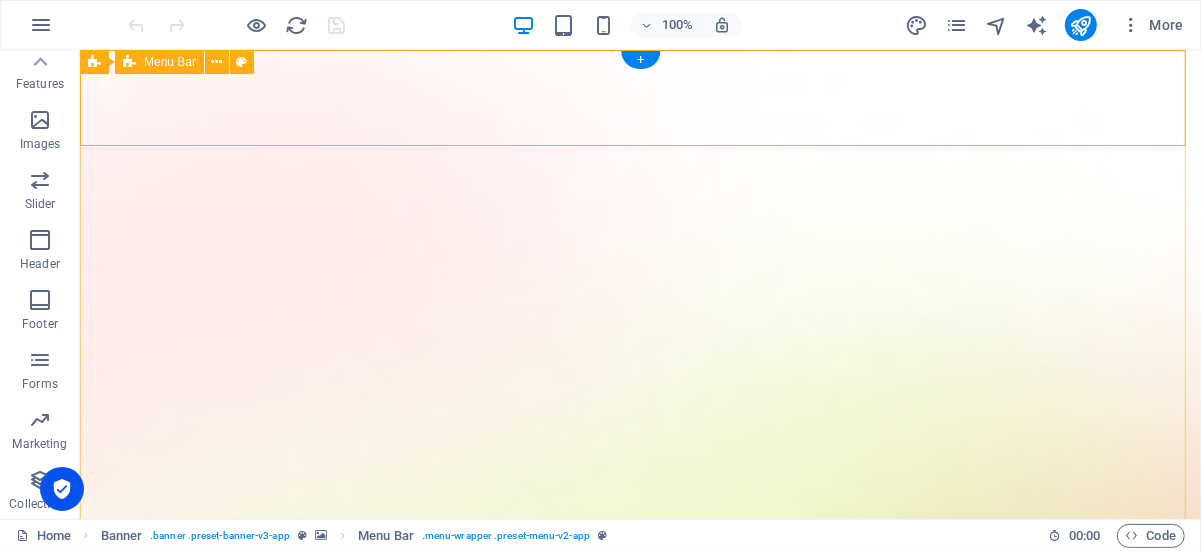 click on "Features Pricing Blog Contact" at bounding box center (639, 1451) 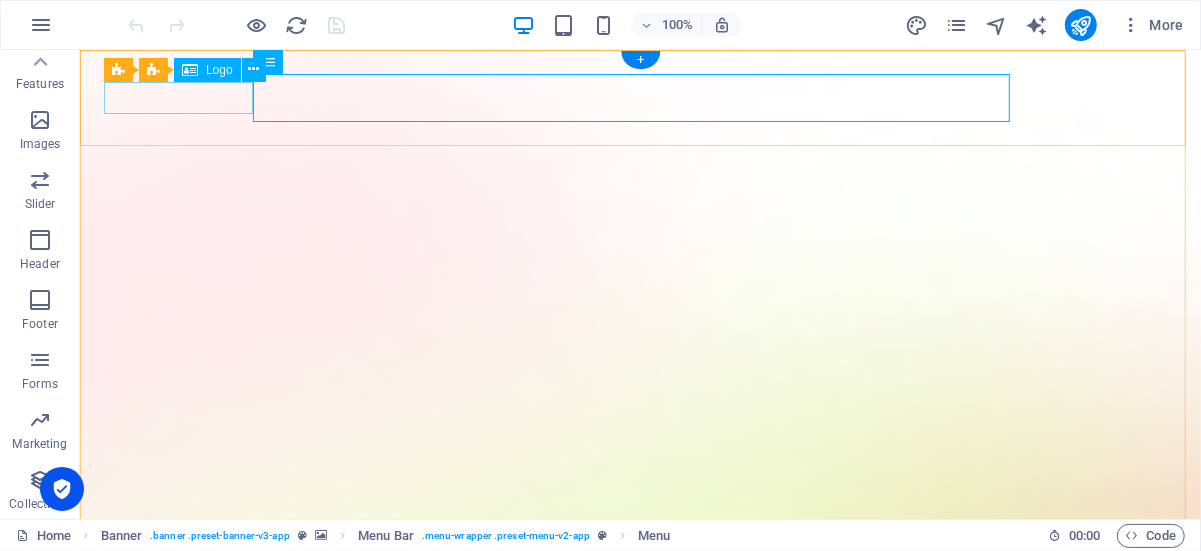 click at bounding box center (639, 1411) 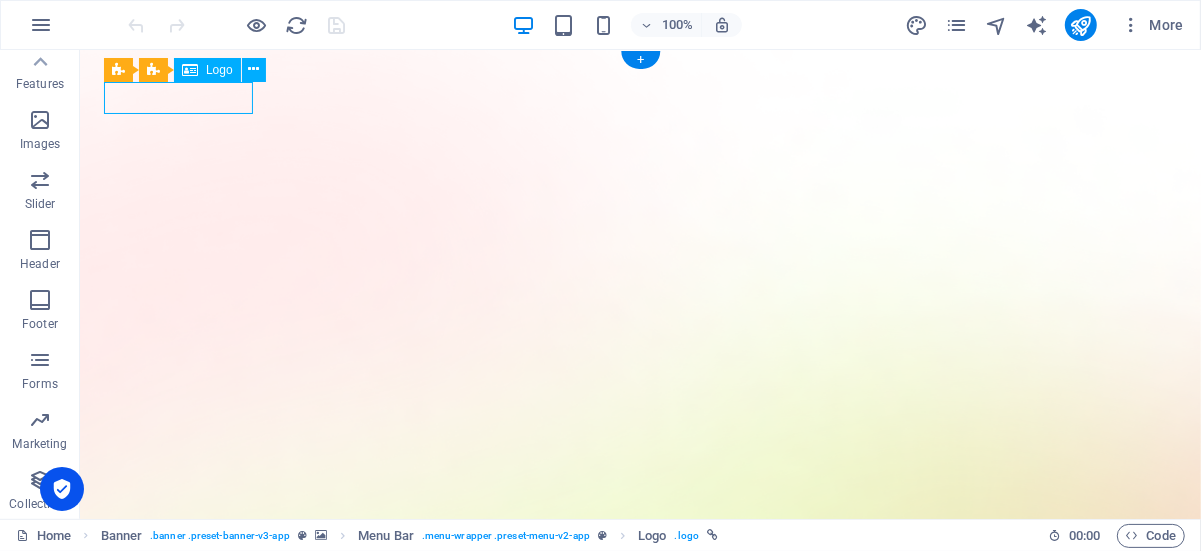click at bounding box center (639, 1411) 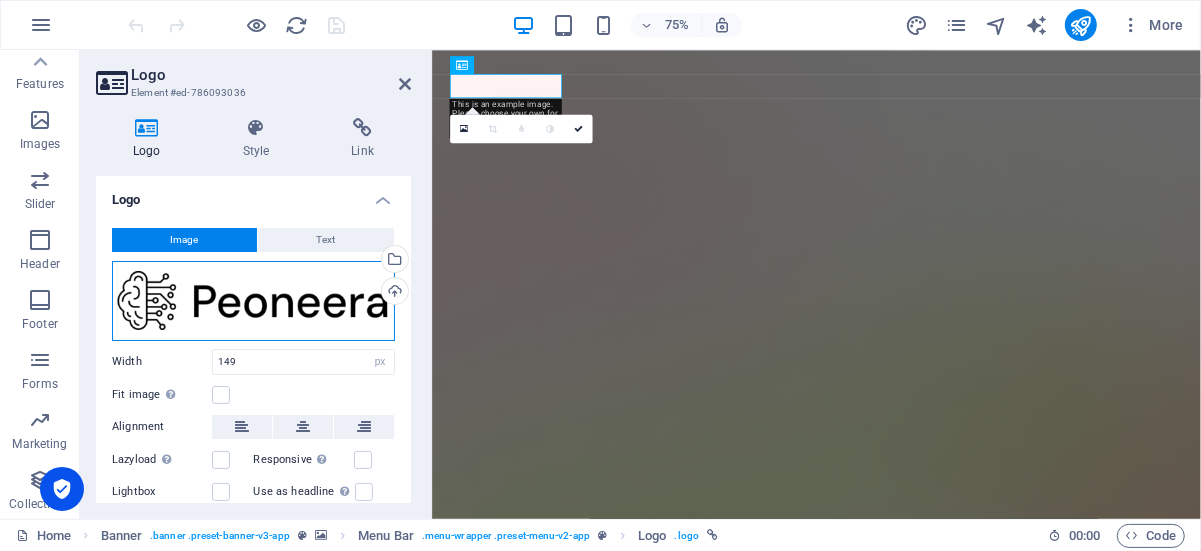 click on "Drag files here, click to choose files or select files from Files or our free stock photos & videos" at bounding box center (253, 301) 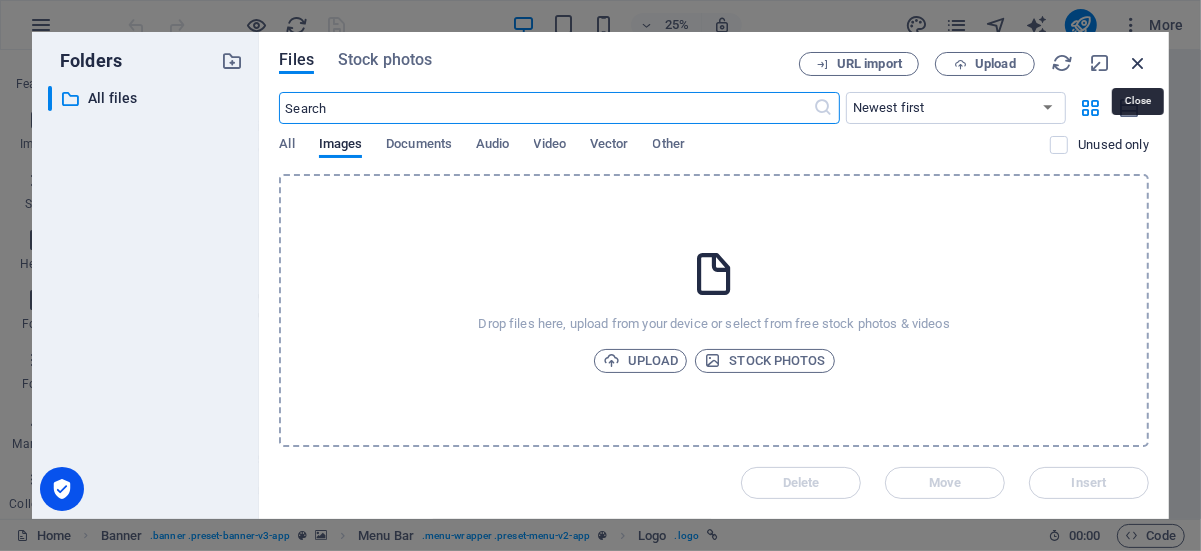click at bounding box center (1138, 63) 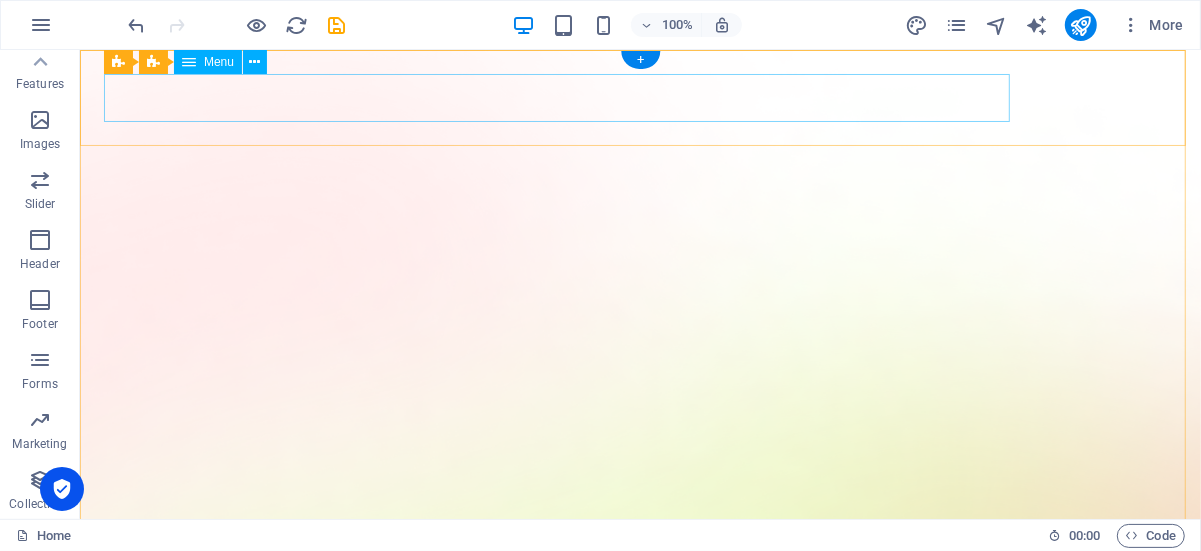 click on "Features Pricing Blog Contact" at bounding box center (639, 1419) 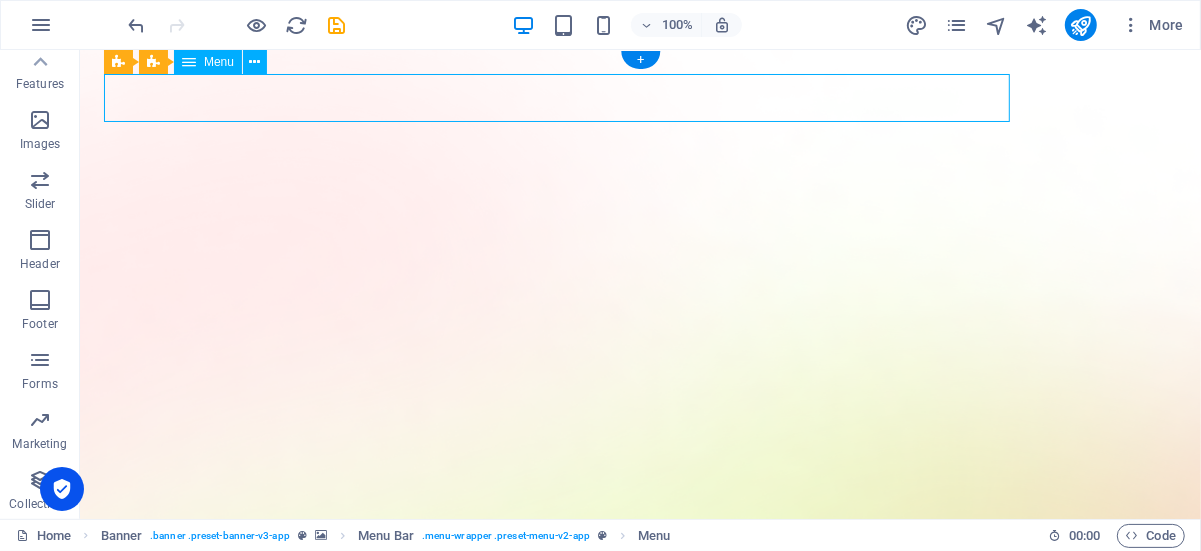 click on "Features Pricing Blog Contact" at bounding box center [639, 1419] 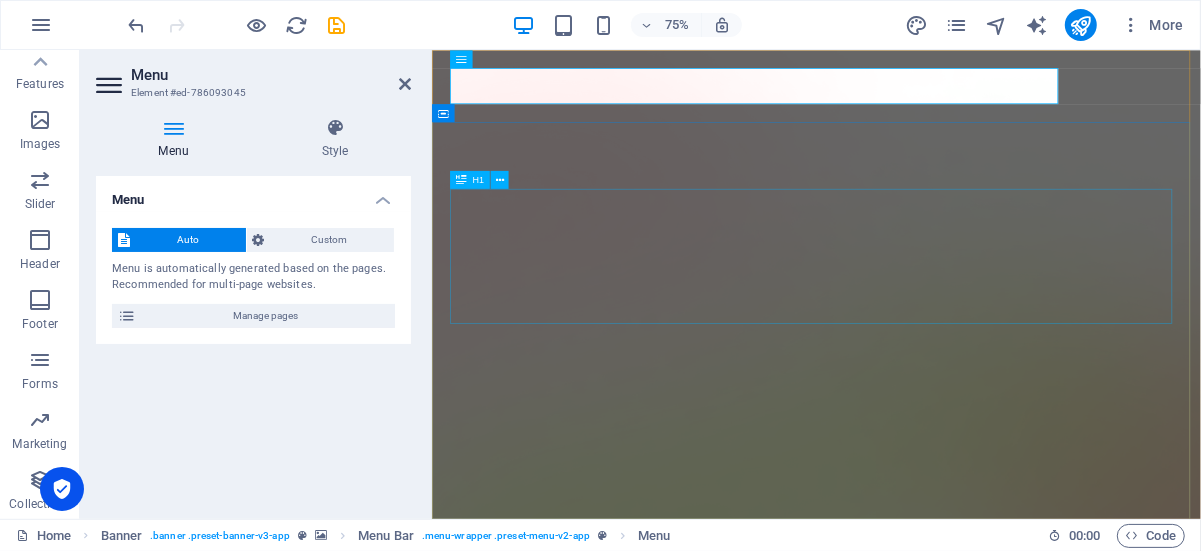 click on "AI app for productivity" at bounding box center [943, 1692] 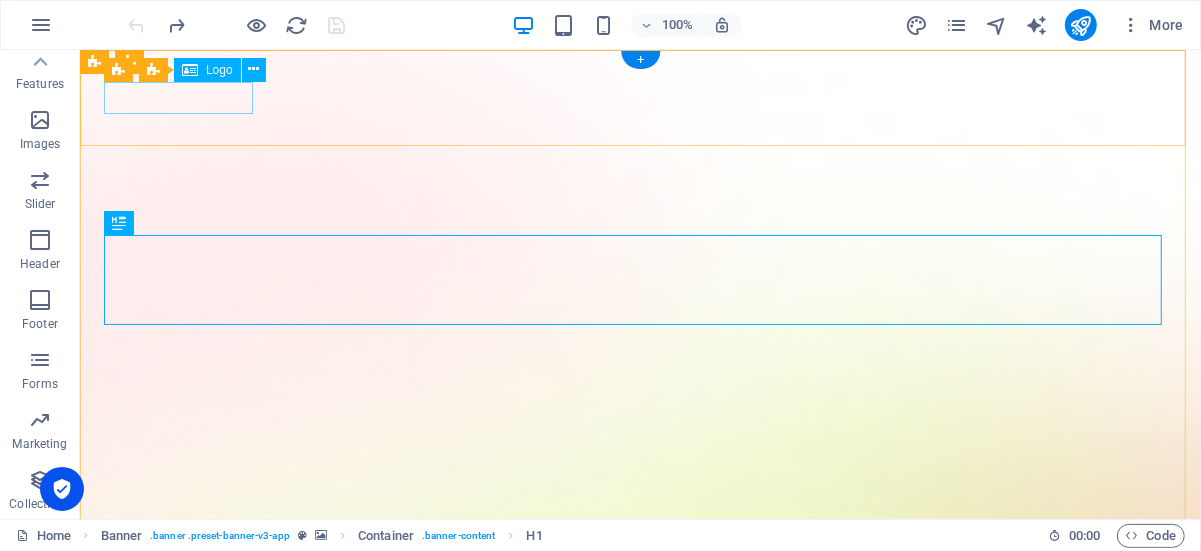 click at bounding box center (639, 1411) 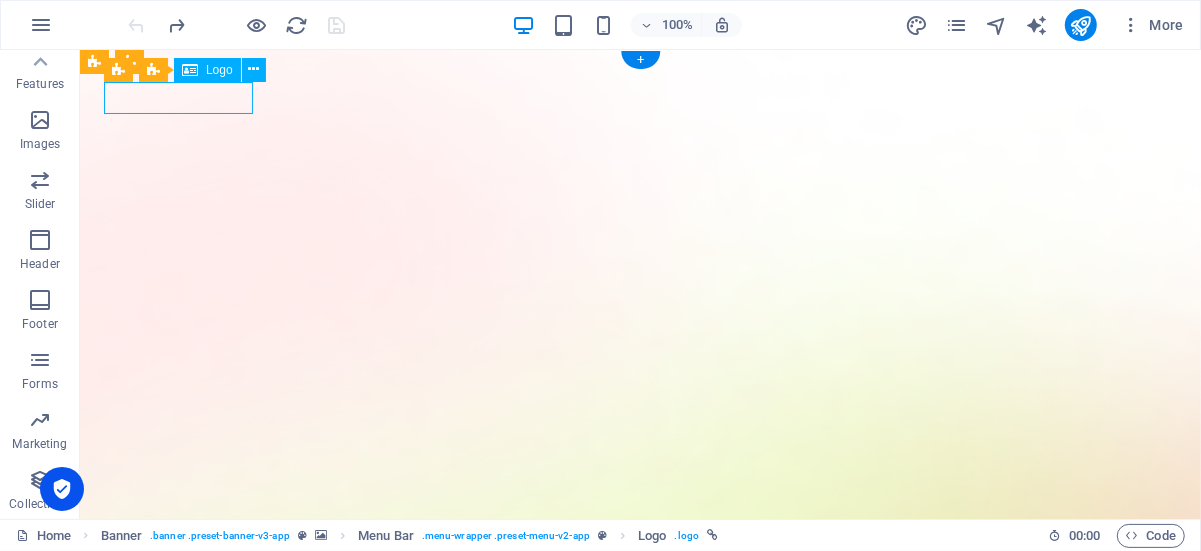 click at bounding box center (639, 1411) 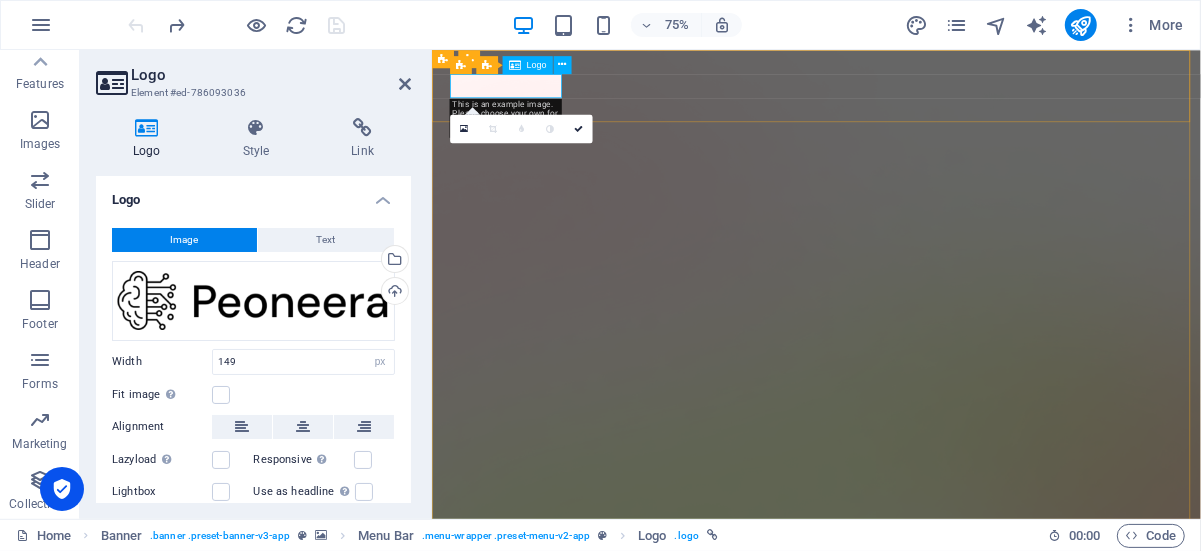 click at bounding box center (943, 1412) 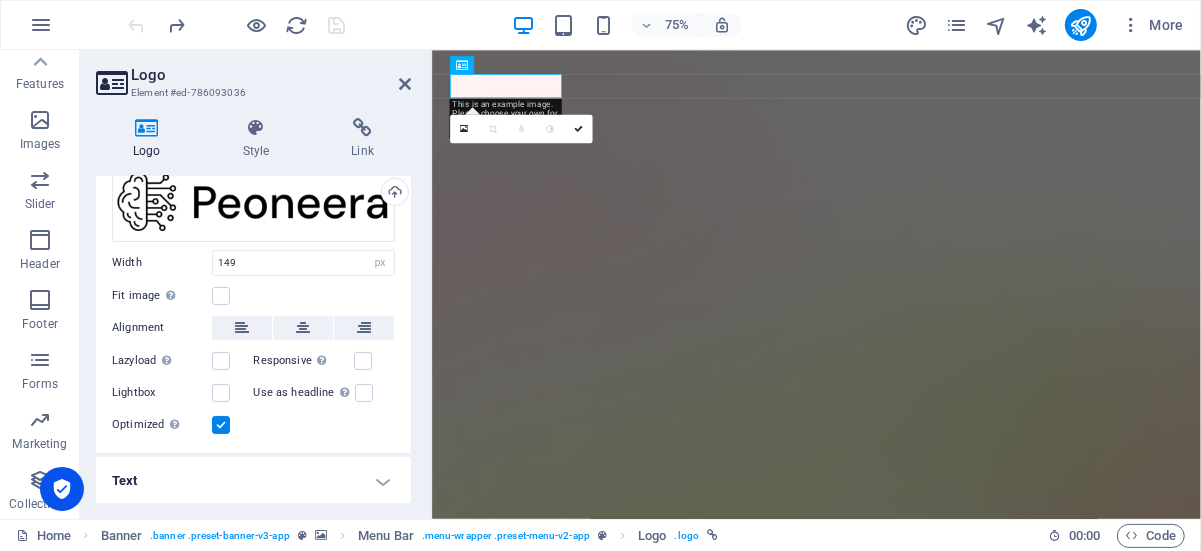 scroll, scrollTop: 0, scrollLeft: 0, axis: both 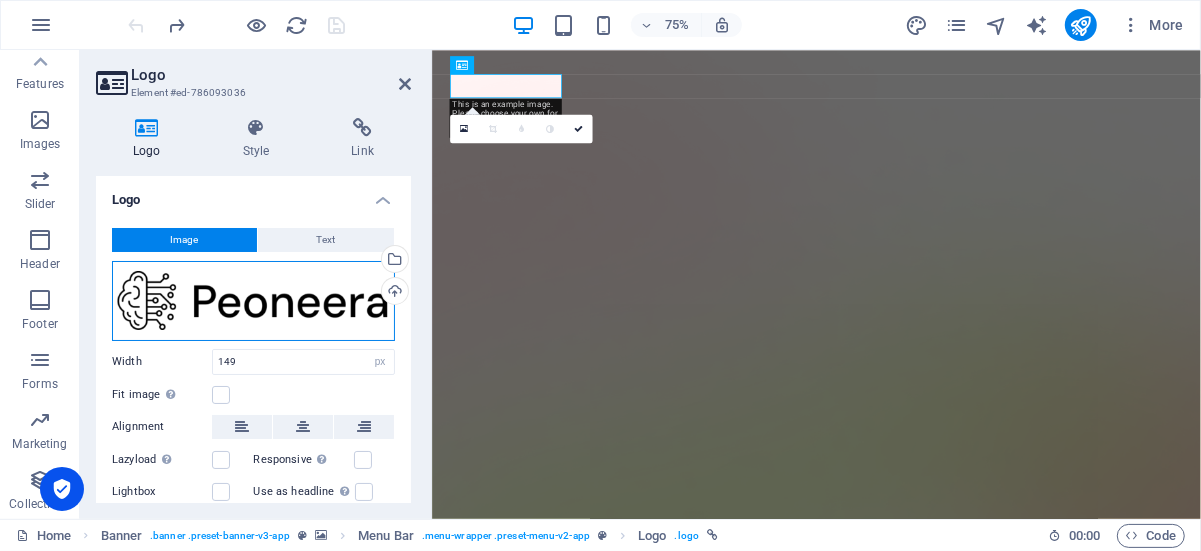 click on "Drag files here, click to choose files or select files from Files or our free stock photos & videos" at bounding box center (253, 301) 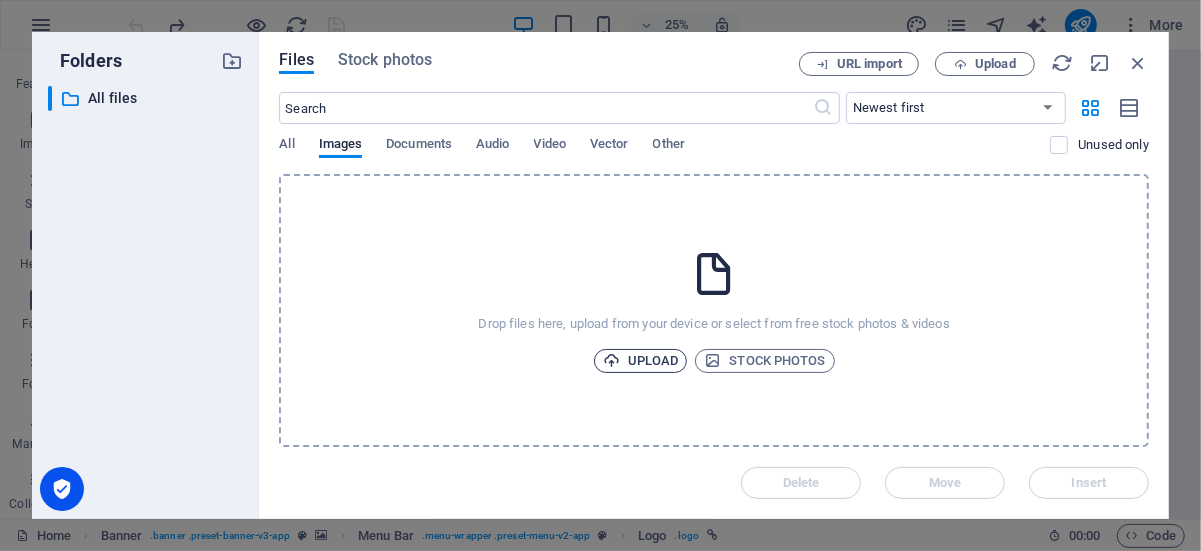 click on "Upload" at bounding box center (641, 361) 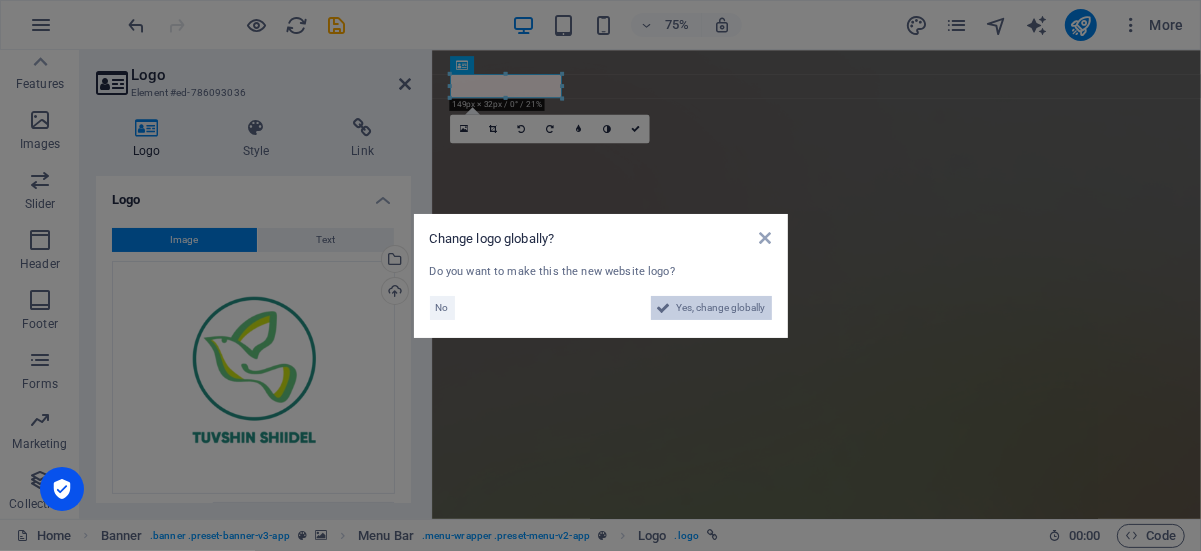 click on "Yes, change globally" at bounding box center [721, 308] 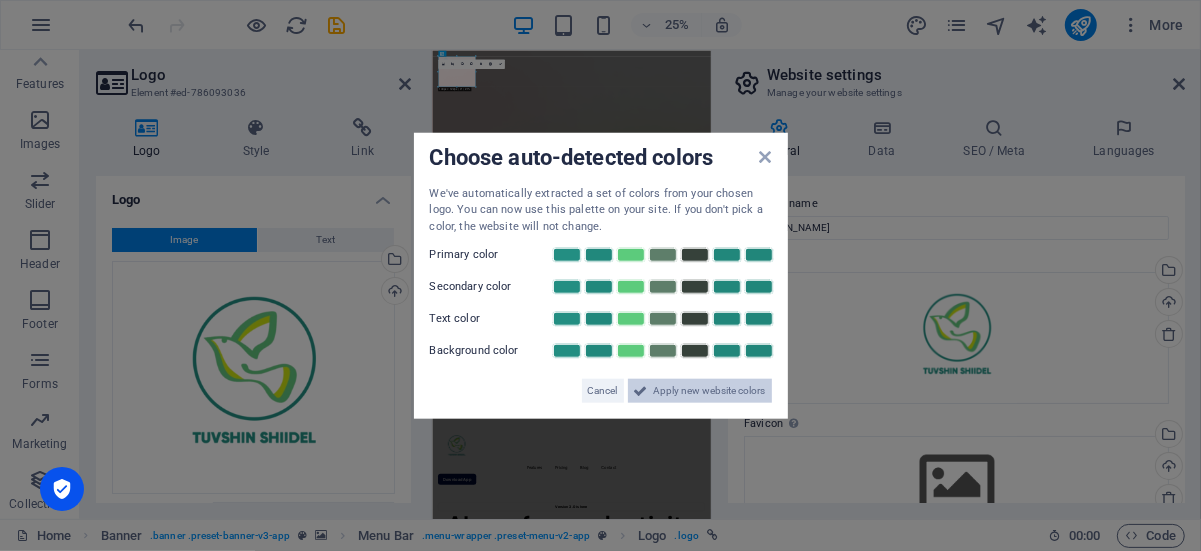 click on "Apply new website colors" at bounding box center (710, 391) 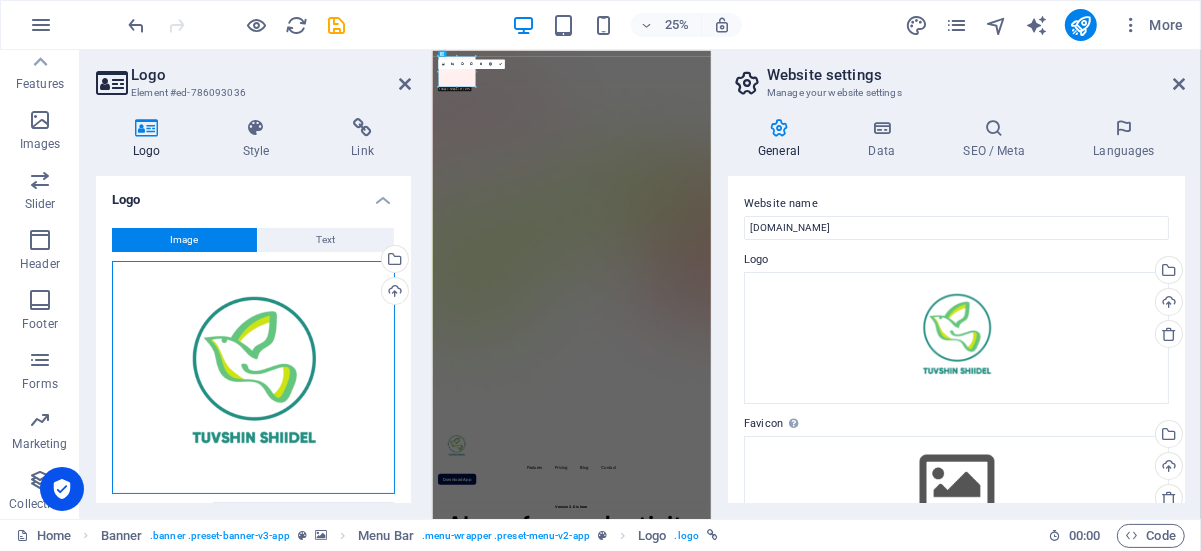 click on "Drag files here, click to choose files or select files from Files or our free stock photos & videos" at bounding box center [253, 377] 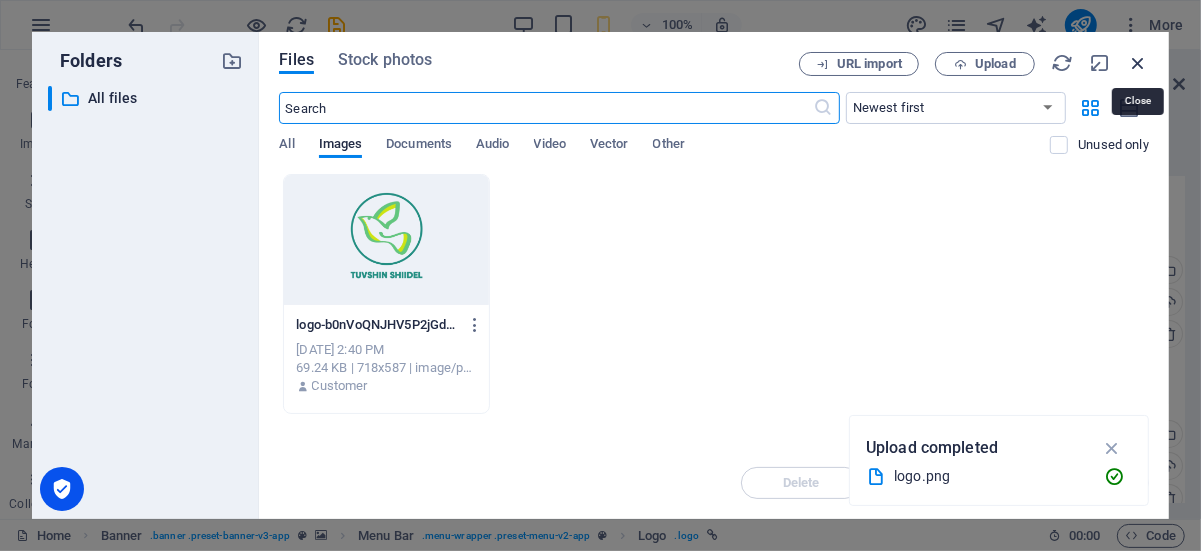 click at bounding box center (1138, 63) 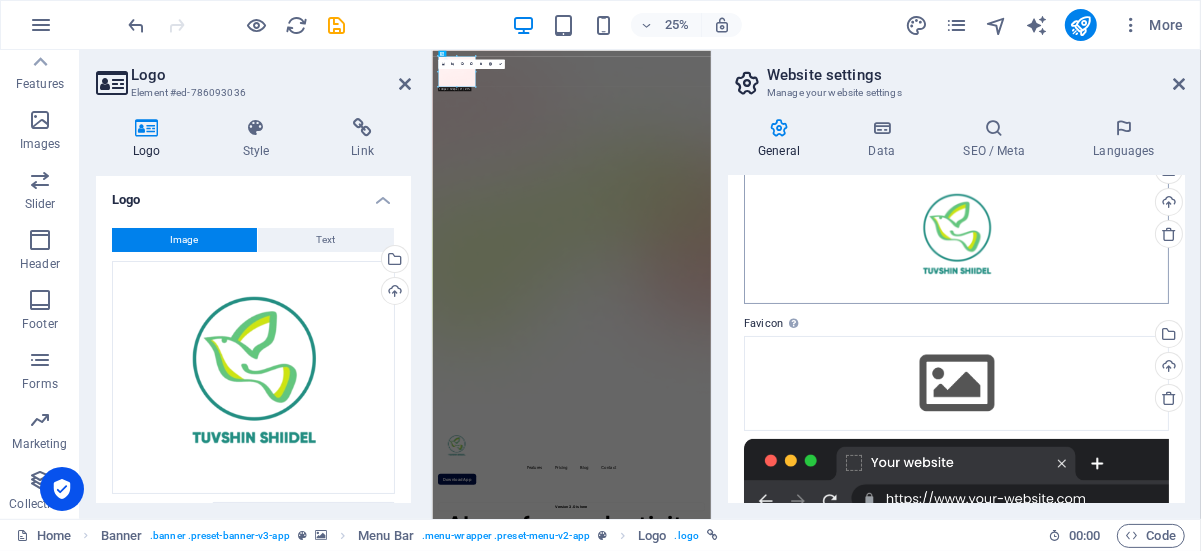 scroll, scrollTop: 0, scrollLeft: 0, axis: both 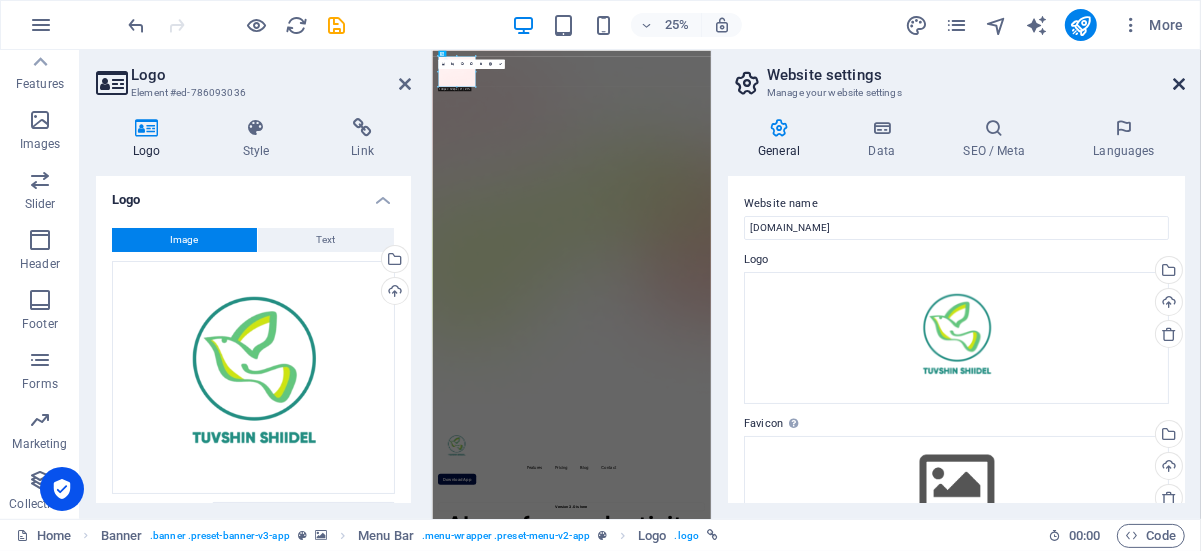 click at bounding box center [1179, 84] 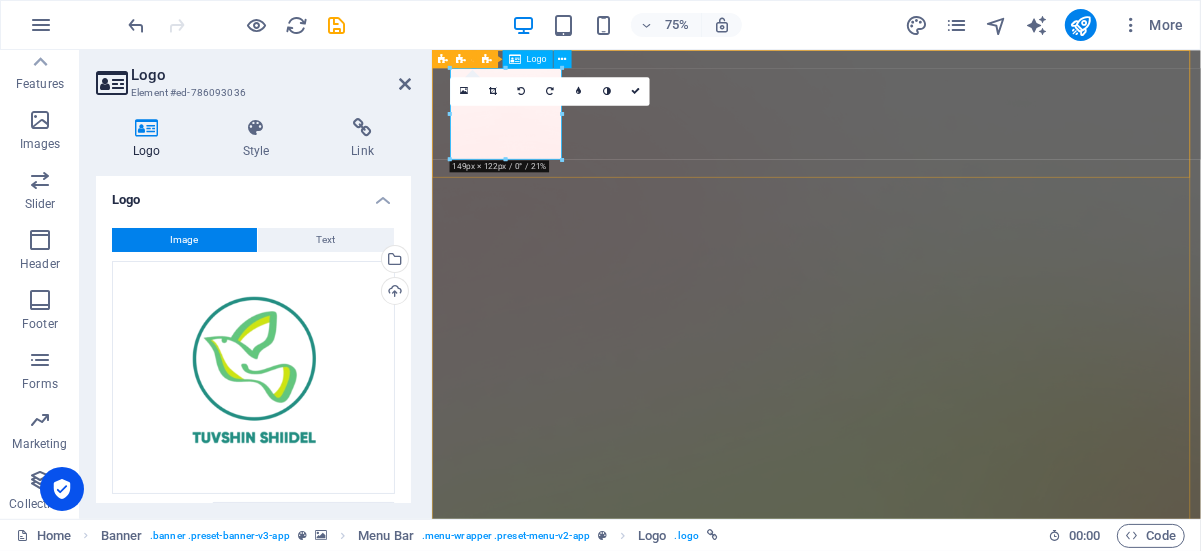 click at bounding box center [943, 1636] 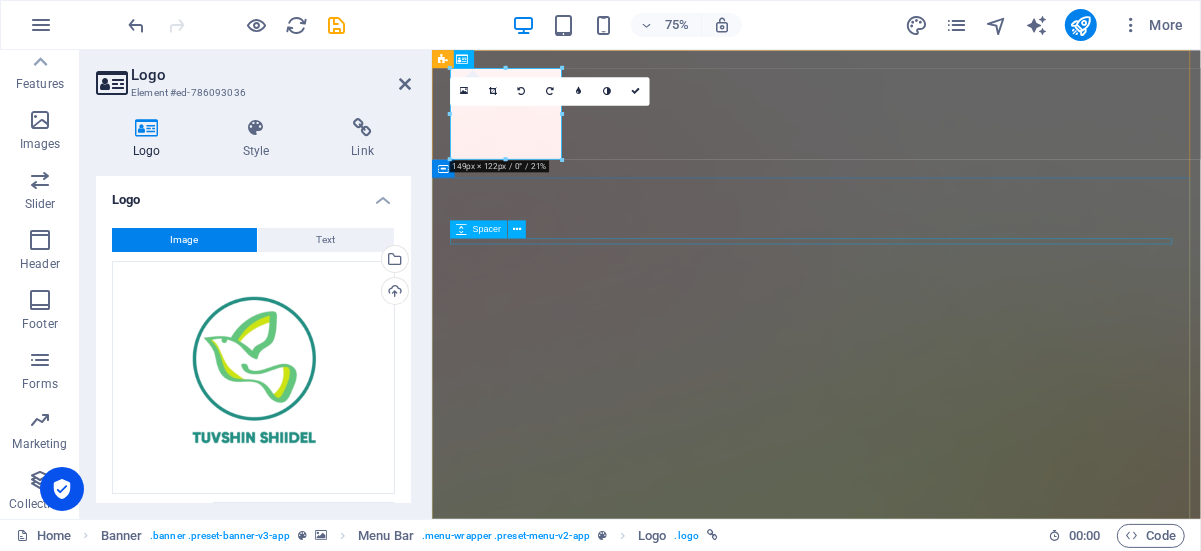 click at bounding box center [943, 1899] 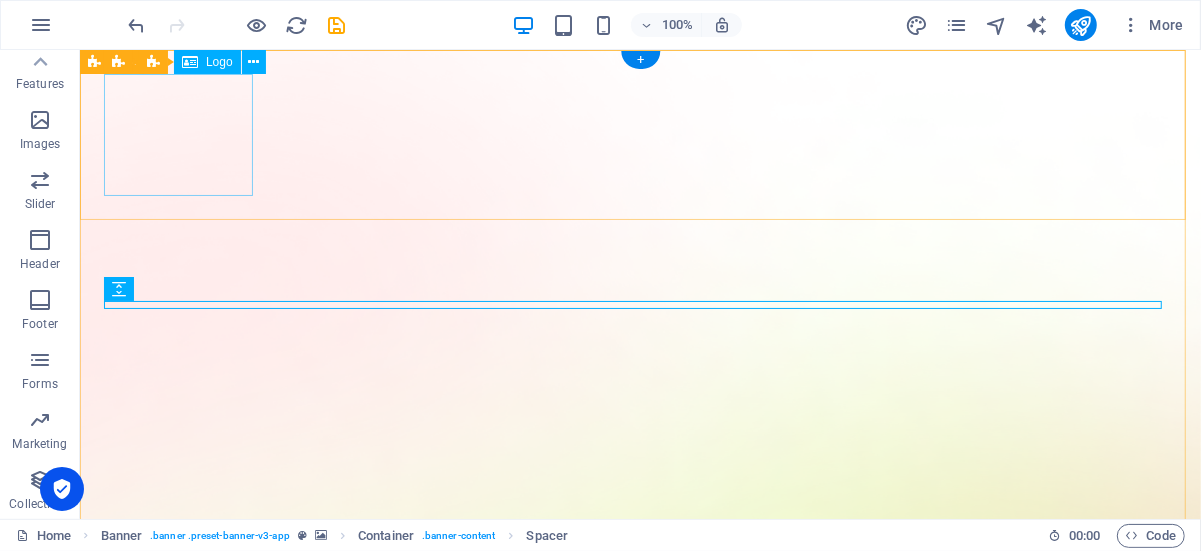 click at bounding box center [639, 1635] 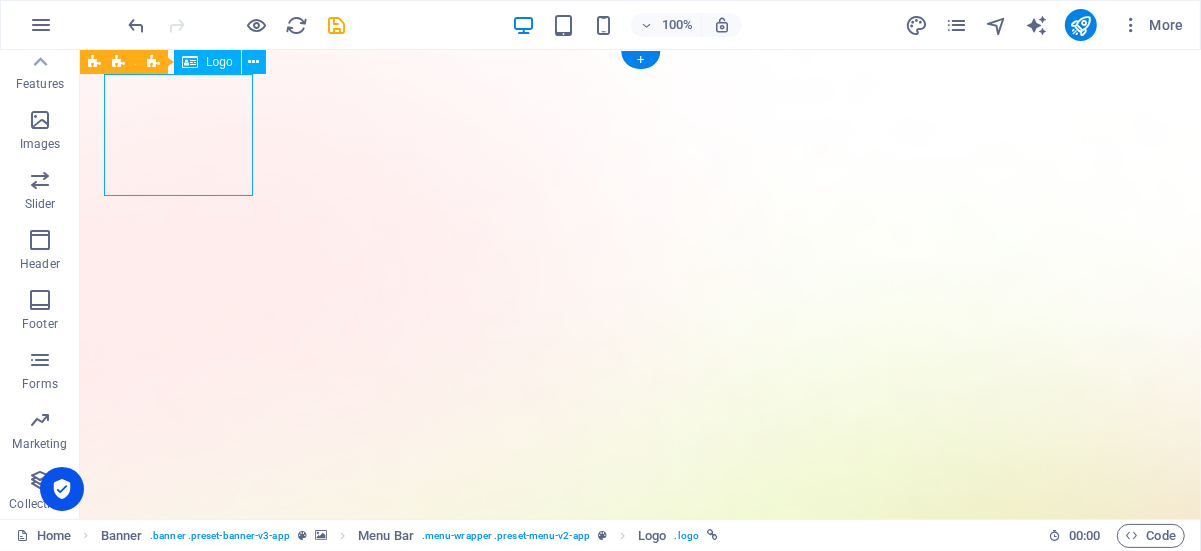 click at bounding box center (639, 1635) 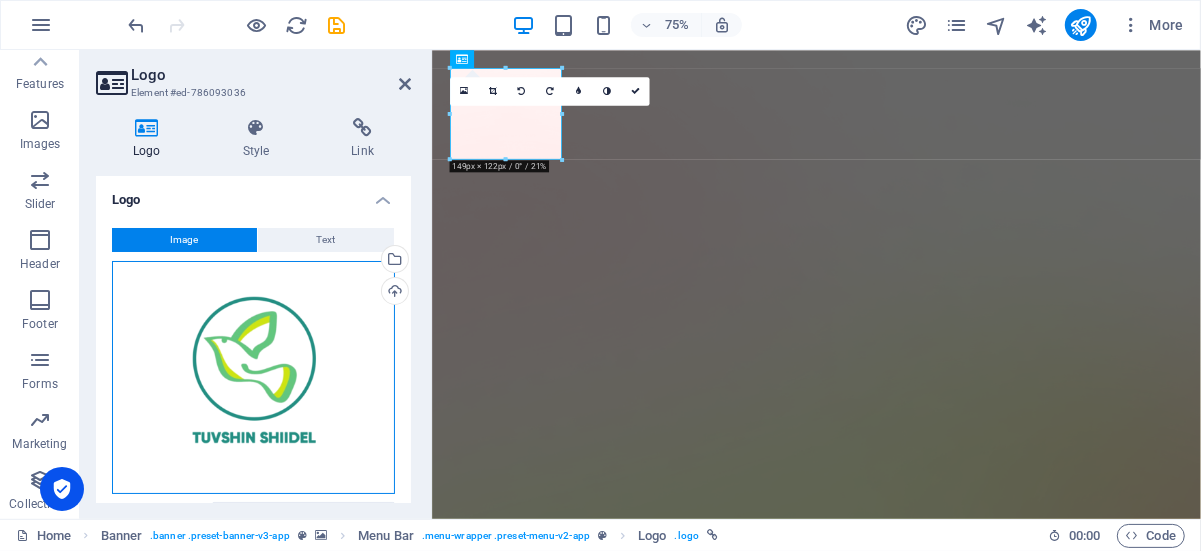 click on "Drag files here, click to choose files or select files from Files or our free stock photos & videos" at bounding box center [253, 377] 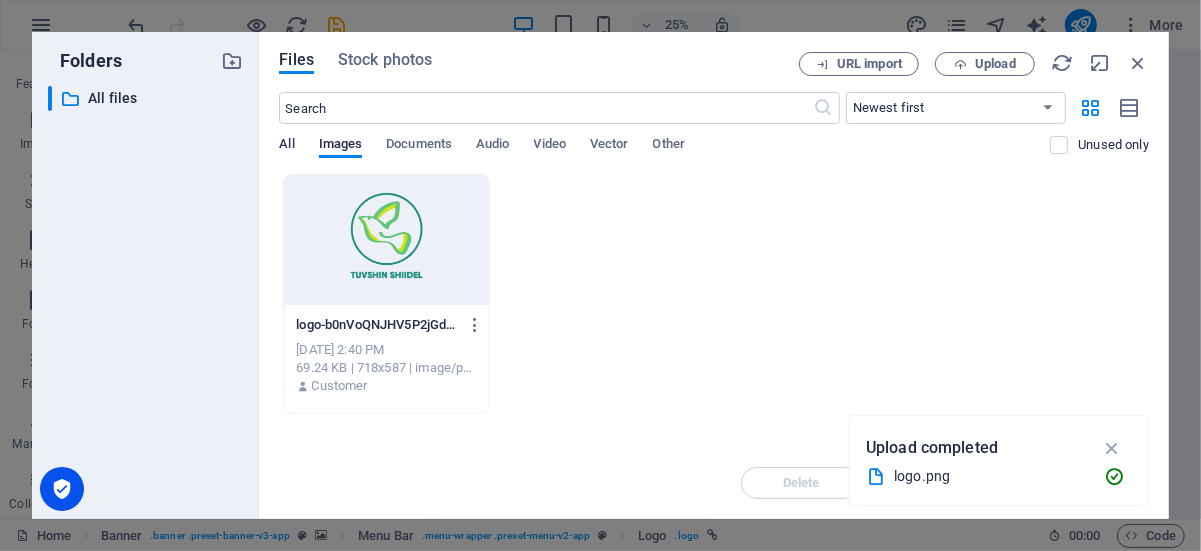 click on "All" at bounding box center [286, 146] 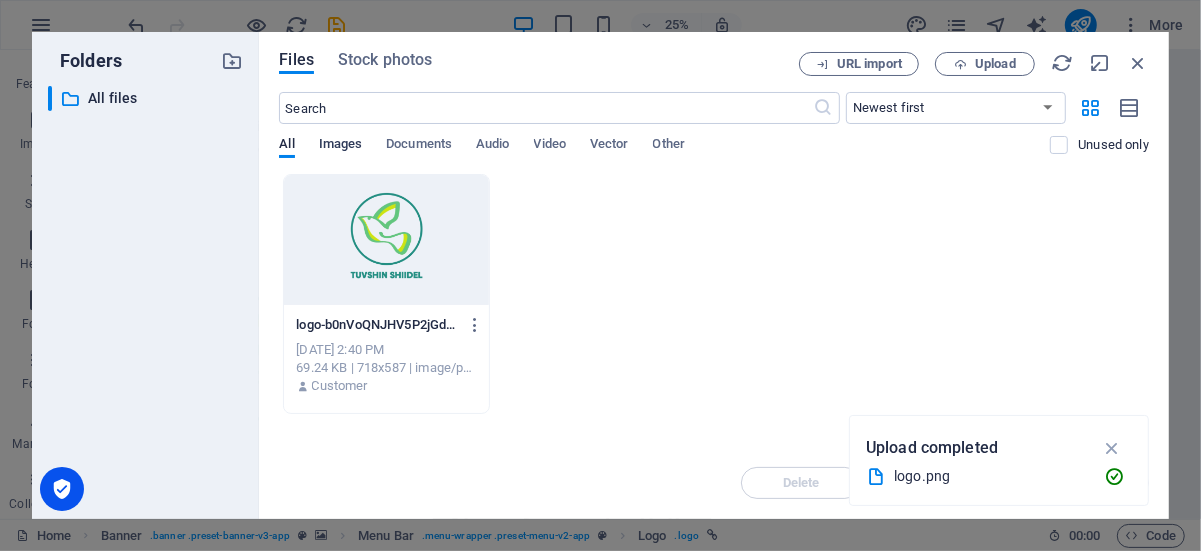 click on "Images" at bounding box center (341, 146) 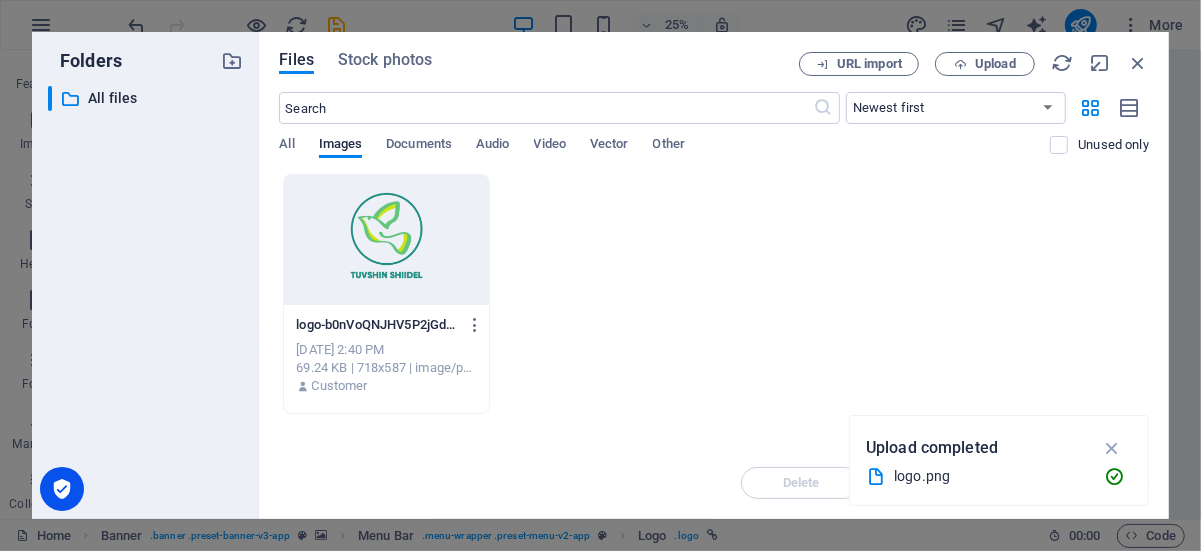 click on "69.24 KB | 718x587 | image/png" at bounding box center (386, 368) 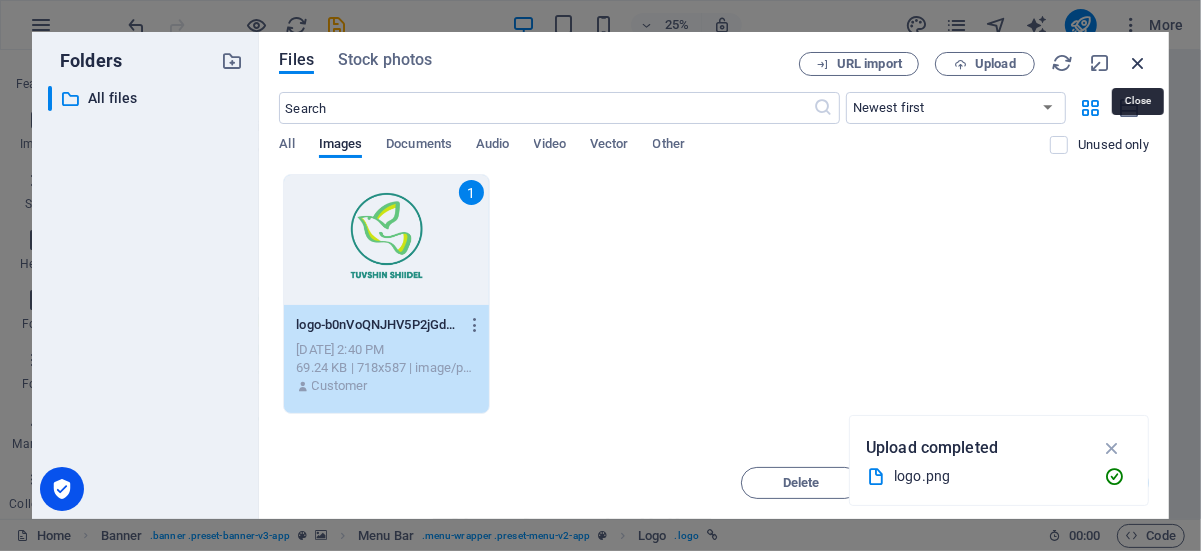 click at bounding box center [1138, 63] 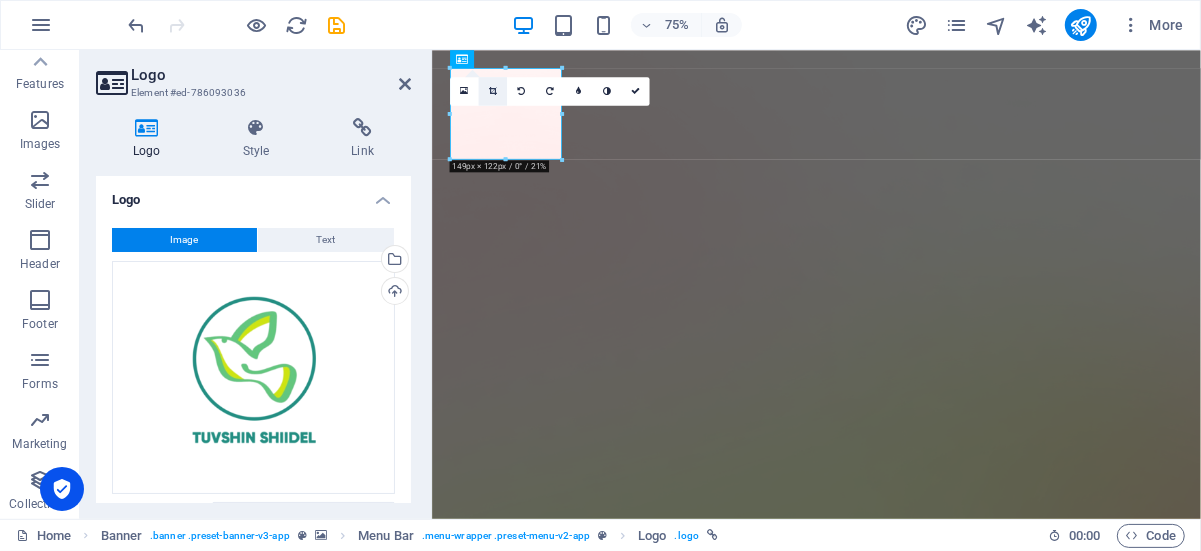 click at bounding box center [493, 91] 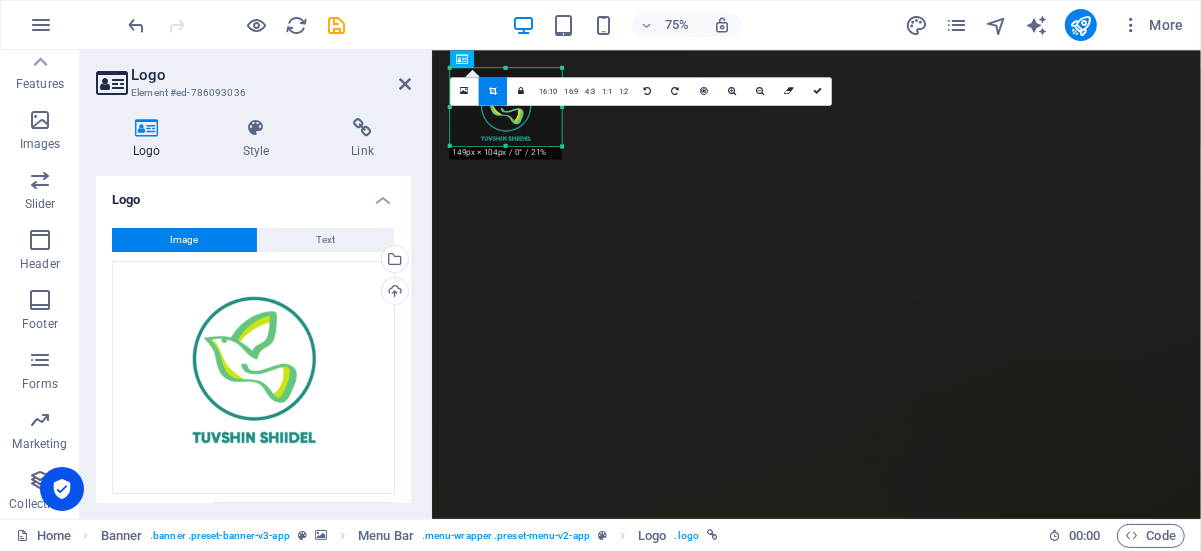 drag, startPoint x: 504, startPoint y: 160, endPoint x: 506, endPoint y: 142, distance: 18.110771 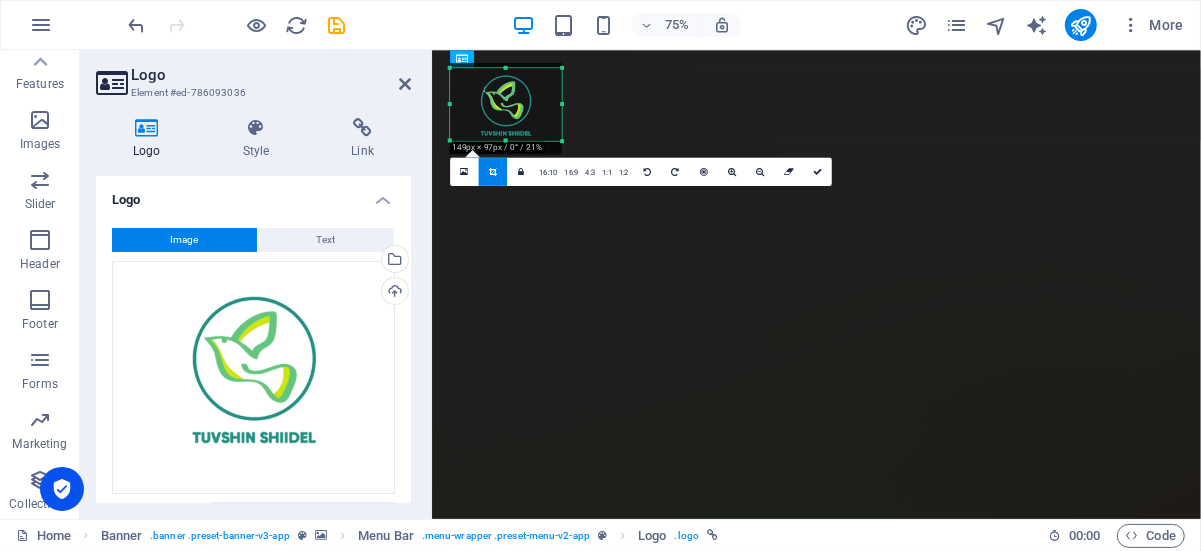 click on "180 170 160 150 140 130 120 110 100 90 80 70 60 50 40 30 20 10 0 -10 -20 -30 -40 -50 -60 -70 -80 -90 -100 -110 -120 -130 -140 -150 -160 -170 149px × 97px / 0° / 21% 16:10 16:9 4:3 1:1 1:2 0" at bounding box center (506, 104) 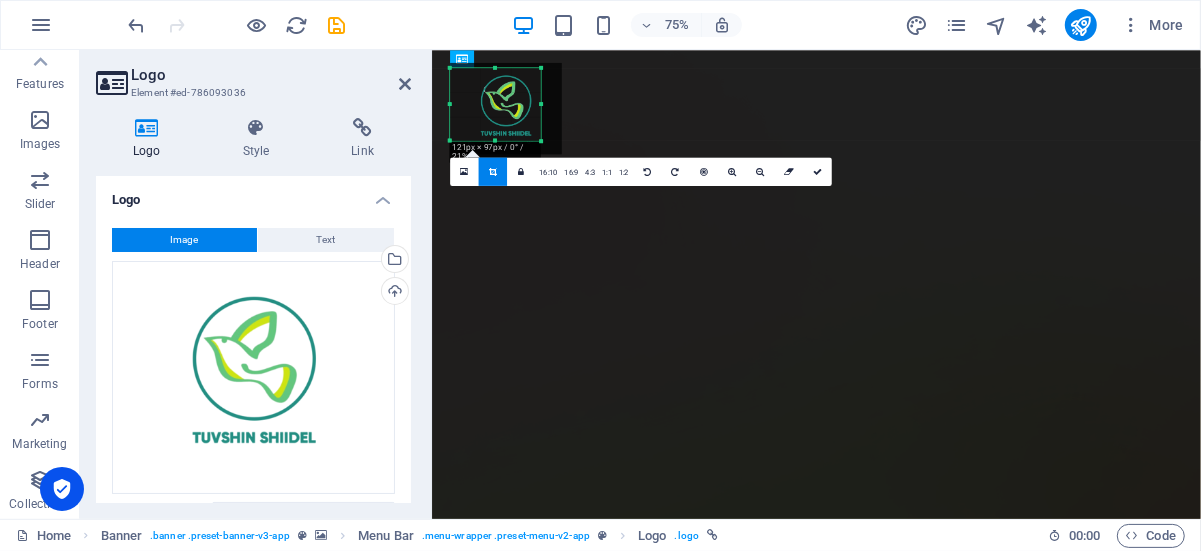 drag, startPoint x: 564, startPoint y: 105, endPoint x: 536, endPoint y: 106, distance: 28.01785 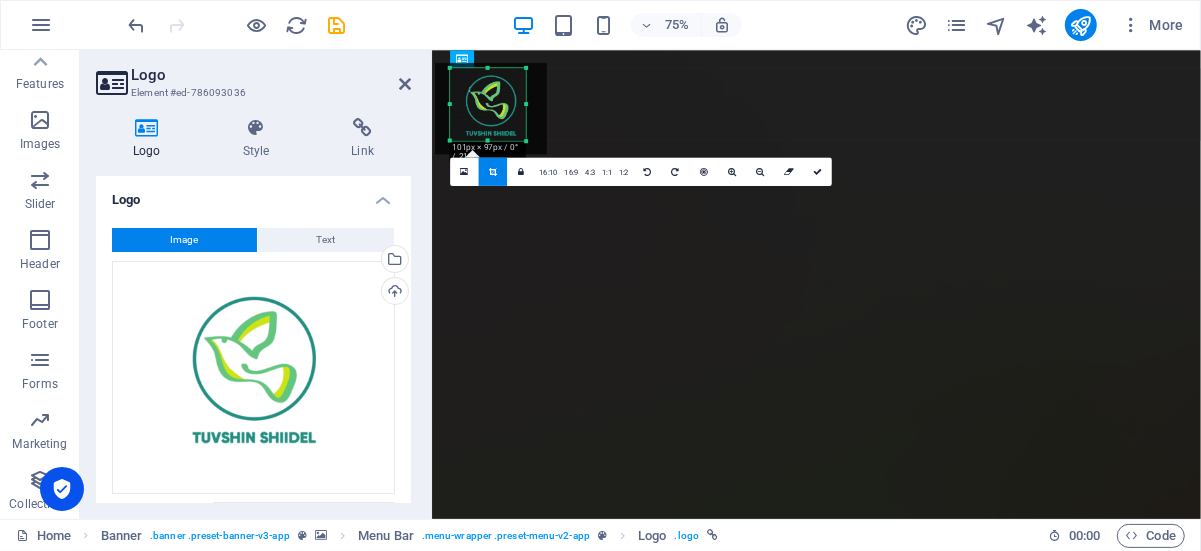 drag, startPoint x: 451, startPoint y: 106, endPoint x: 471, endPoint y: 108, distance: 20.09975 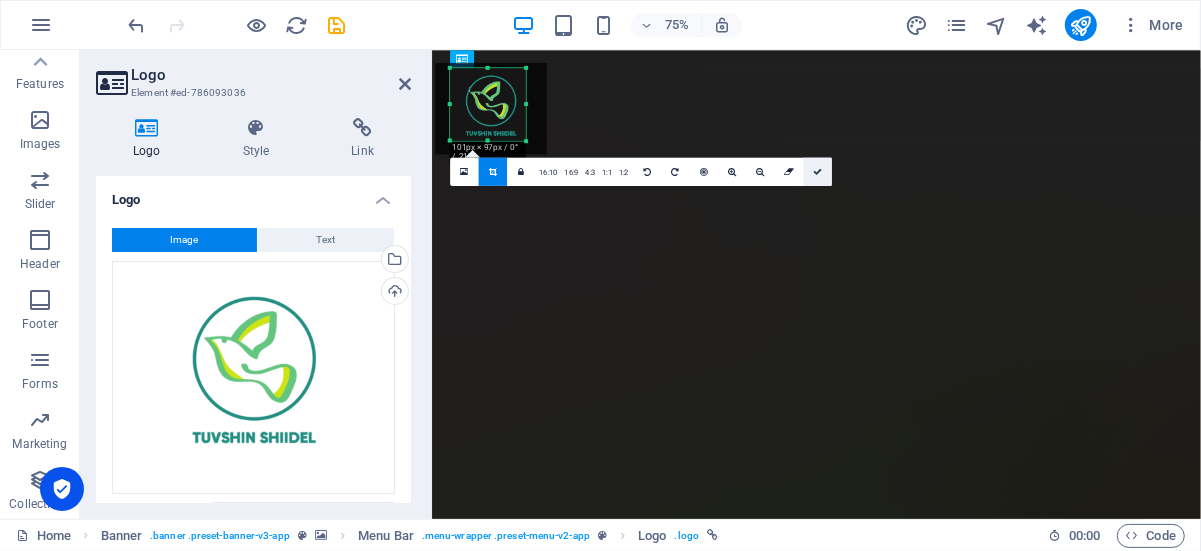 click at bounding box center [817, 171] 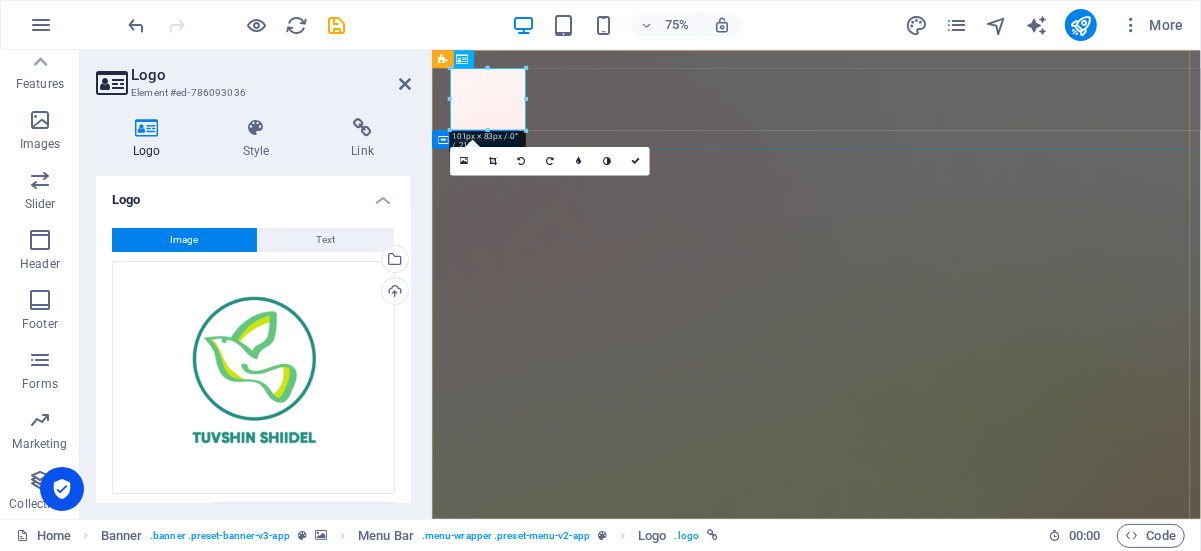 click on "Version 2.0 is here AI app for productivity Lorem ipsum dolor sit amet, consectetur adipiscing elit, sed do eiusmod tempor incididunt ut labore et dolore magna aliqua. Download App" at bounding box center [943, 2322] 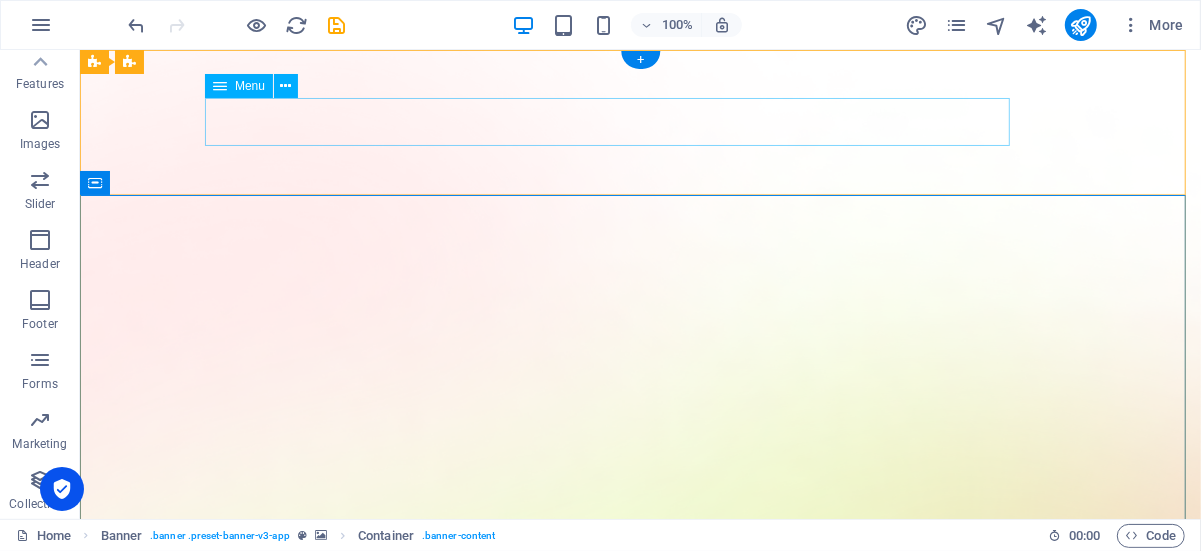 click on "Features Pricing Blog Contact" at bounding box center [639, 1551] 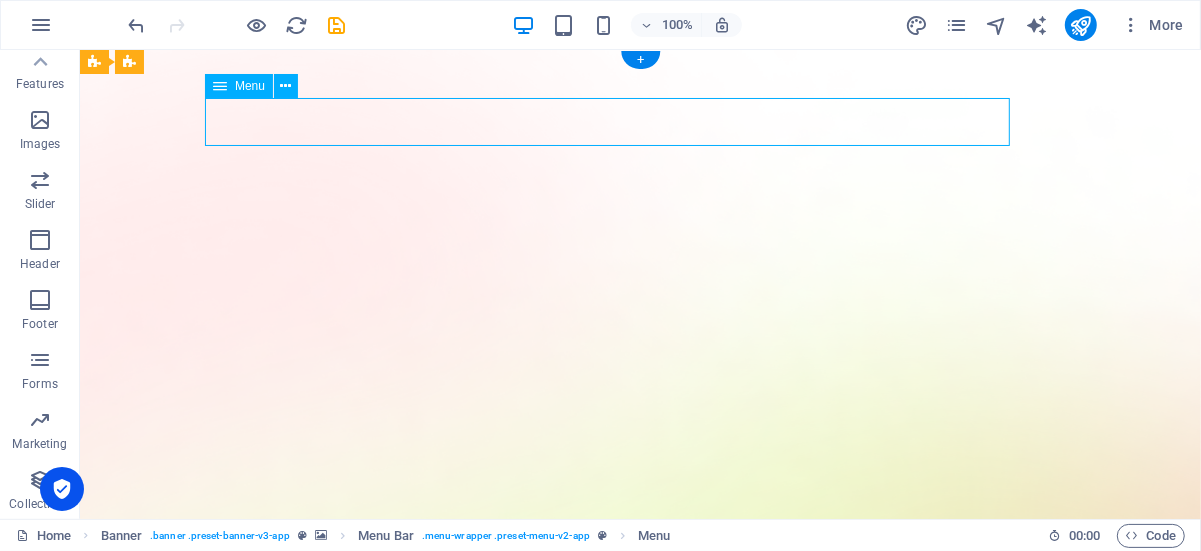 click on "Features Pricing Blog Contact" at bounding box center (639, 1551) 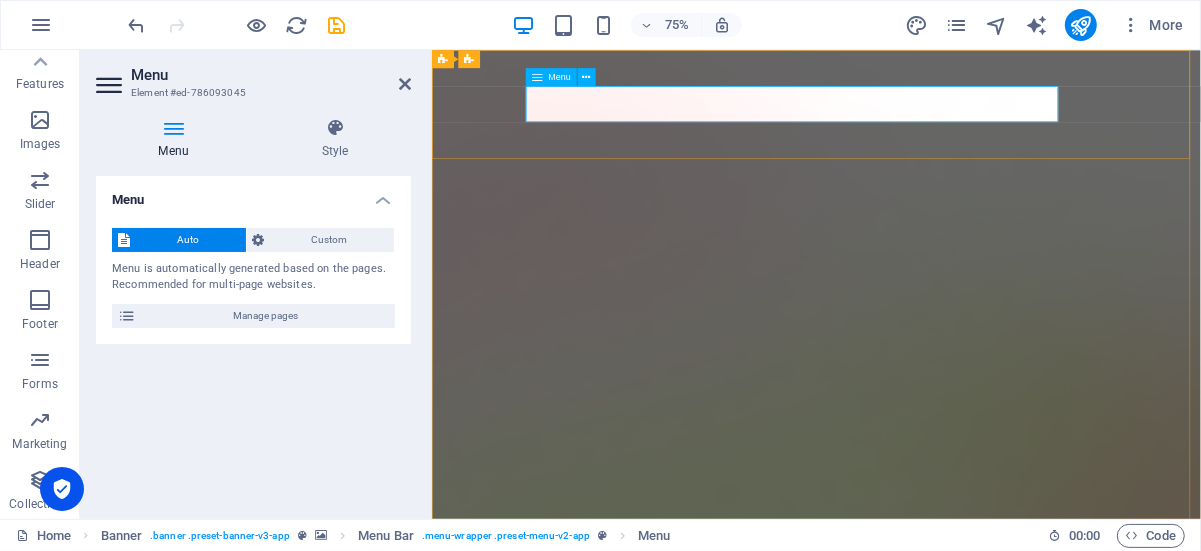 click on "Features Pricing Blog Contact" at bounding box center (943, 1552) 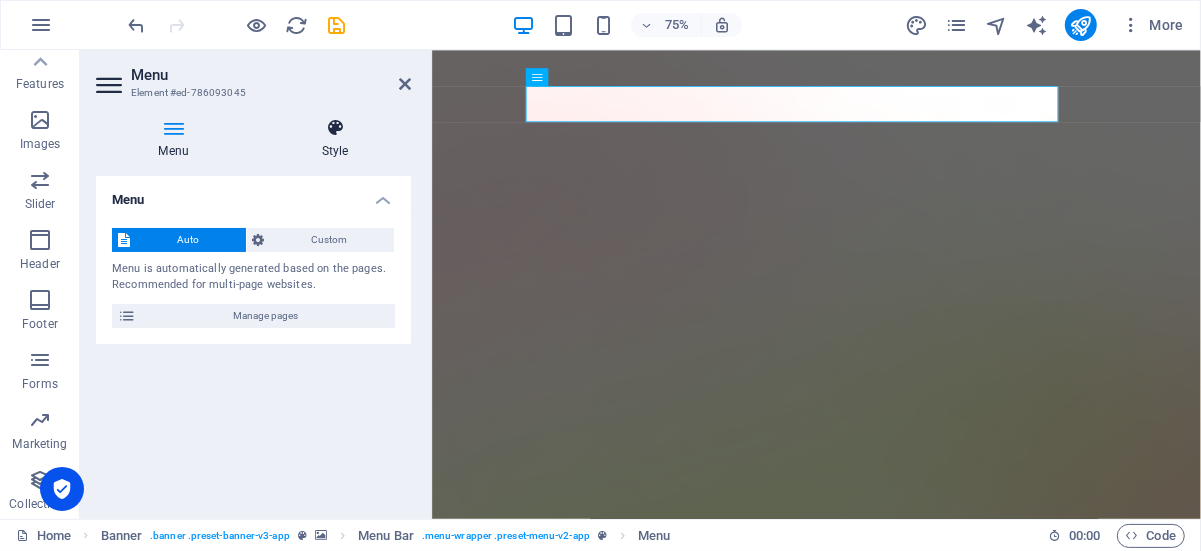click at bounding box center (335, 128) 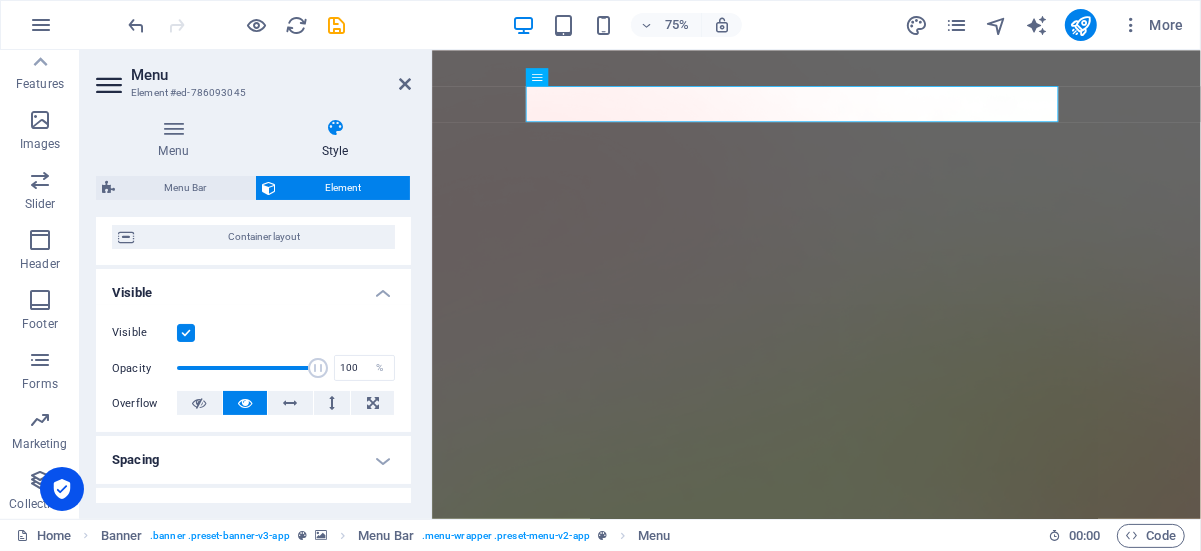 scroll, scrollTop: 200, scrollLeft: 0, axis: vertical 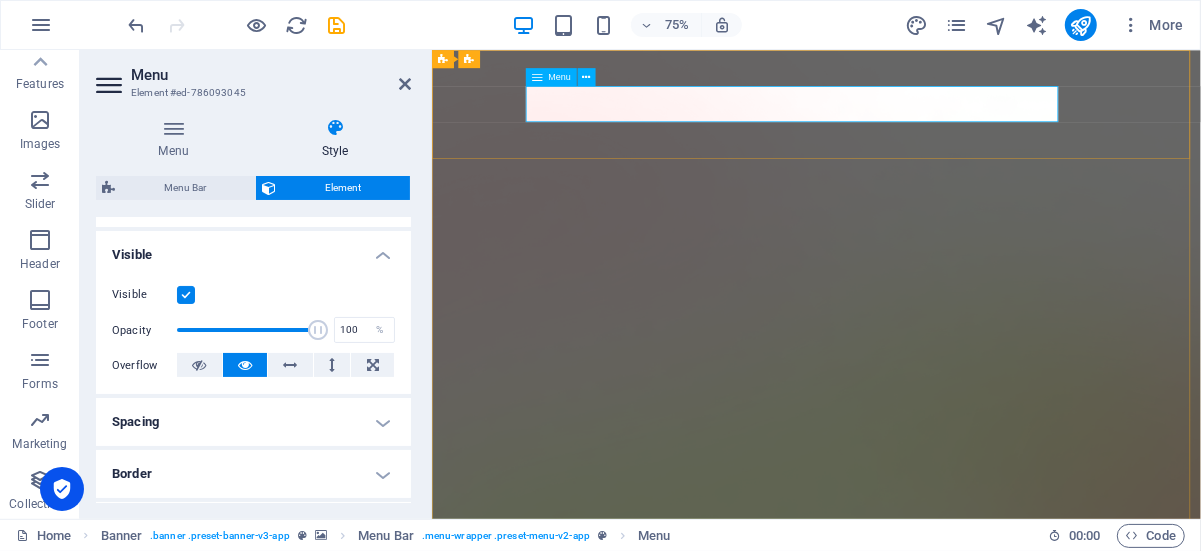 click on "Features Pricing Blog Contact" at bounding box center [943, 1552] 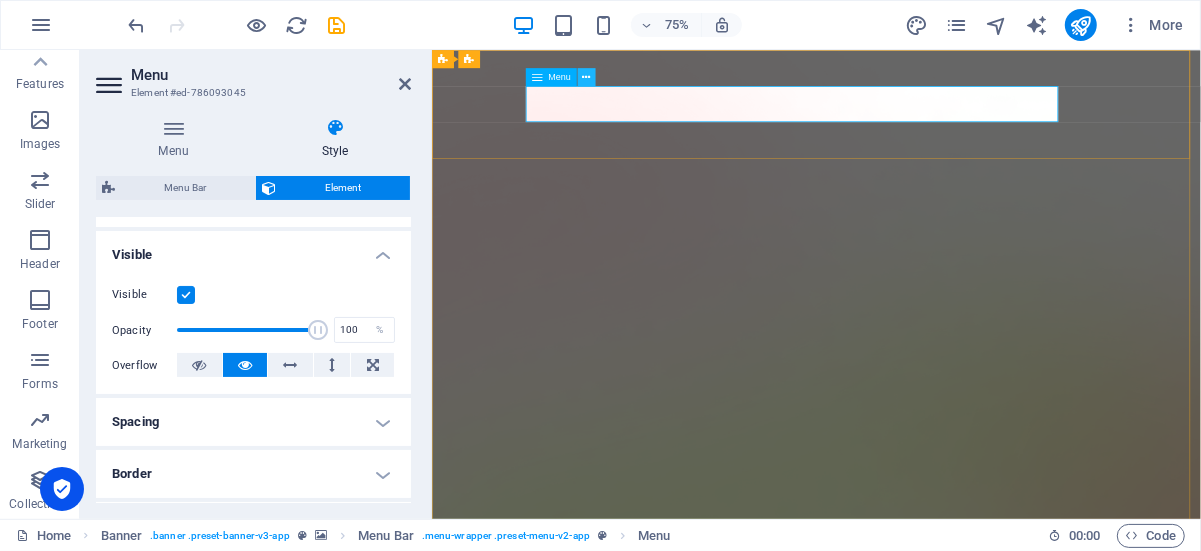 click at bounding box center [586, 77] 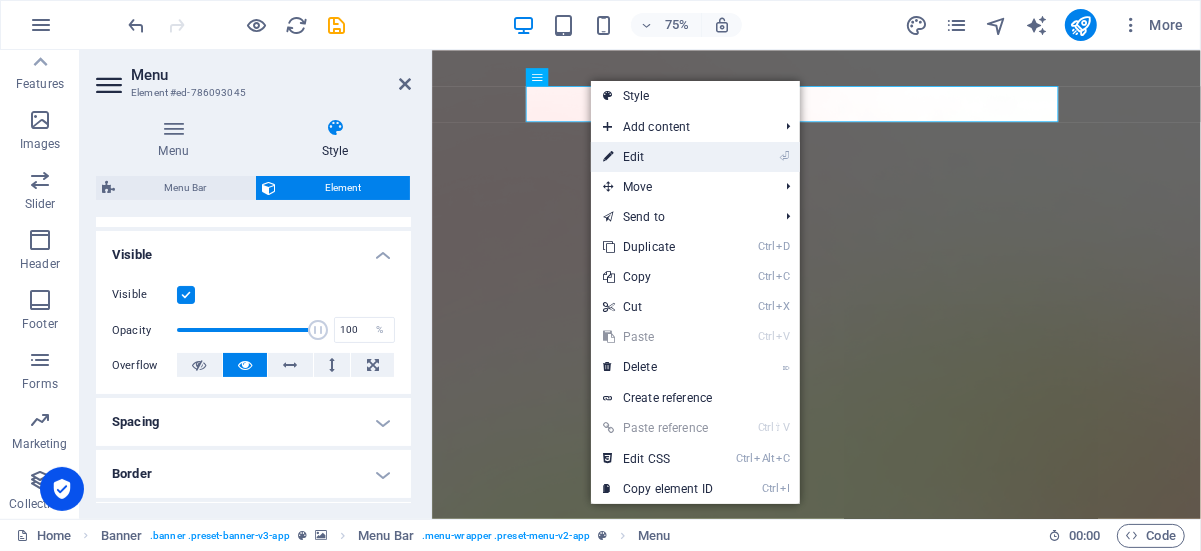 click on "⏎  Edit" at bounding box center [658, 157] 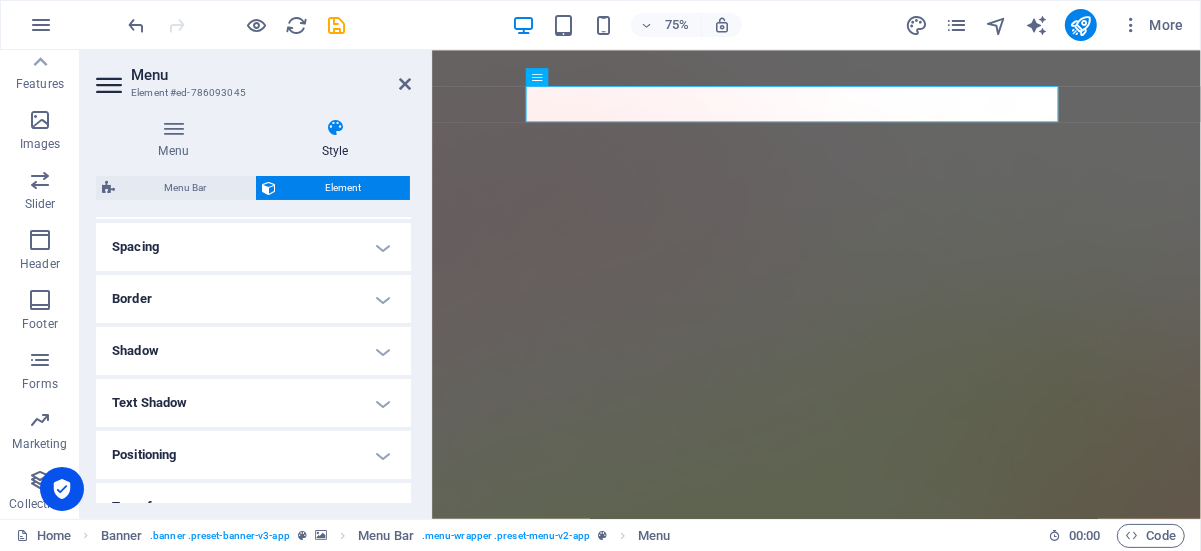 scroll, scrollTop: 300, scrollLeft: 0, axis: vertical 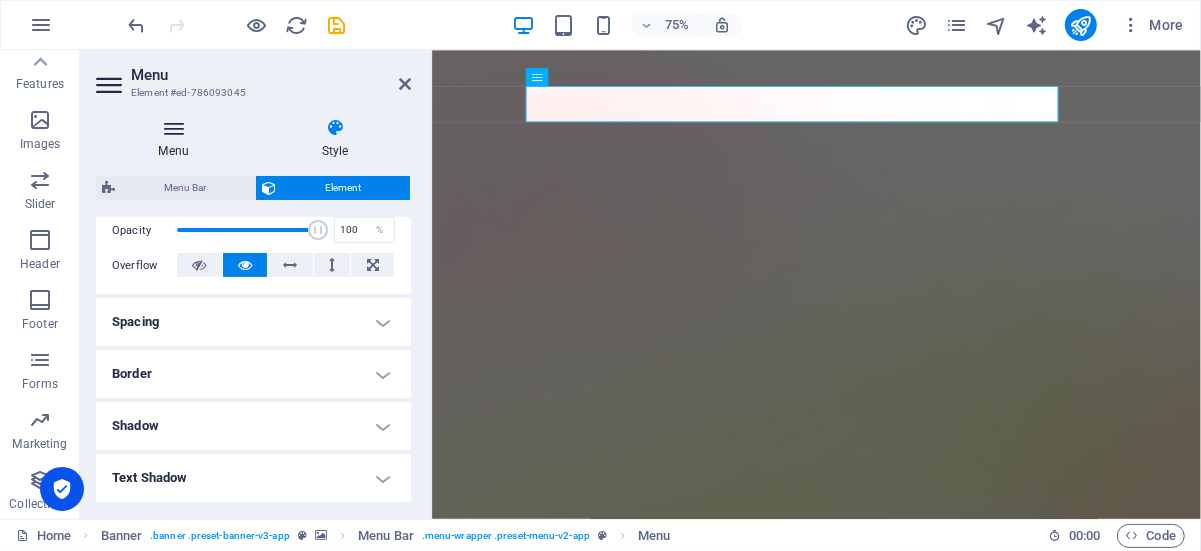 click at bounding box center [173, 128] 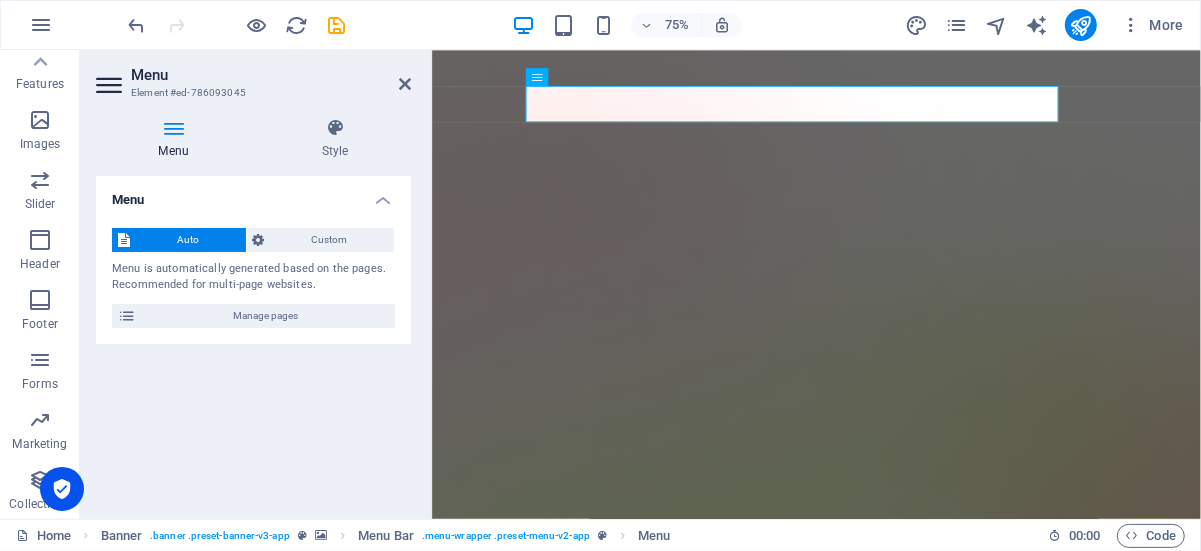 click on "Auto" at bounding box center (188, 240) 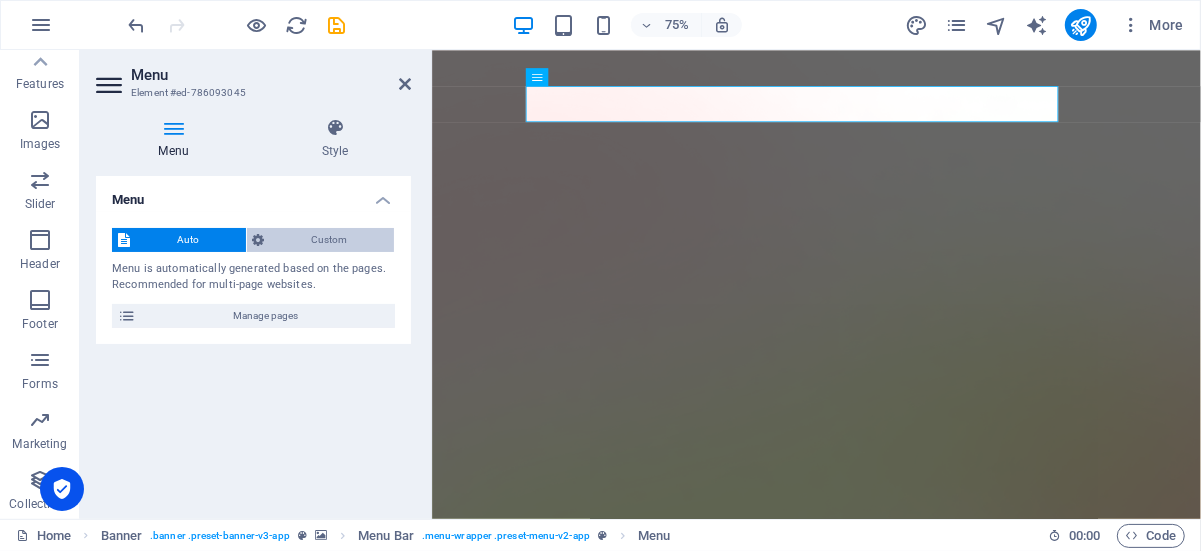 click on "Custom" at bounding box center (330, 240) 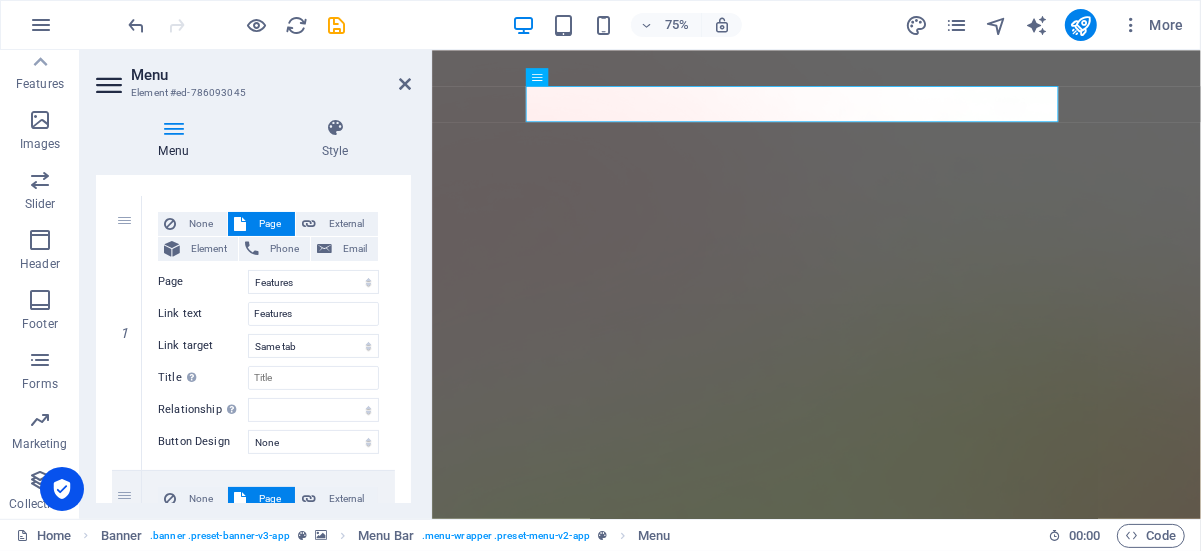 scroll, scrollTop: 200, scrollLeft: 0, axis: vertical 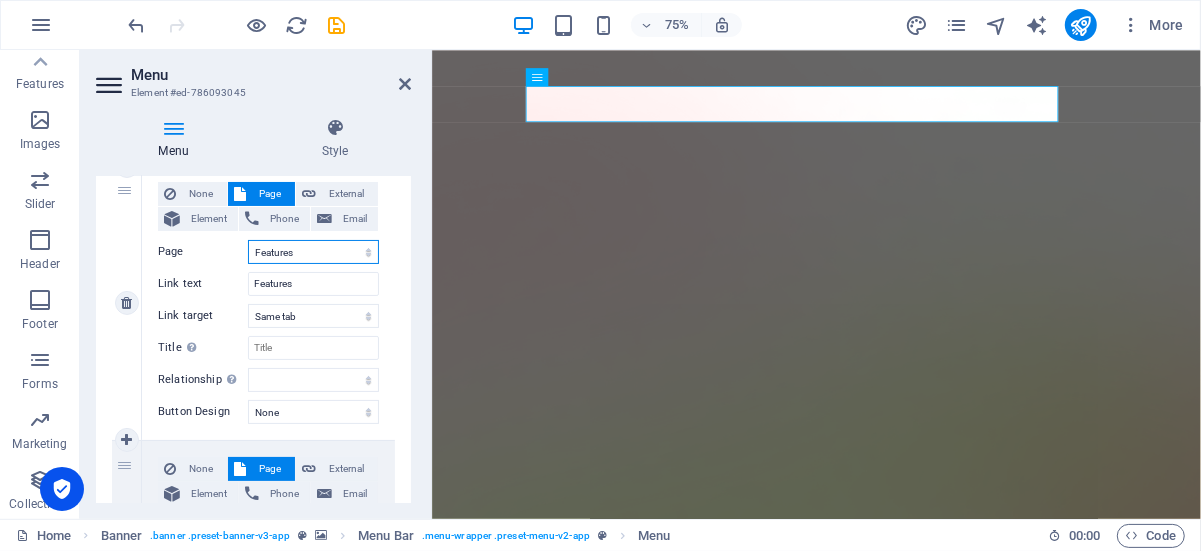 click on "Home Features Pricing Blog Contact Privacy Legal Notice" at bounding box center [313, 252] 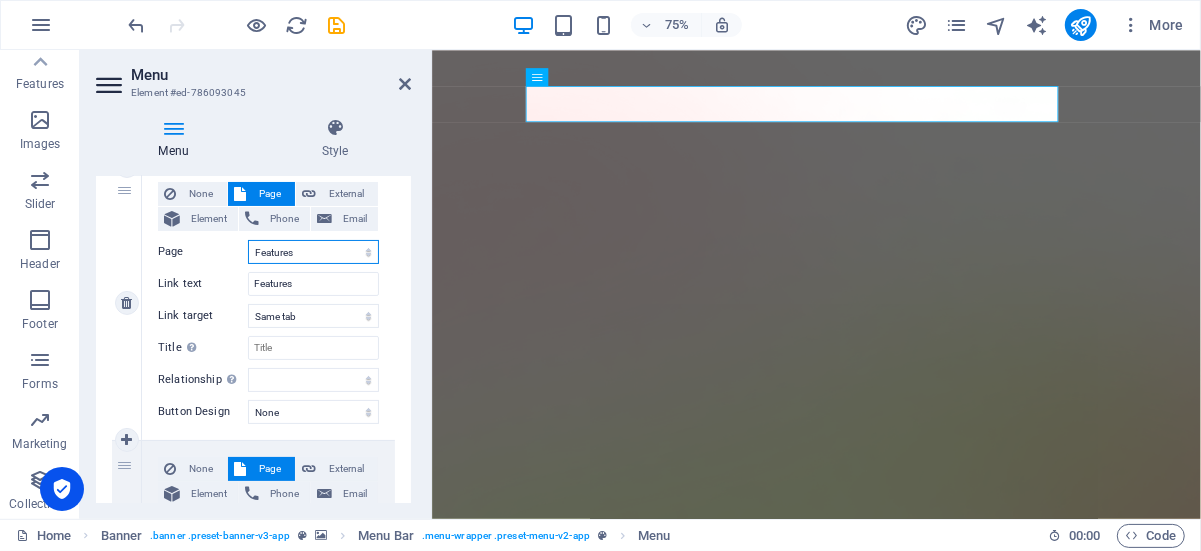 click on "Home Features Pricing Blog Contact Privacy Legal Notice" at bounding box center (313, 252) 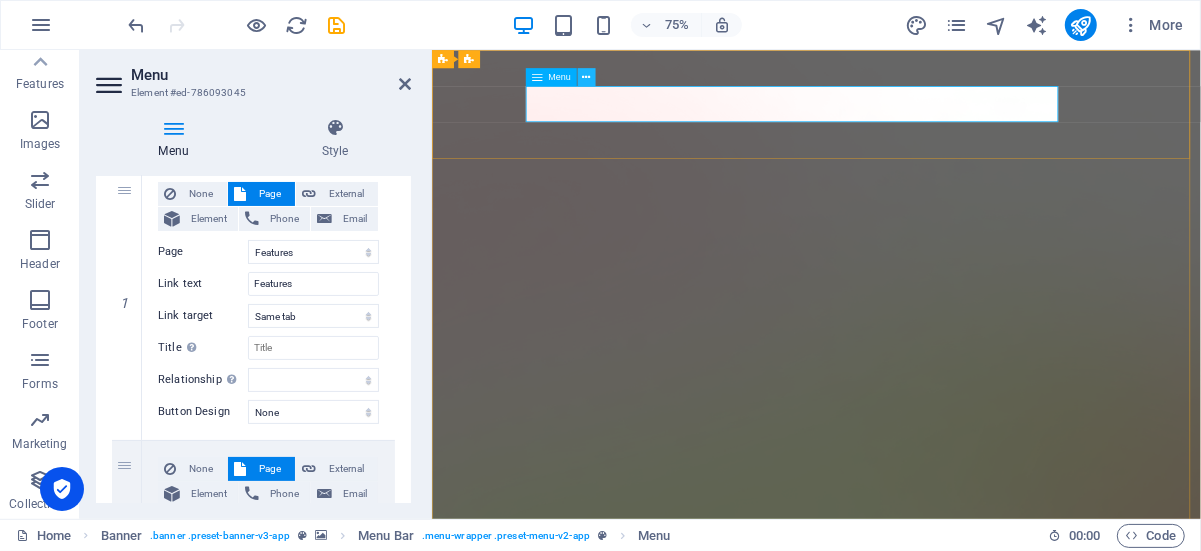 click at bounding box center [586, 77] 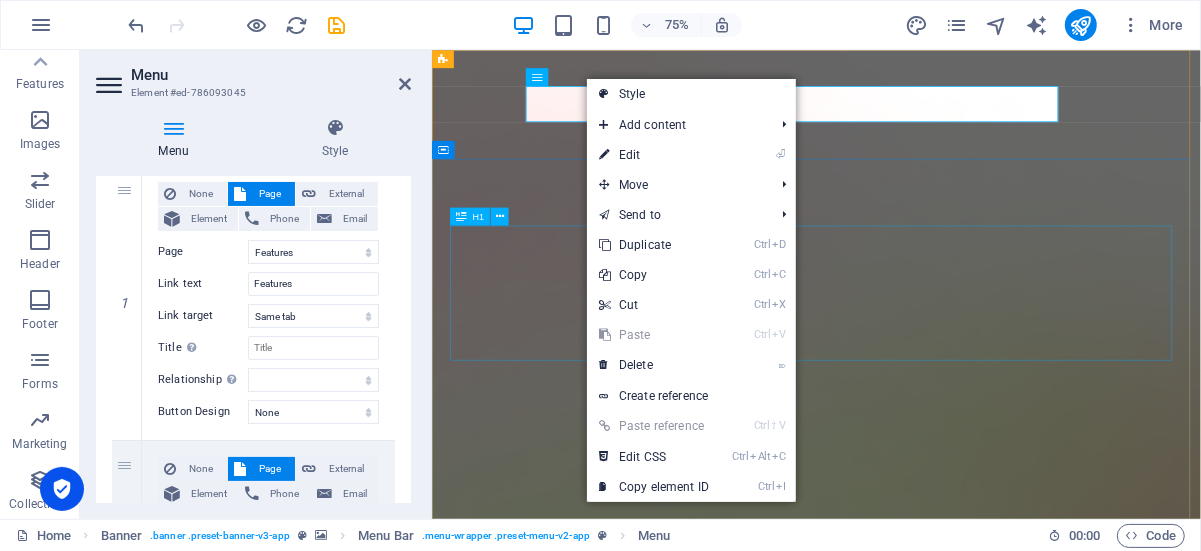 click on "AI app for productivity" at bounding box center [943, 1887] 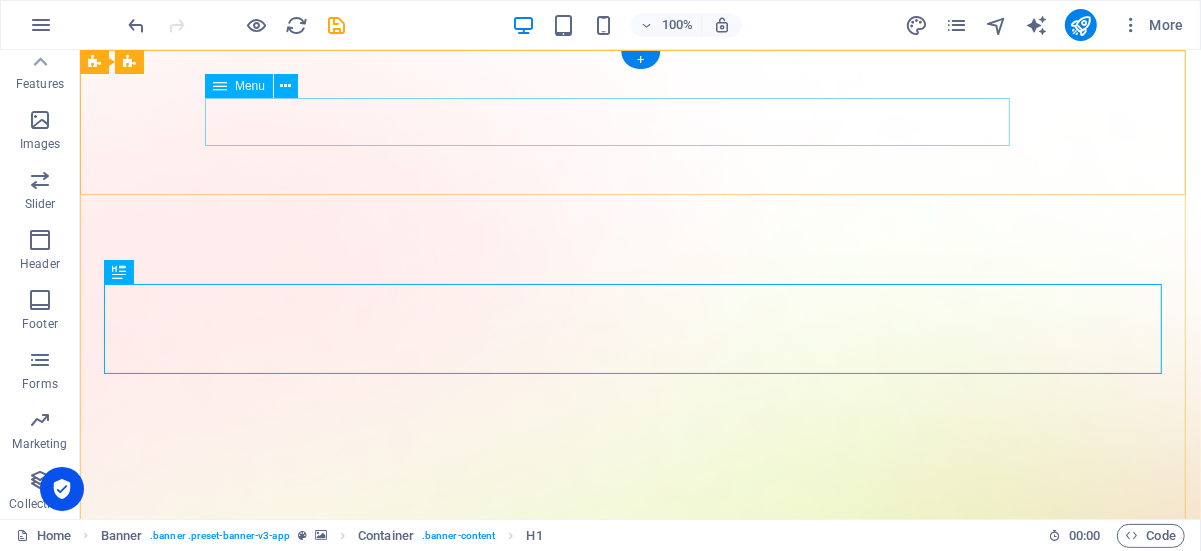 click on "Features Pricing Blog Contact" at bounding box center [639, 1614] 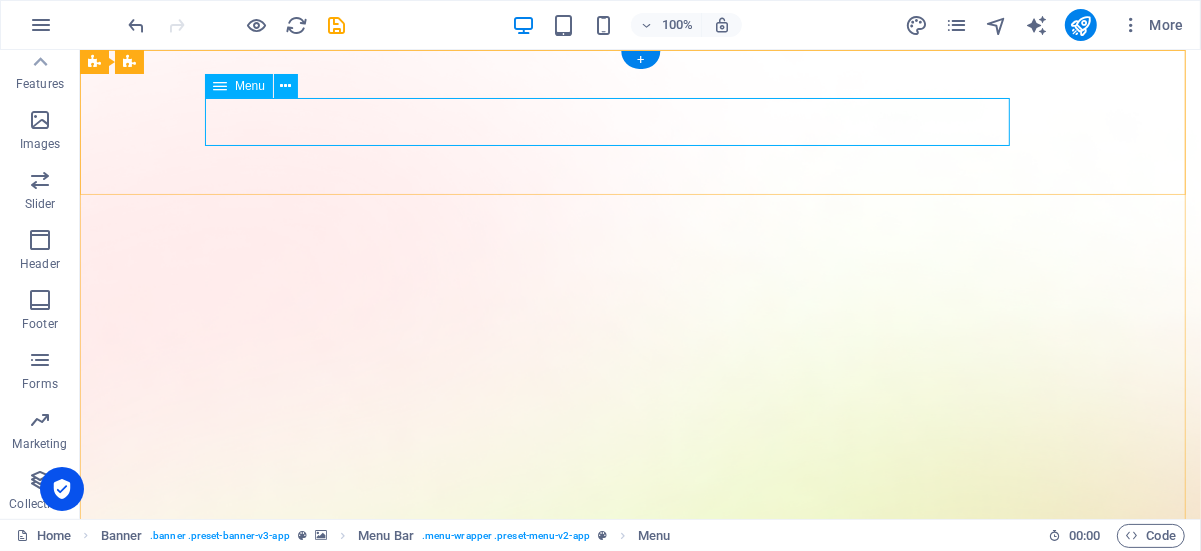 click on "Features Pricing Blog Contact" at bounding box center (639, 1614) 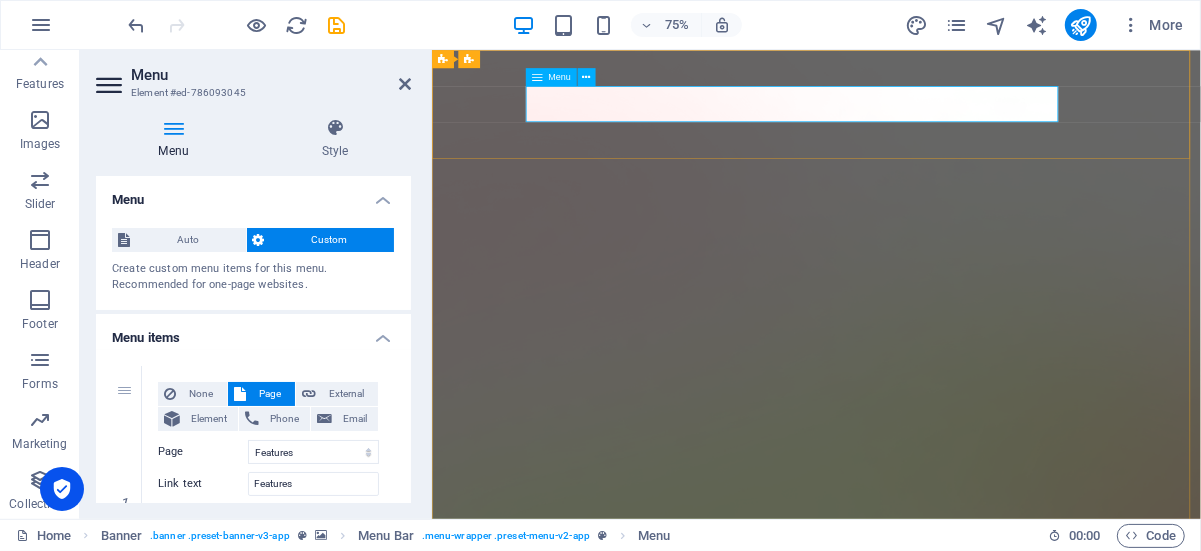 click on "Features Pricing Blog Contact" at bounding box center [943, 1615] 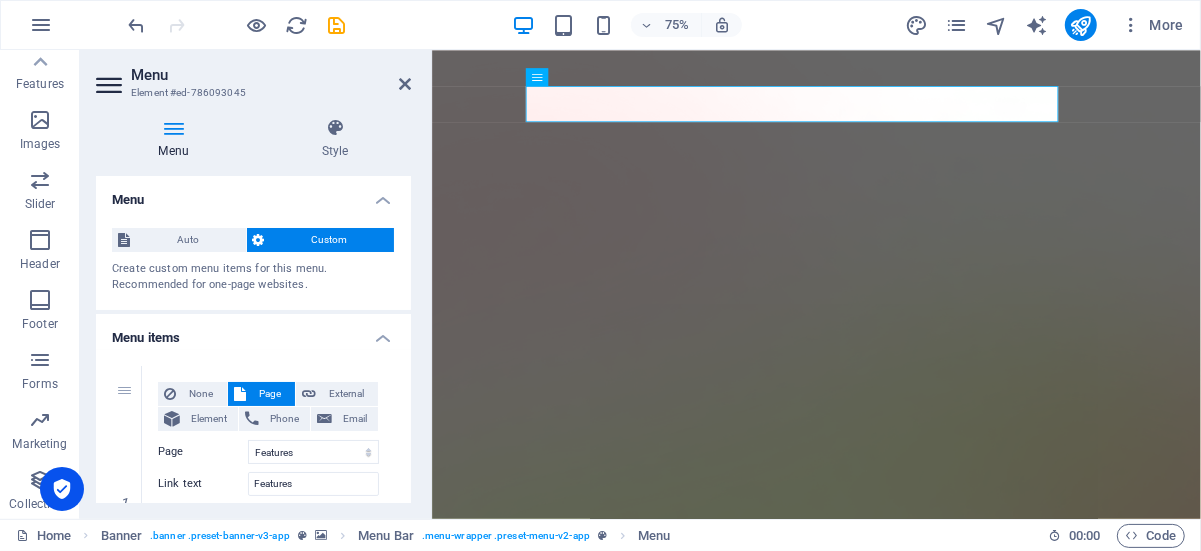 click on "Custom" at bounding box center [330, 240] 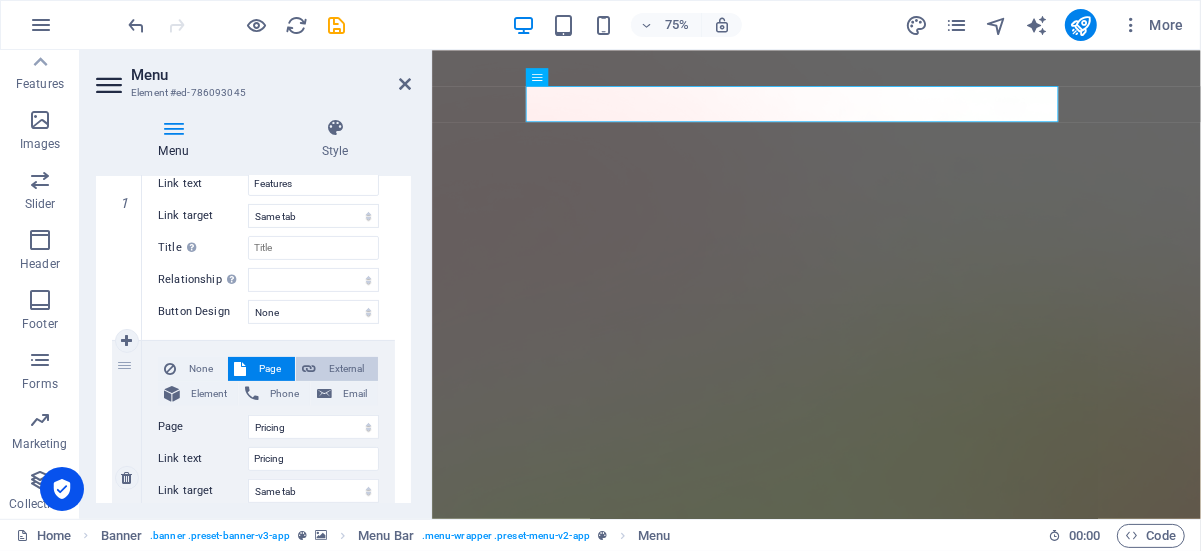 scroll, scrollTop: 400, scrollLeft: 0, axis: vertical 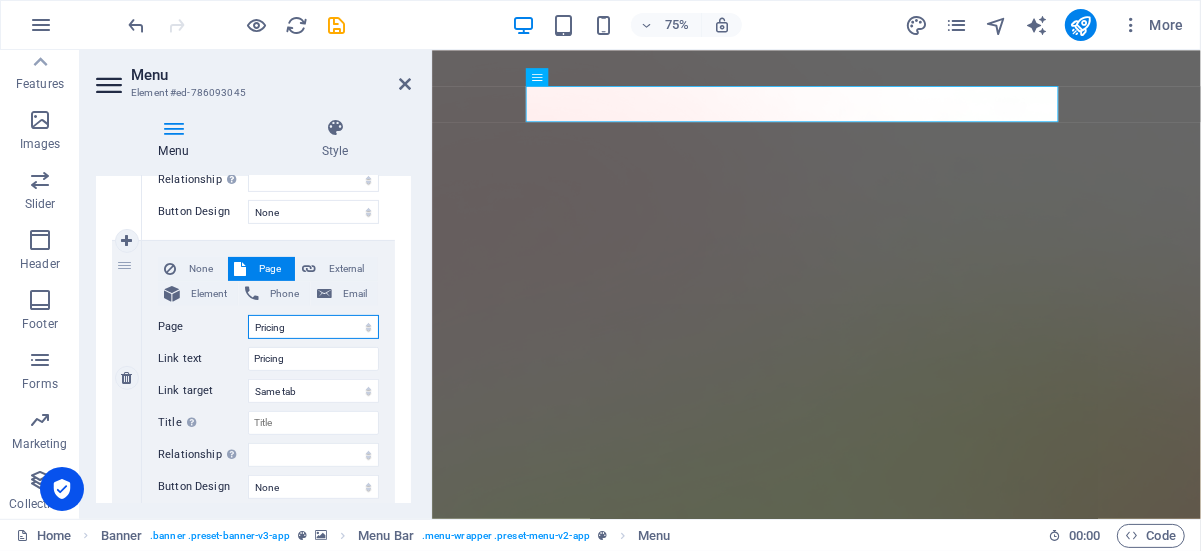 click on "Home Features Pricing Blog Contact Privacy Legal Notice" at bounding box center (313, 327) 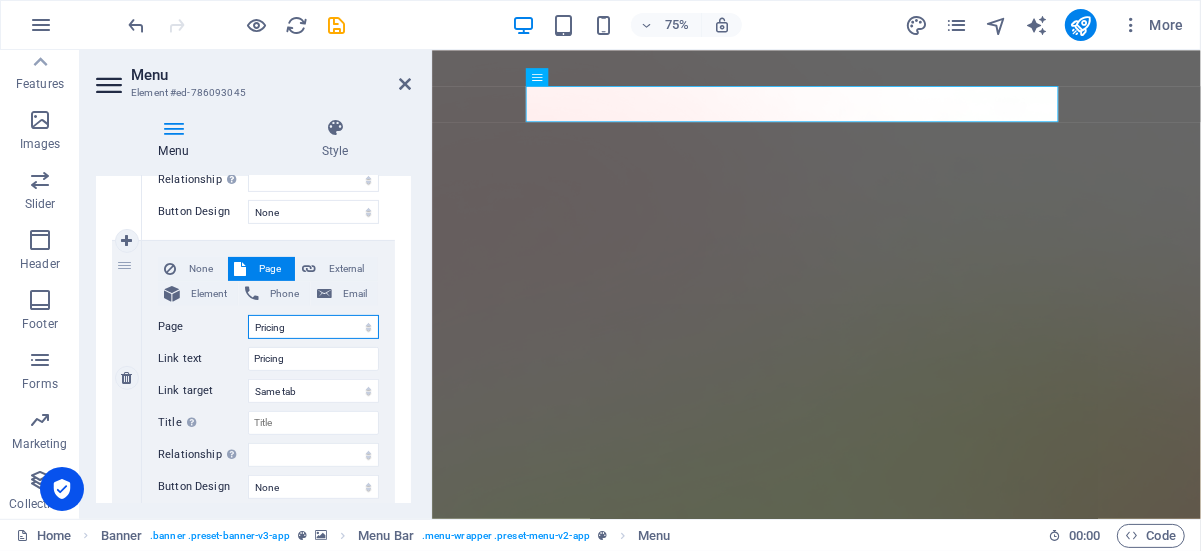 click on "Home Features Pricing Blog Contact Privacy Legal Notice" at bounding box center (313, 327) 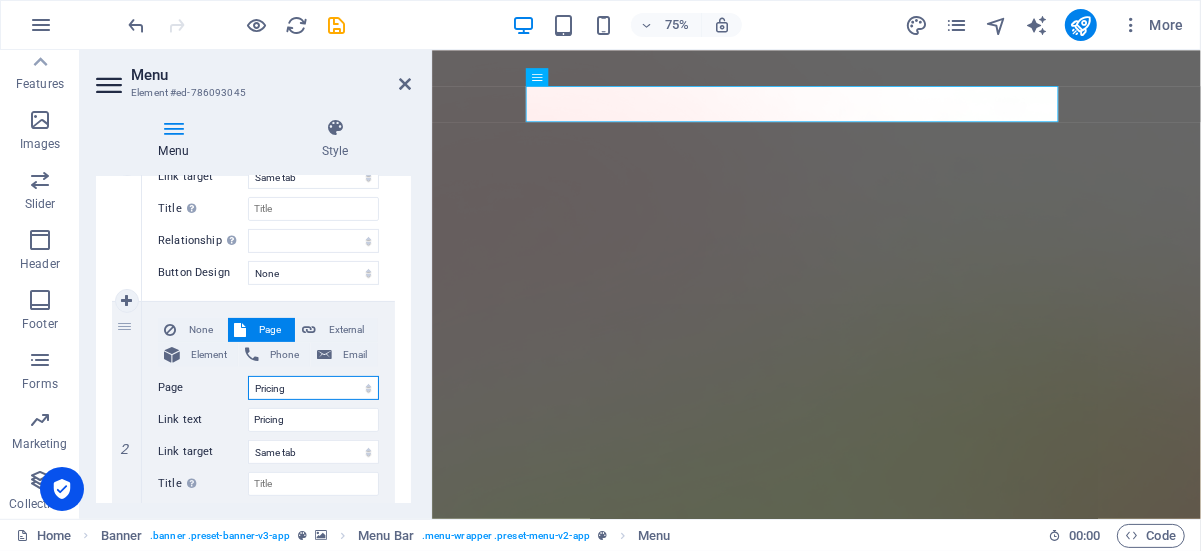 scroll, scrollTop: 400, scrollLeft: 0, axis: vertical 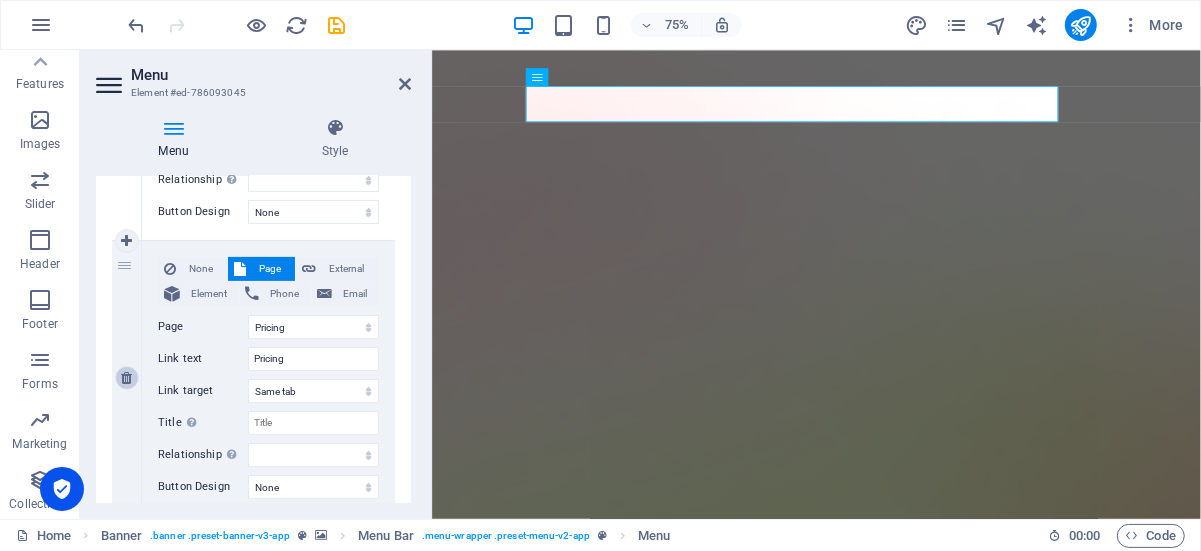 click at bounding box center [126, 378] 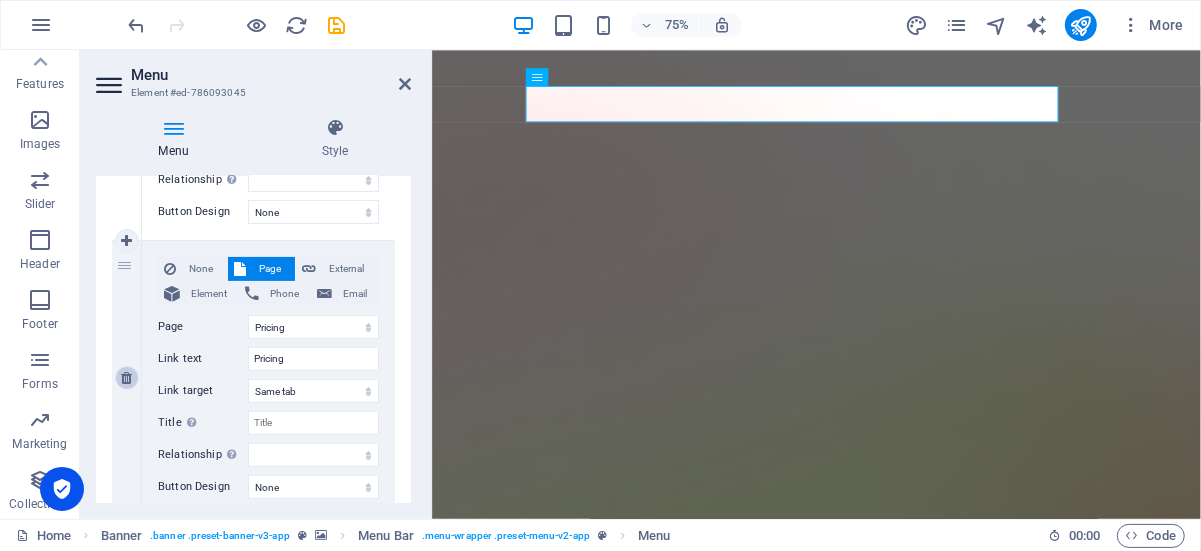 select 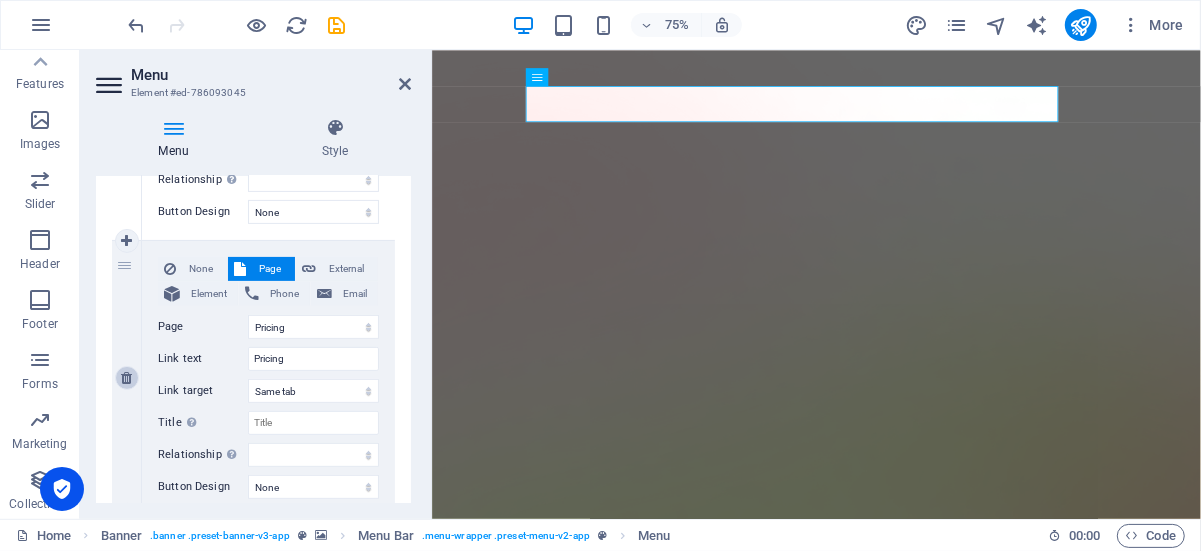 select on "3" 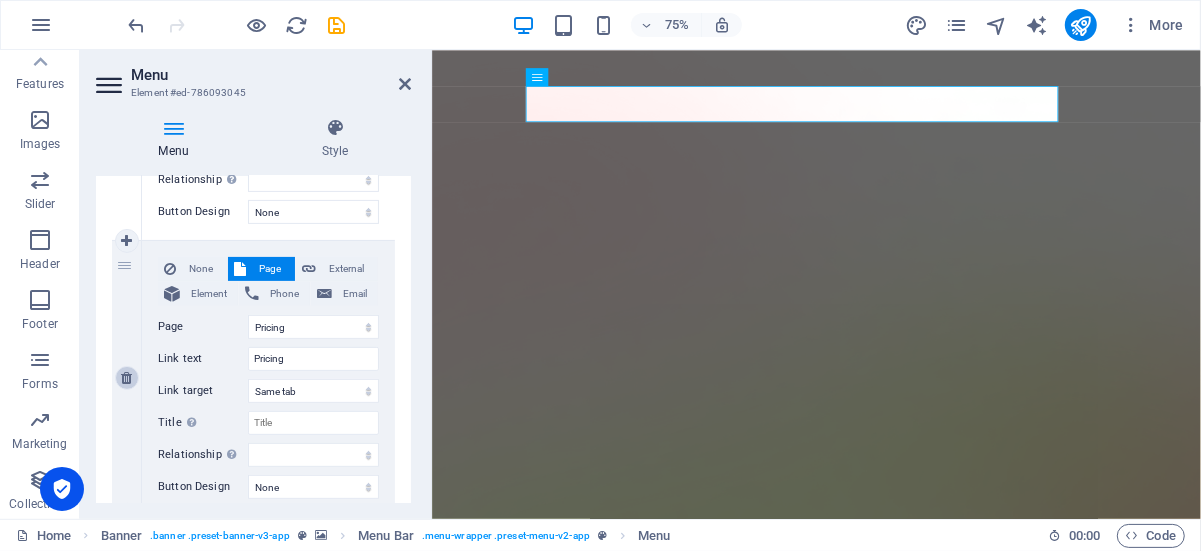 type on "Contact" 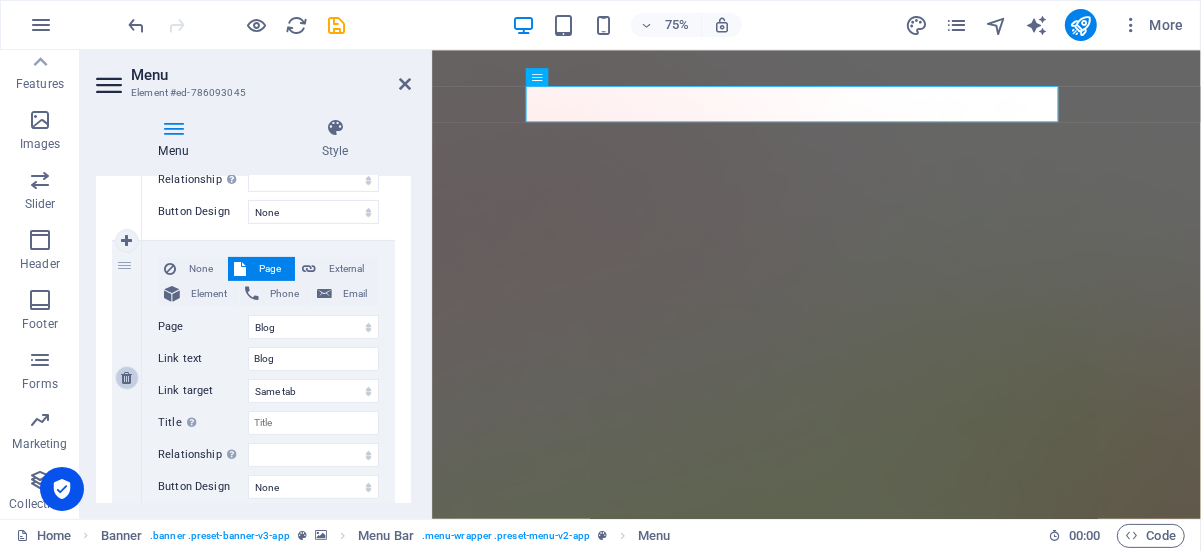 select 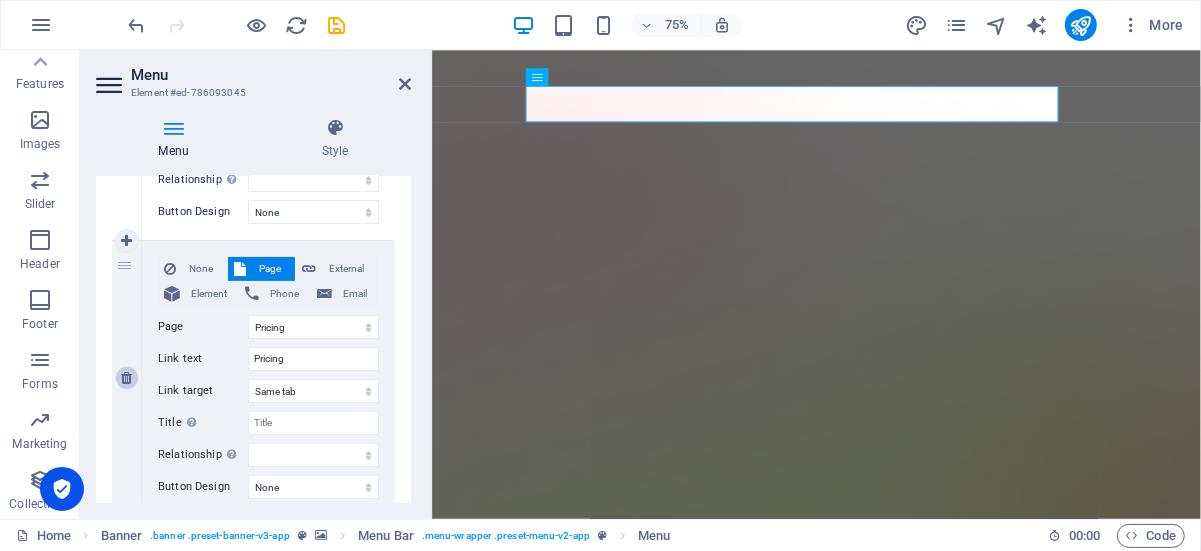 select on "3" 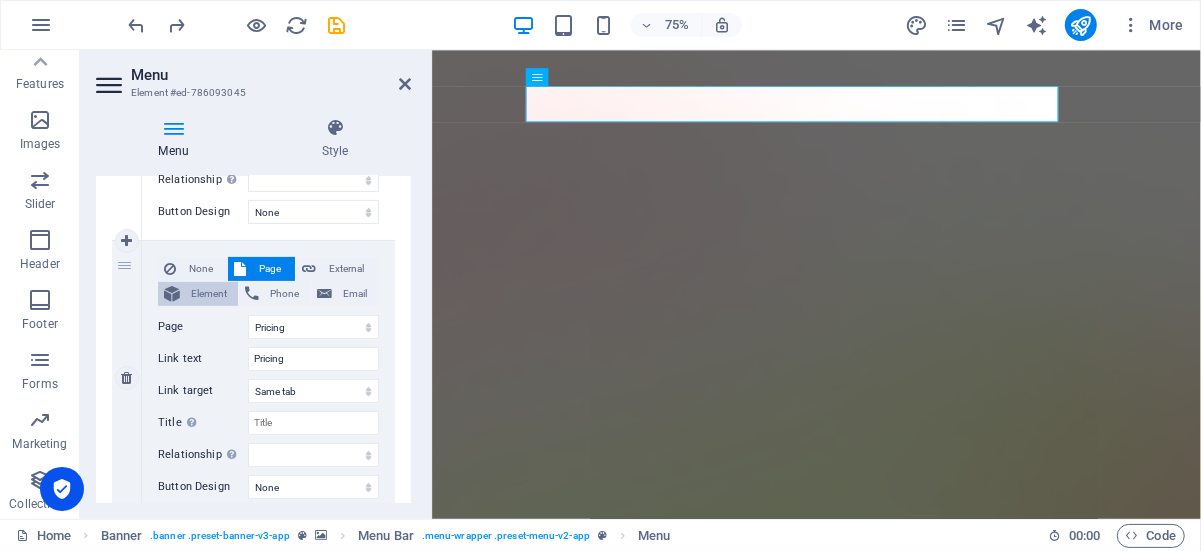 click on "Element" at bounding box center [209, 294] 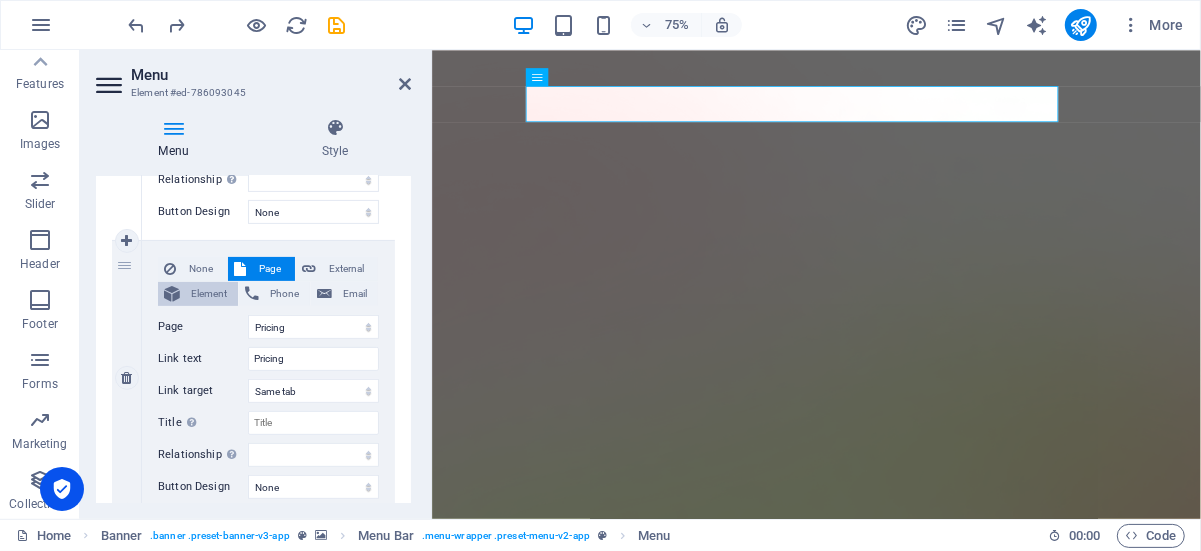 select 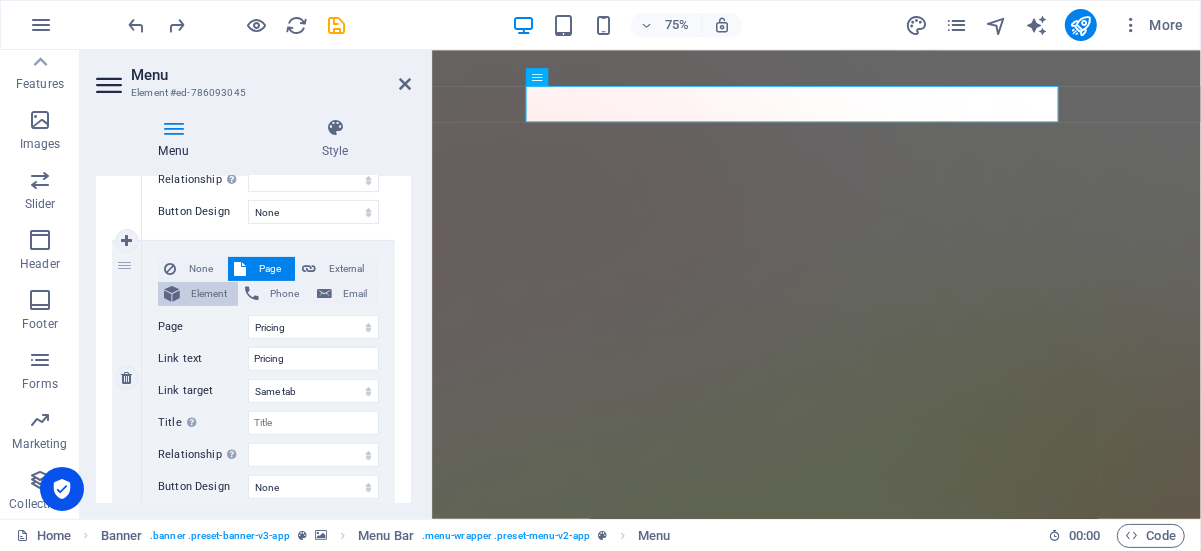 select 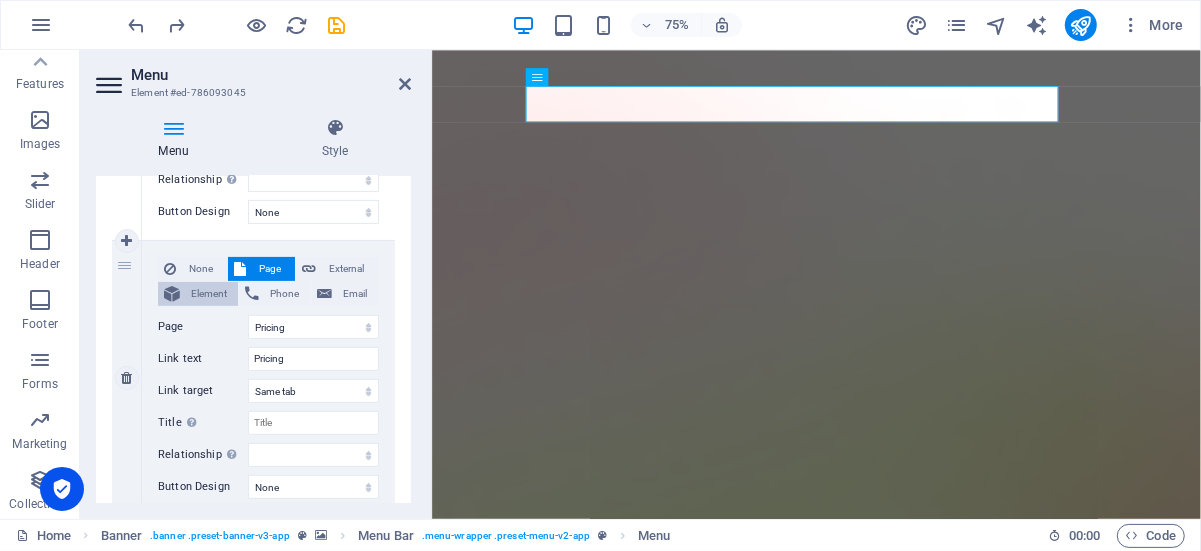 select 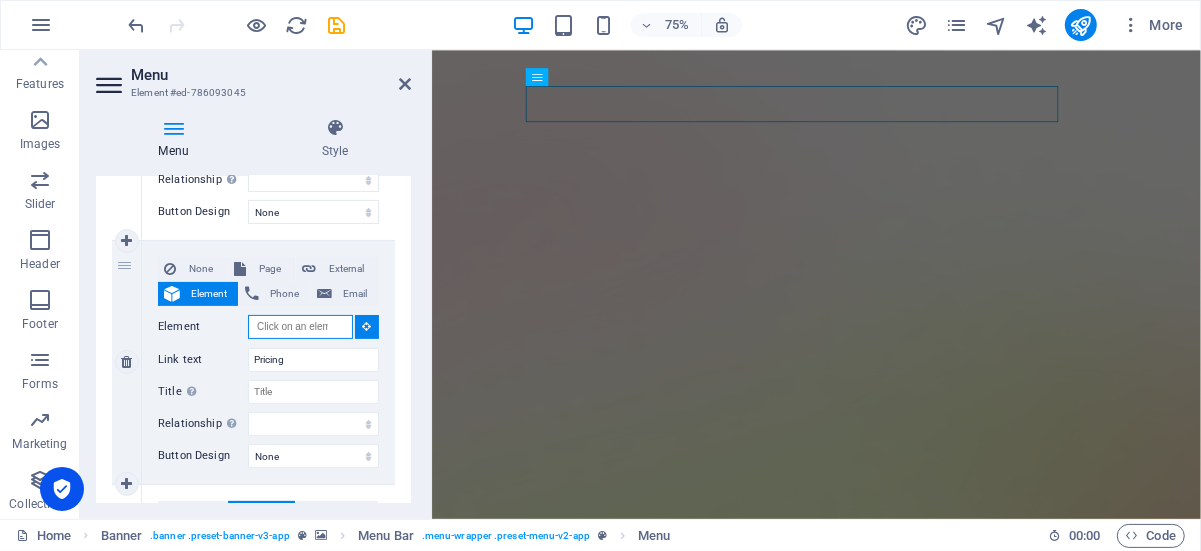 click on "Element" at bounding box center (300, 327) 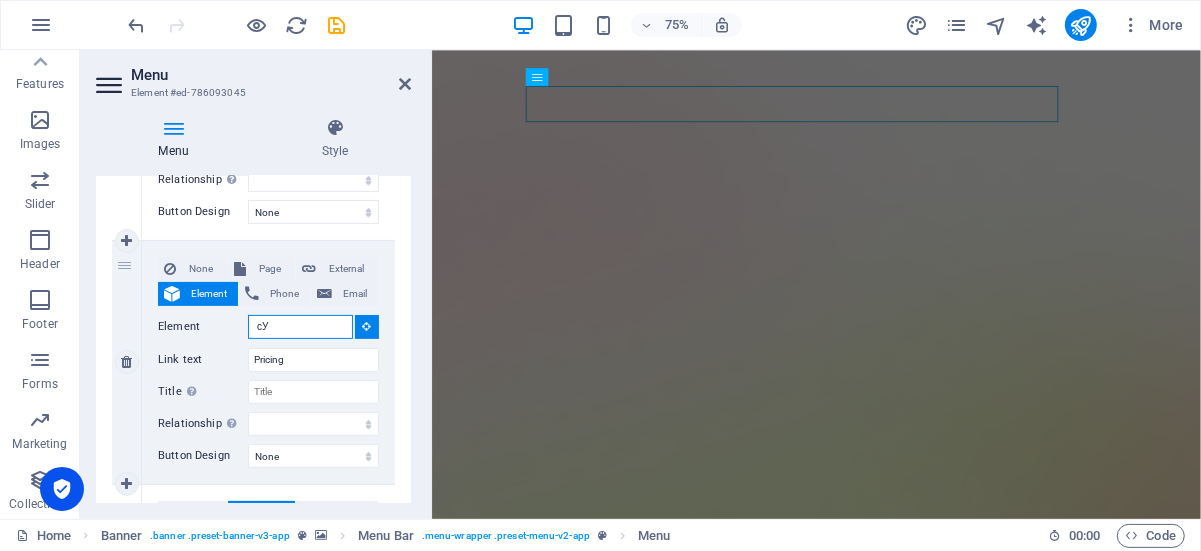 type on "с" 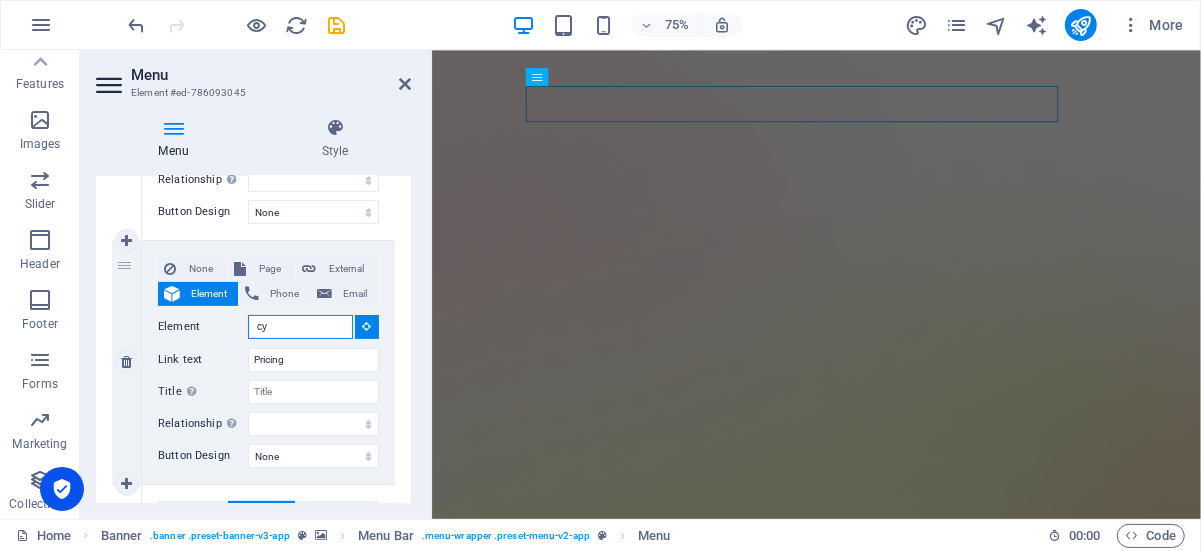 type on "с" 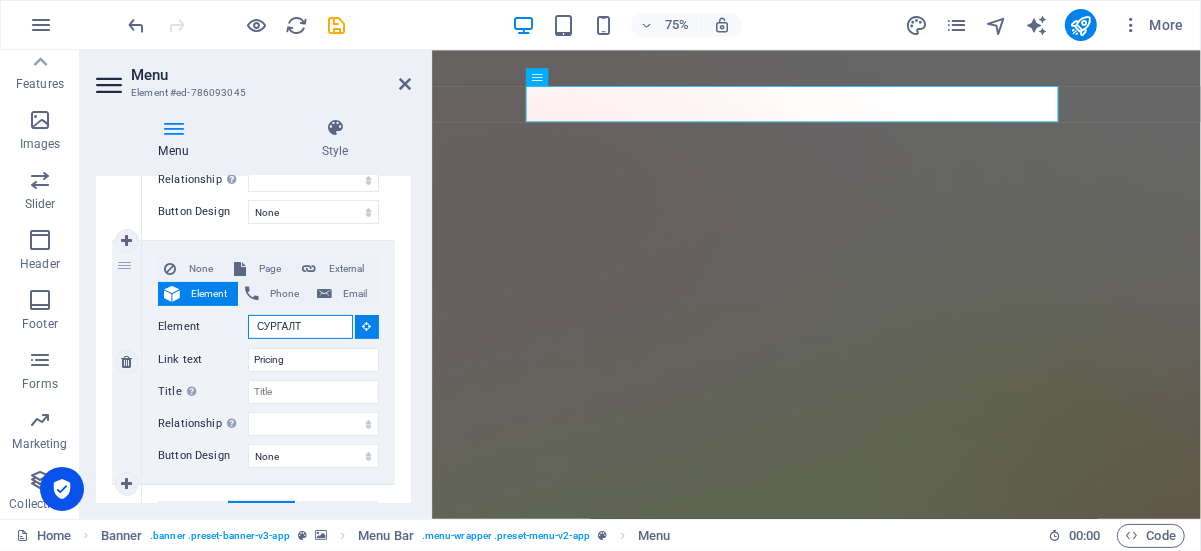 type on "СУРГАЛТ" 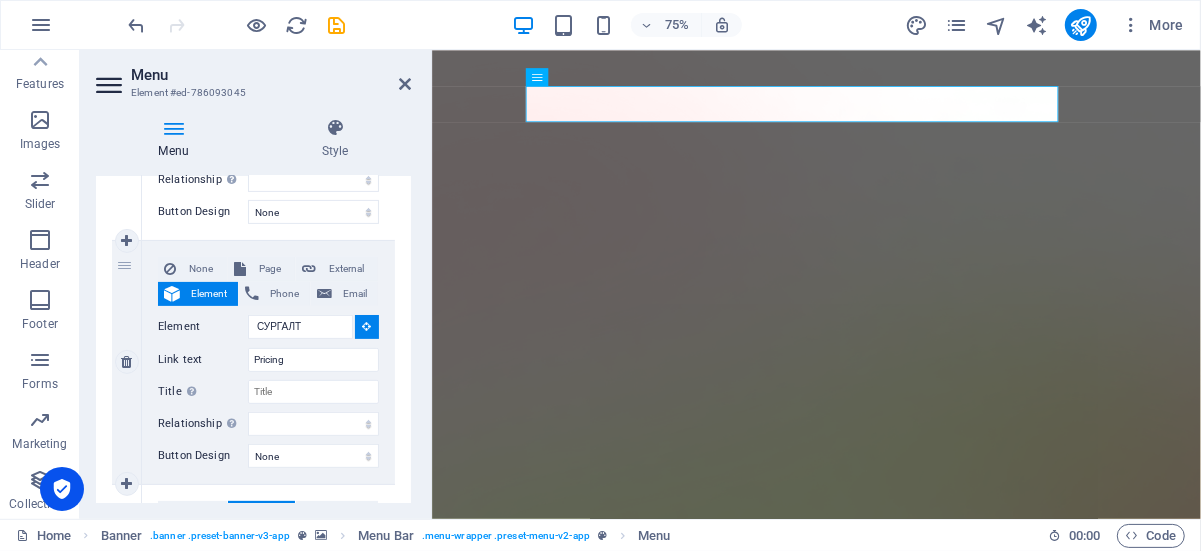 type 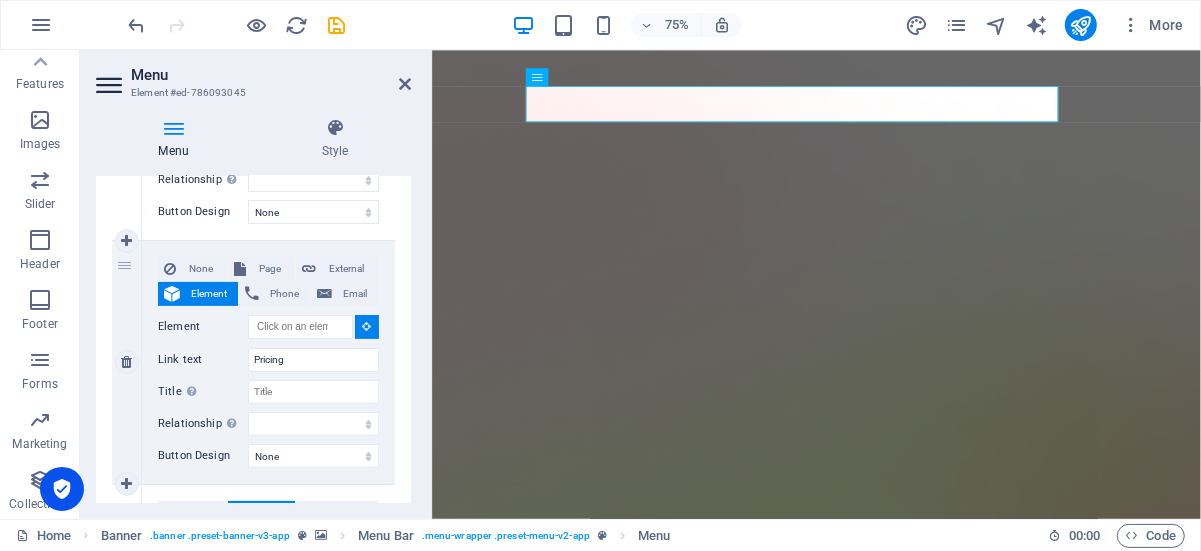 click on "None Page External Element Phone Email Page Home Features Pricing Blog Contact Privacy Legal Notice Element
URL /pricing Phone Email Link text Pricing Link target New tab Same tab Overlay Title Additional link description, should not be the same as the link text. The title is most often shown as a tooltip text when the mouse moves over the element. Leave empty if uncertain. Relationship Sets the  relationship of this link to the link target . For example, the value "nofollow" instructs search engines not to follow the link. Can be left empty. alternate author bookmark external help license next nofollow noreferrer noopener prev search tag Button Design None Default Primary Secondary" at bounding box center (268, 362) 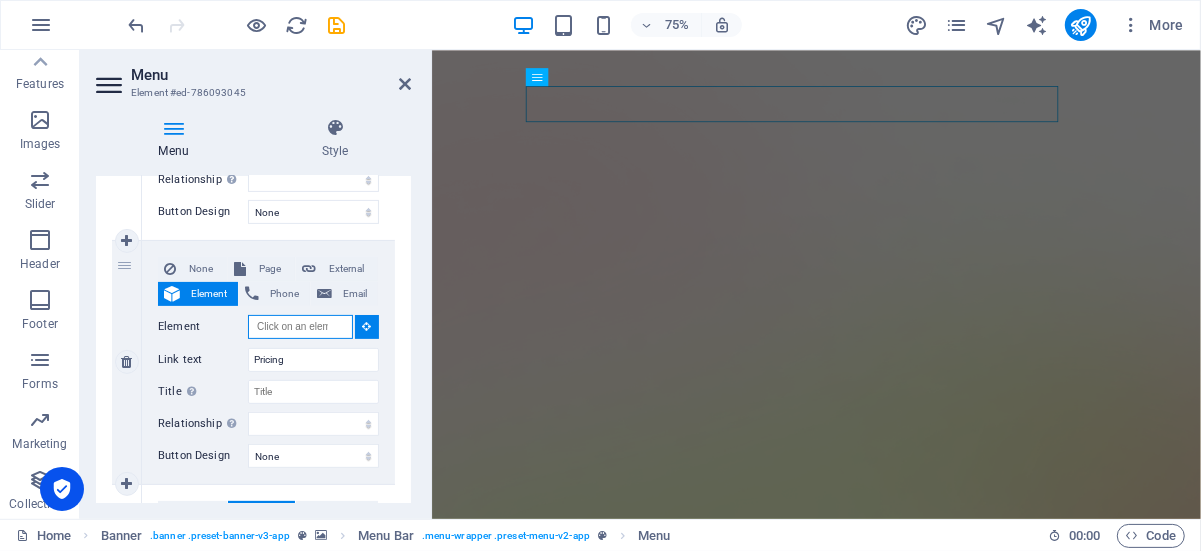 click on "Element" at bounding box center (300, 327) 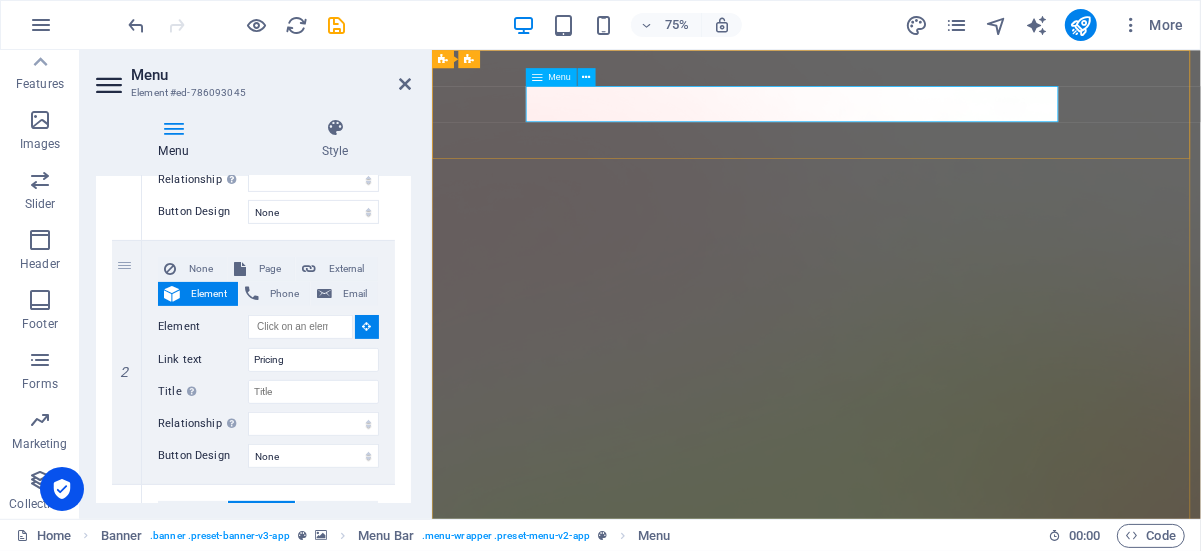 click on "Features Pricing Blog Contact" at bounding box center (943, 1615) 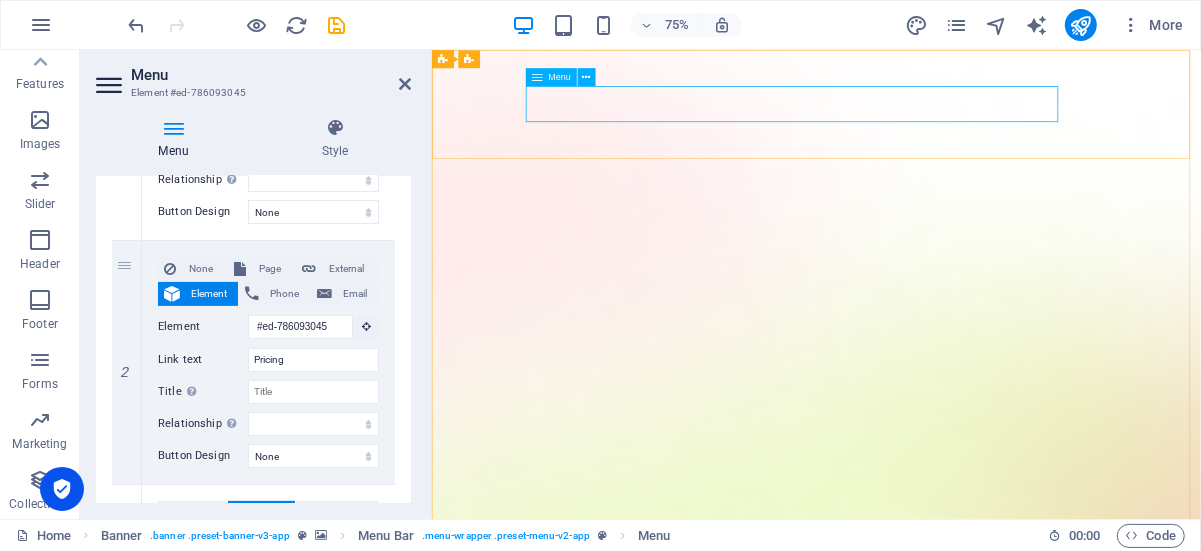 click on "Features Pricing Blog Contact" at bounding box center (943, 1615) 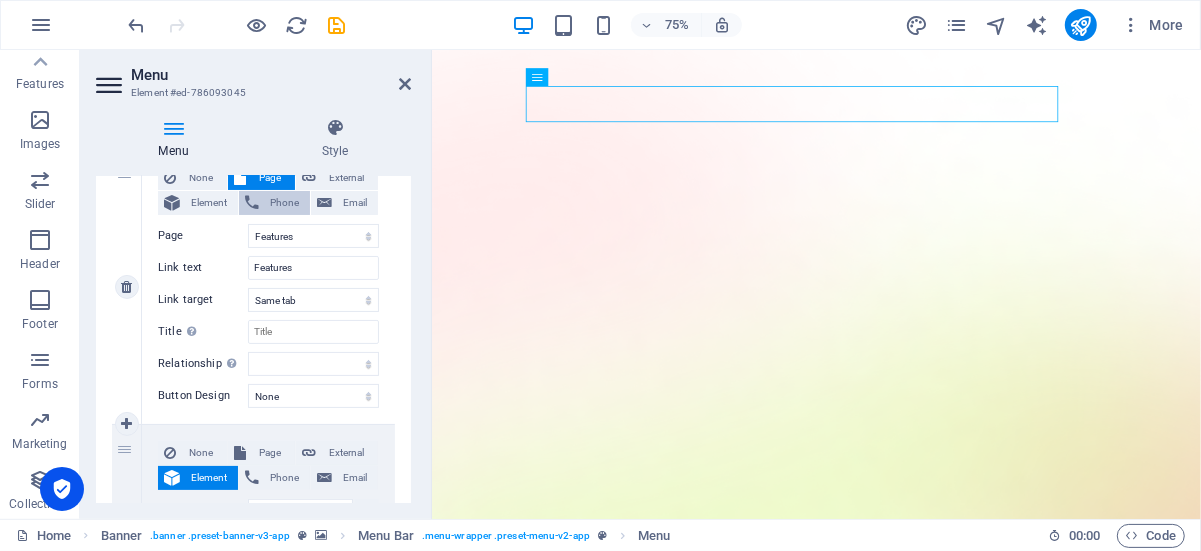 scroll, scrollTop: 100, scrollLeft: 0, axis: vertical 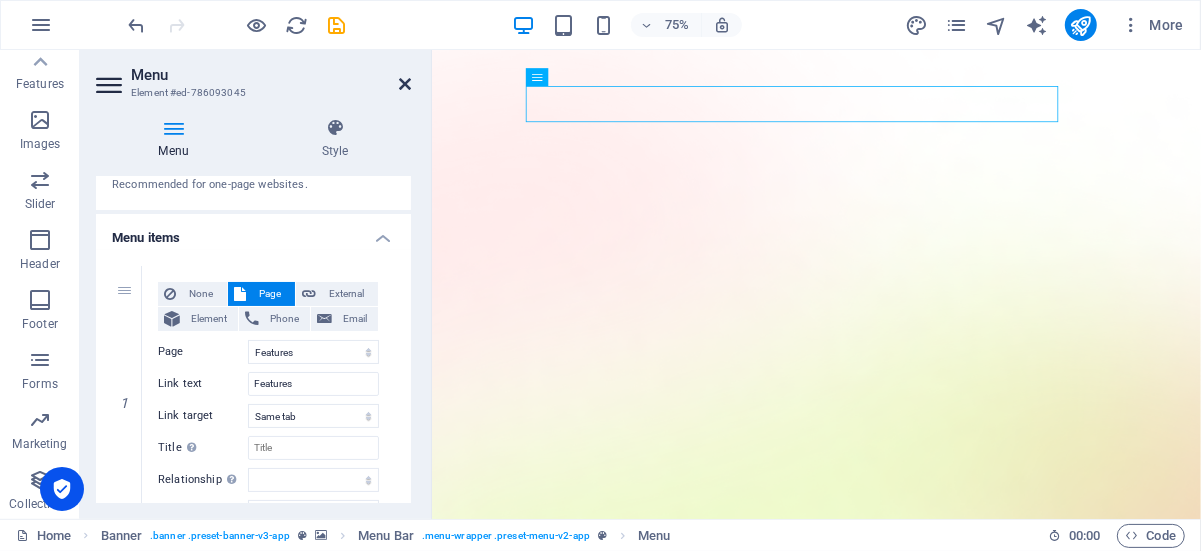 click at bounding box center (405, 84) 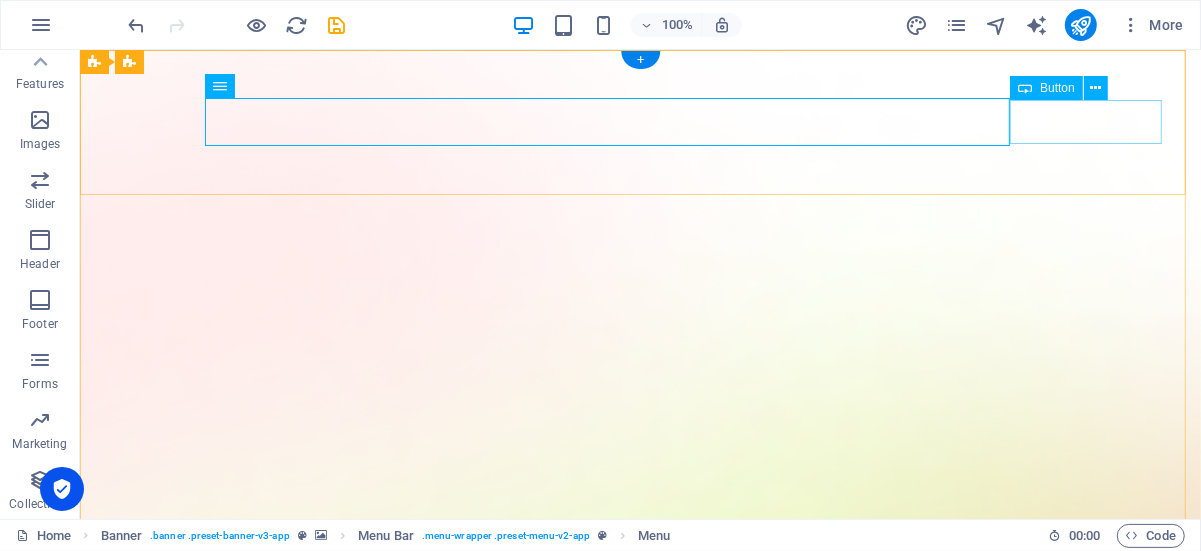 click on "Download App" at bounding box center [639, 1660] 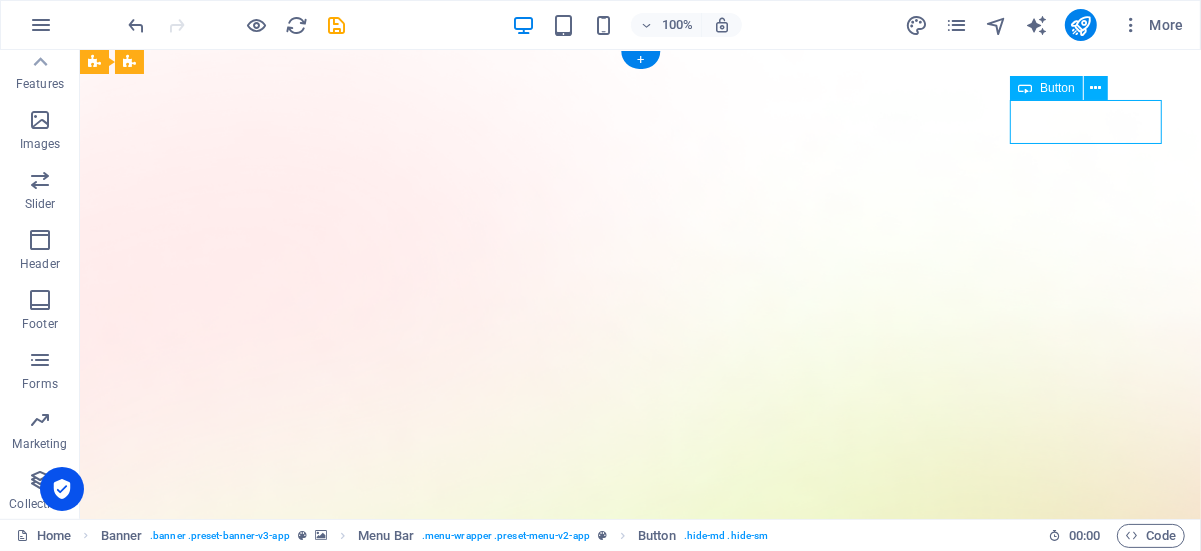 click on "Download App" at bounding box center (639, 1660) 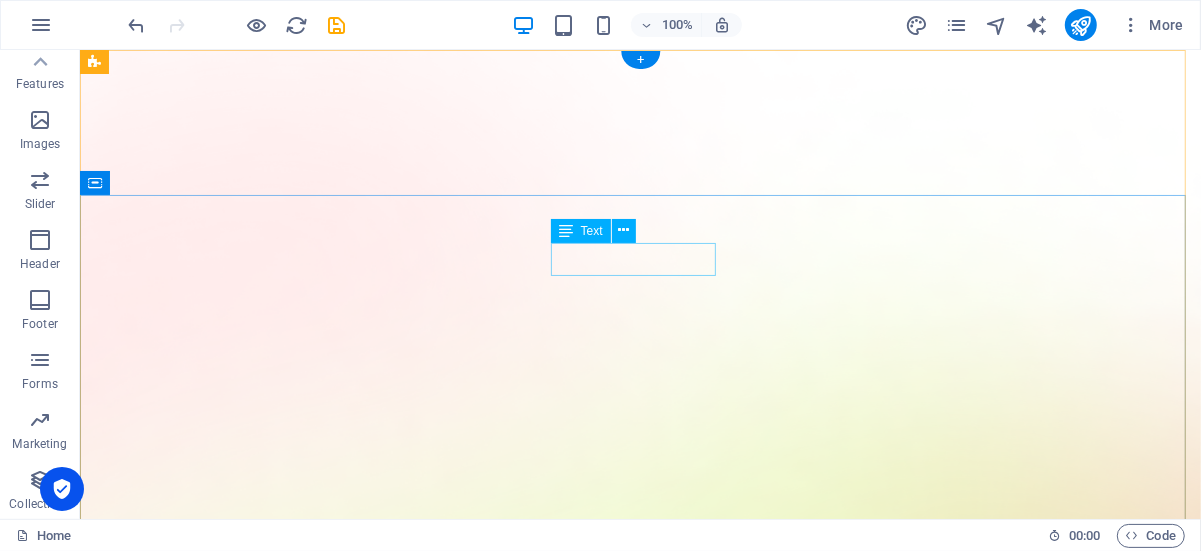 click on "Version 2.0 is here" at bounding box center [639, 1678] 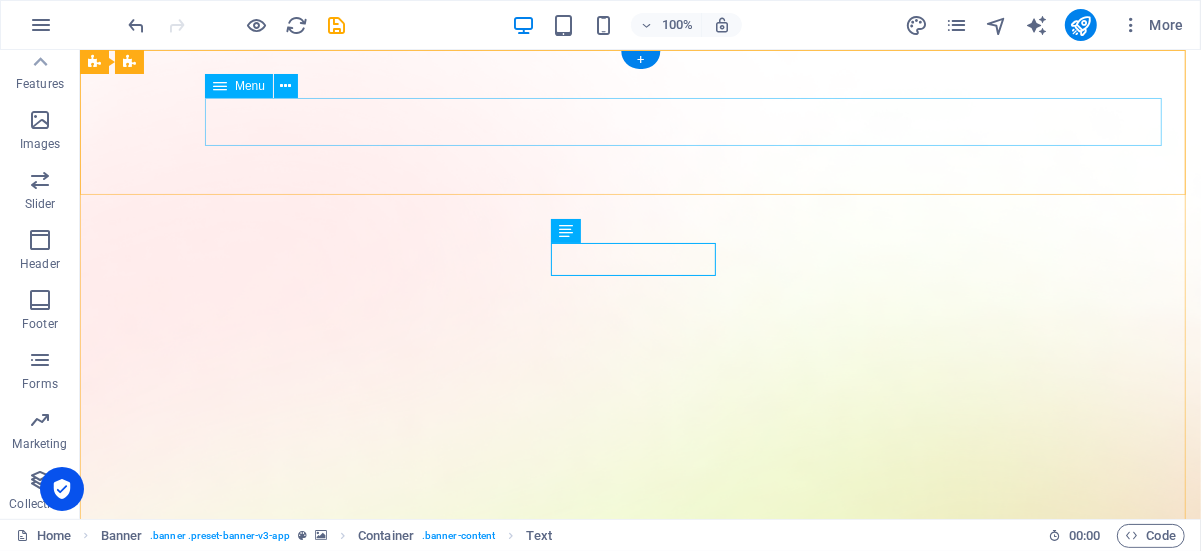 click on "Features Pricing Blog Contact" at bounding box center (639, 1565) 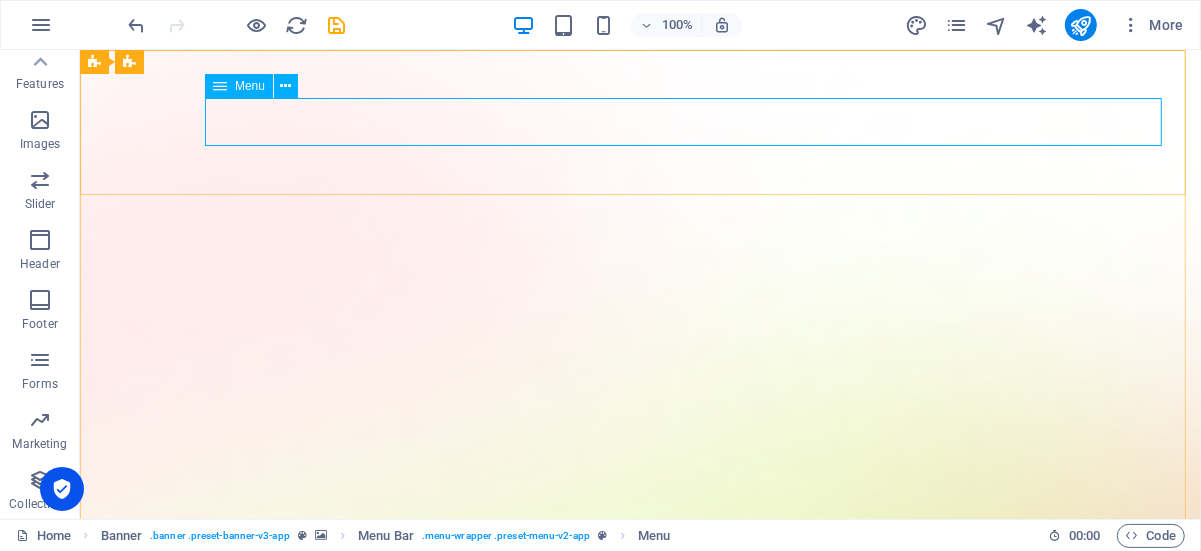 click at bounding box center [220, 86] 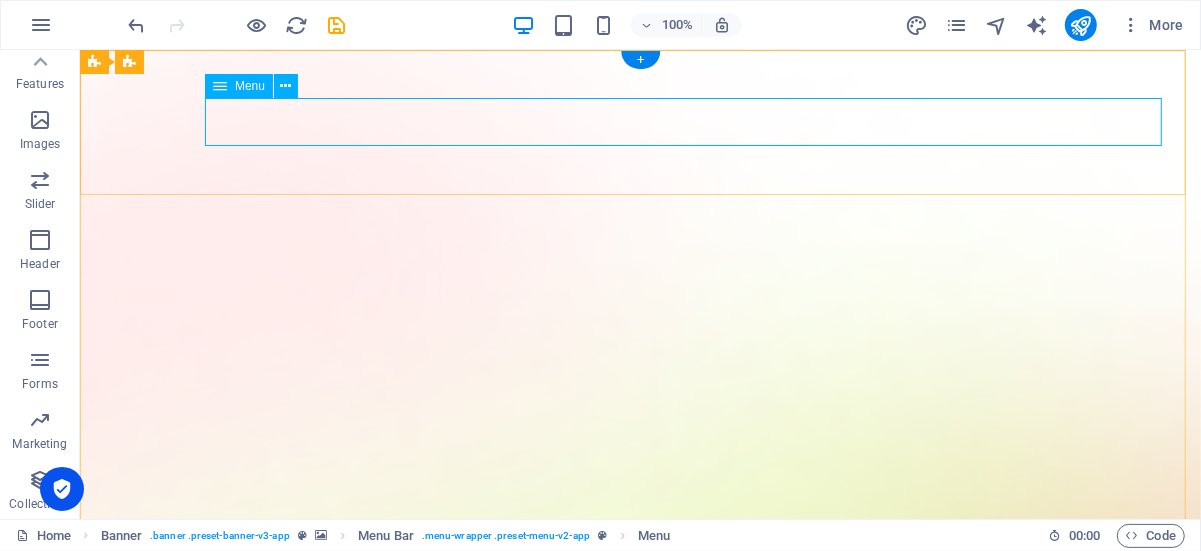 click on "Features Pricing Blog Contact" at bounding box center [639, 1565] 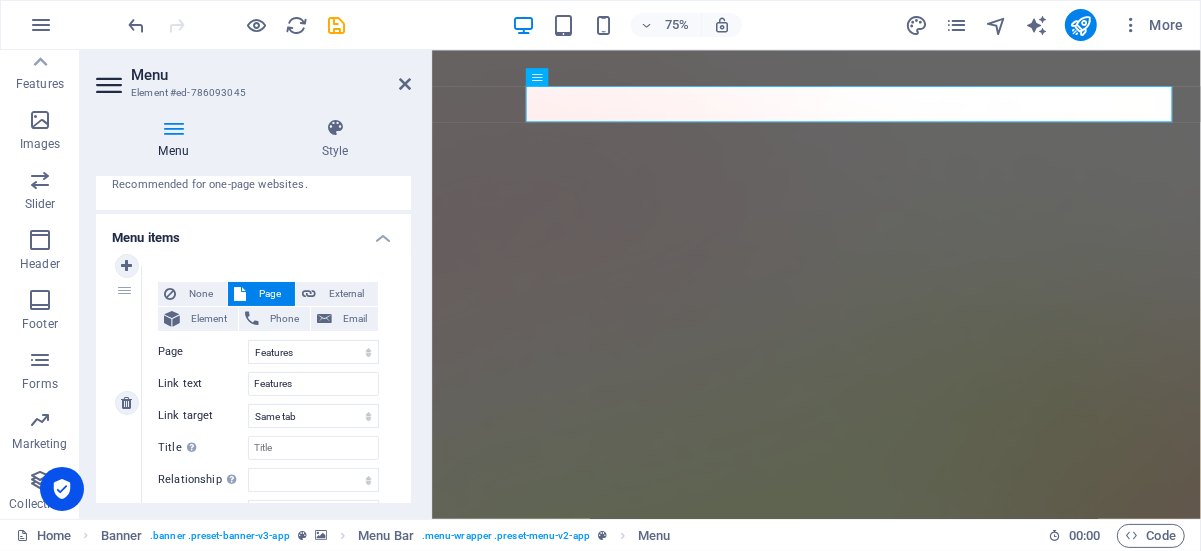 scroll, scrollTop: 0, scrollLeft: 0, axis: both 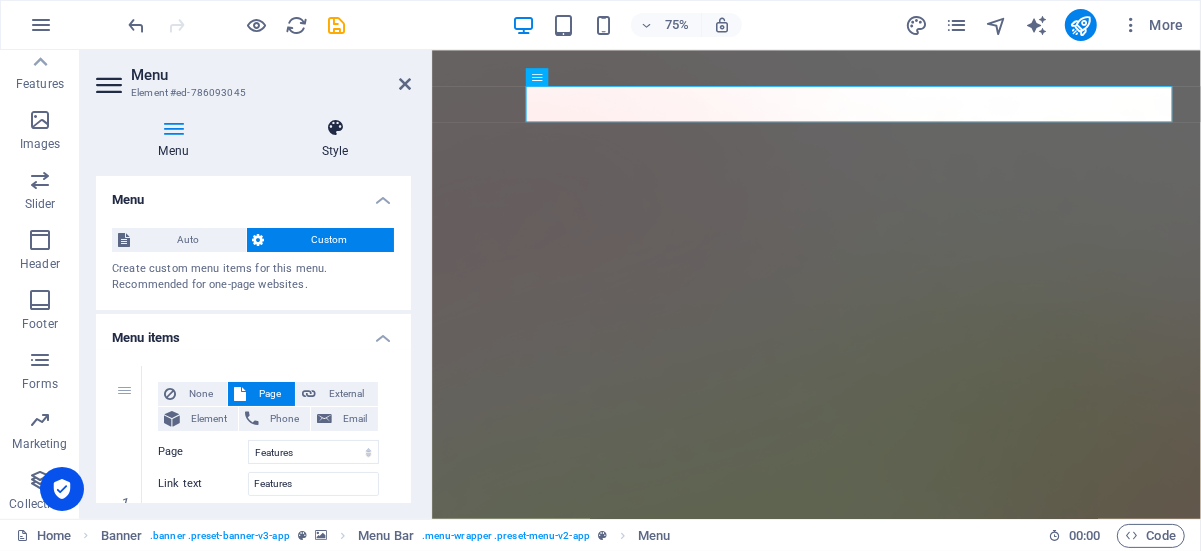 click at bounding box center (335, 128) 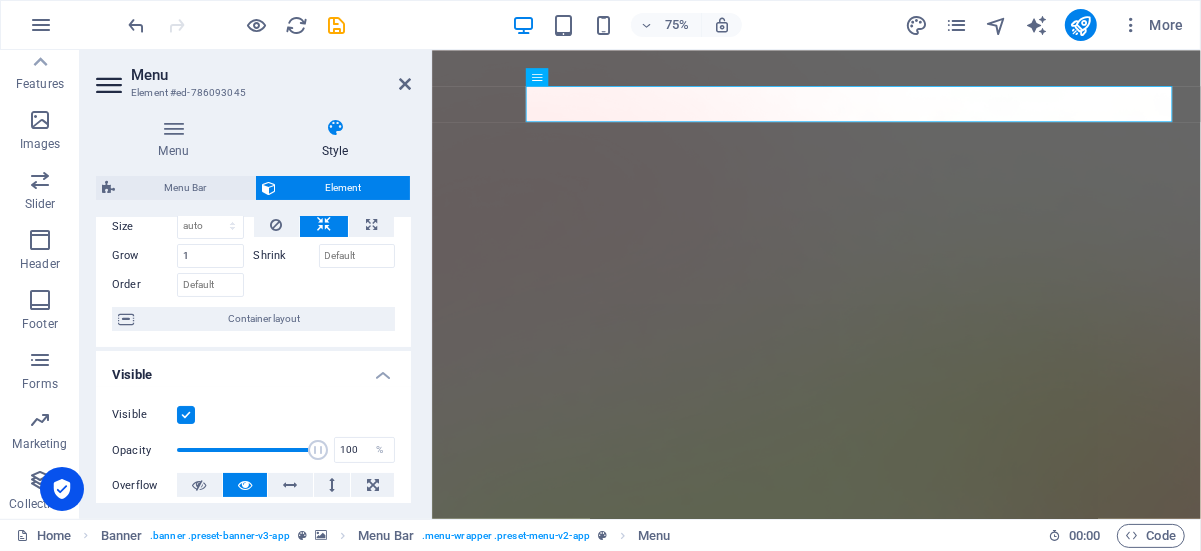 scroll, scrollTop: 200, scrollLeft: 0, axis: vertical 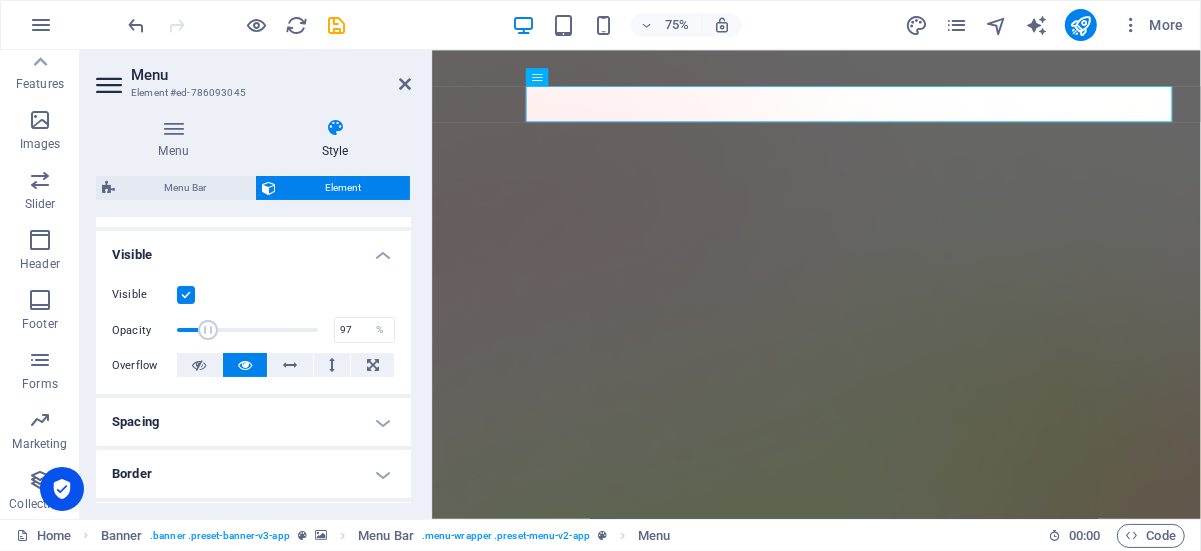 type on "100" 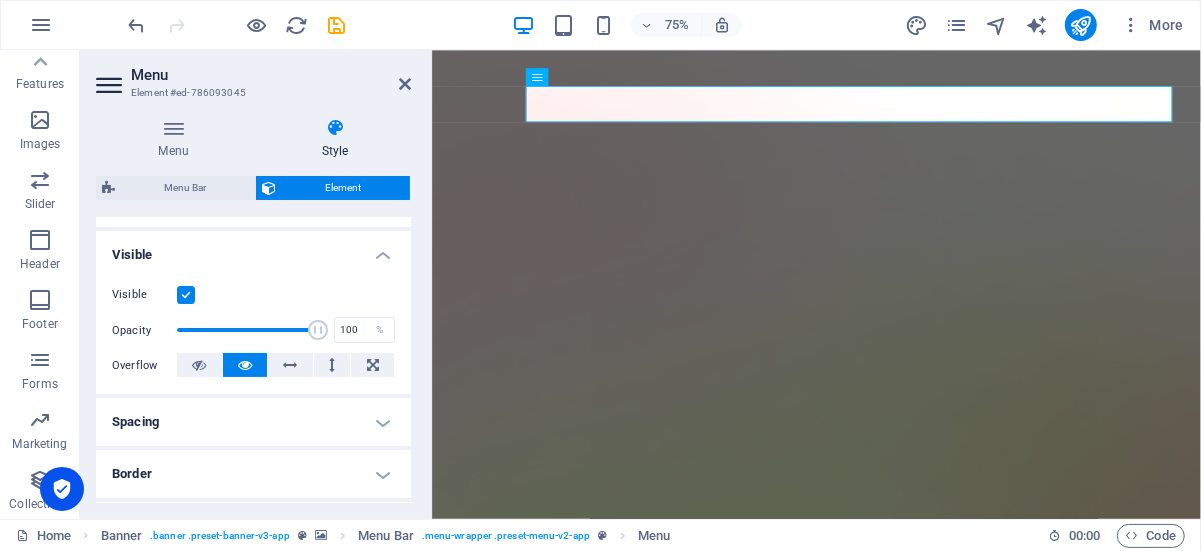 drag, startPoint x: 310, startPoint y: 333, endPoint x: 324, endPoint y: 343, distance: 17.20465 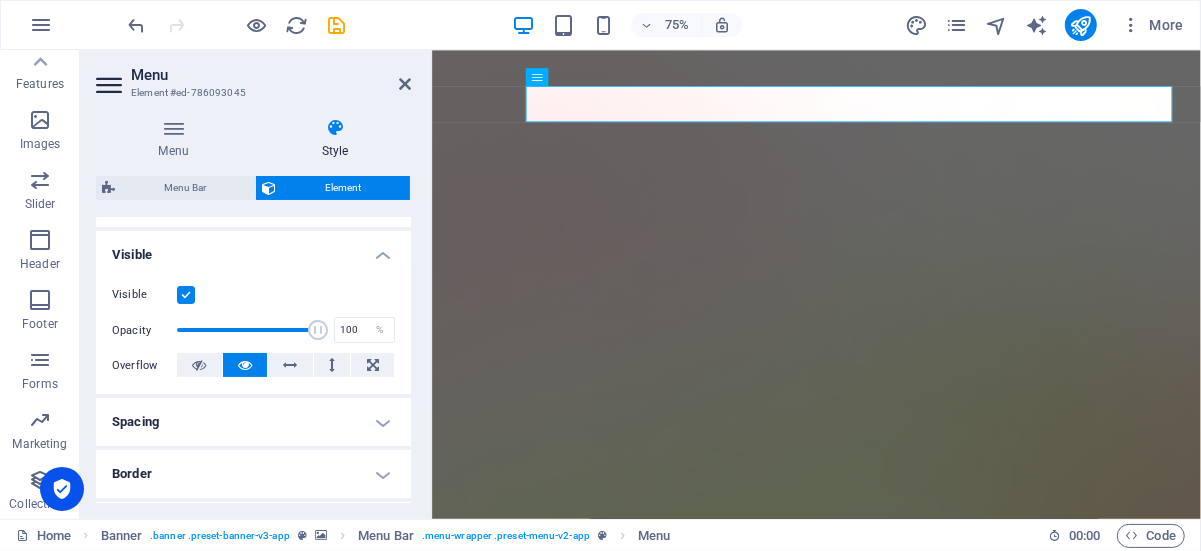 click on "Opacity 100 %" at bounding box center (253, 330) 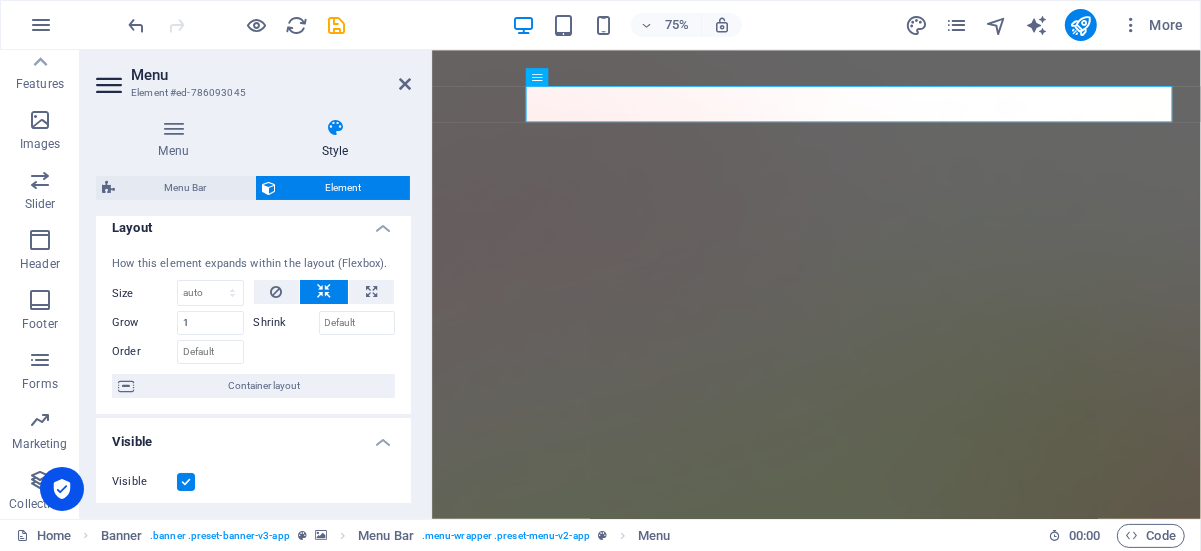 scroll, scrollTop: 0, scrollLeft: 0, axis: both 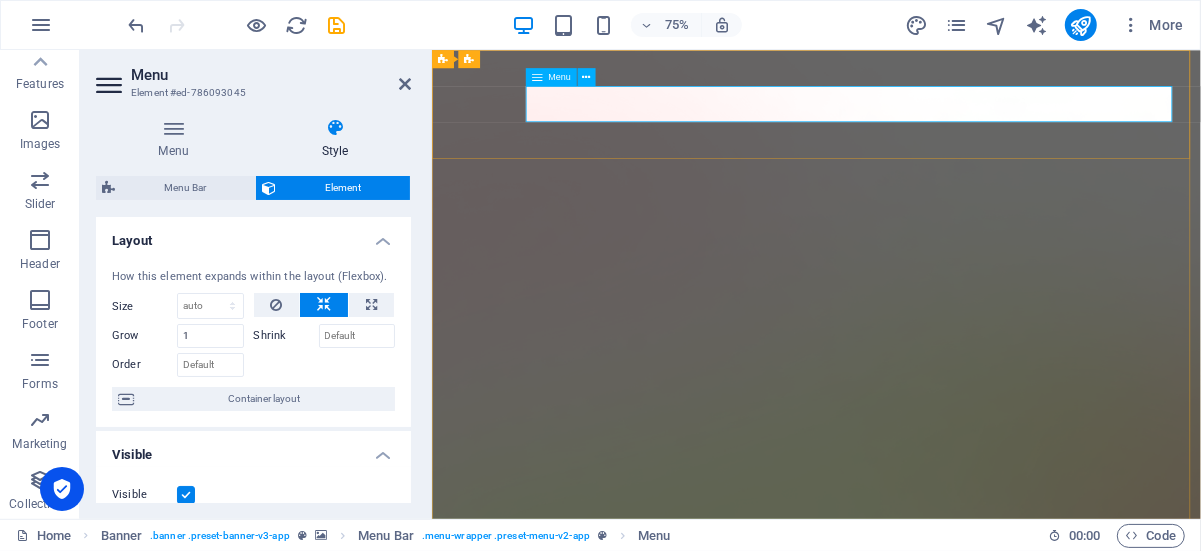 click on "Features Pricing Blog Contact" at bounding box center [943, 1615] 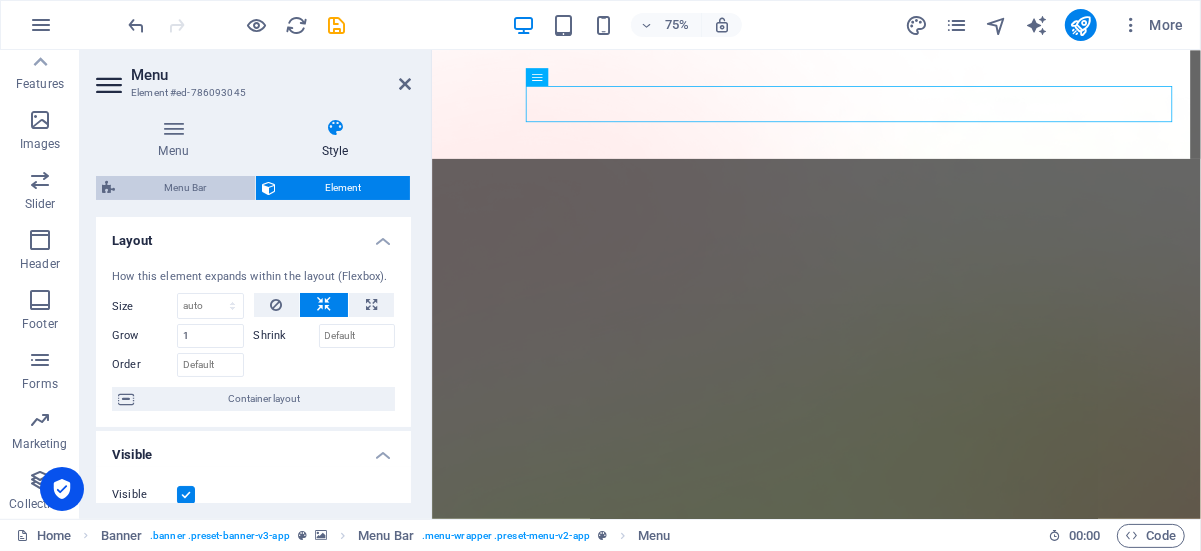 click on "Menu Bar" at bounding box center [185, 188] 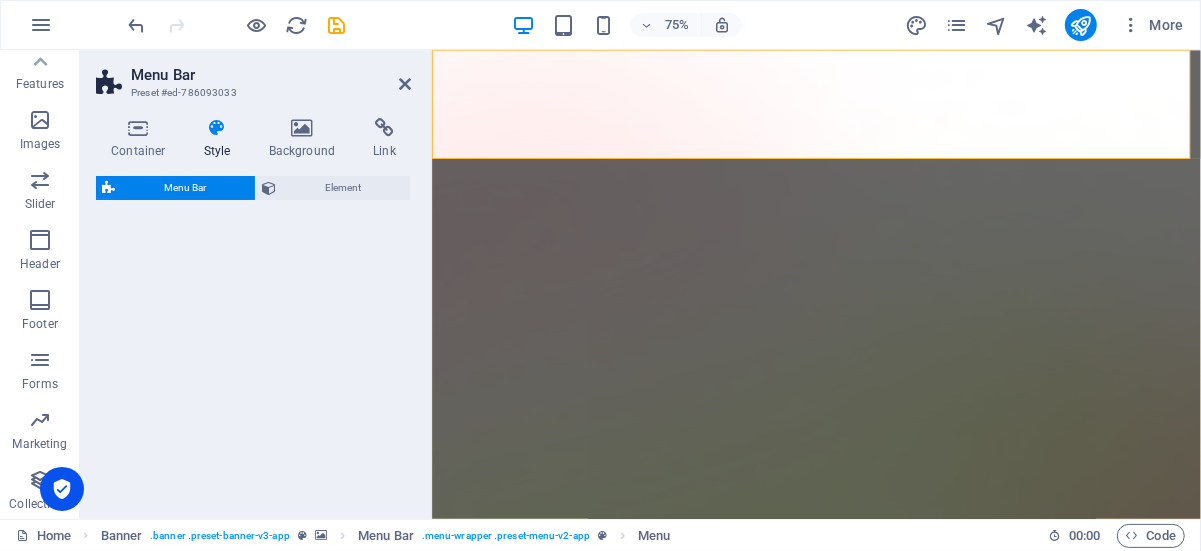 select on "rem" 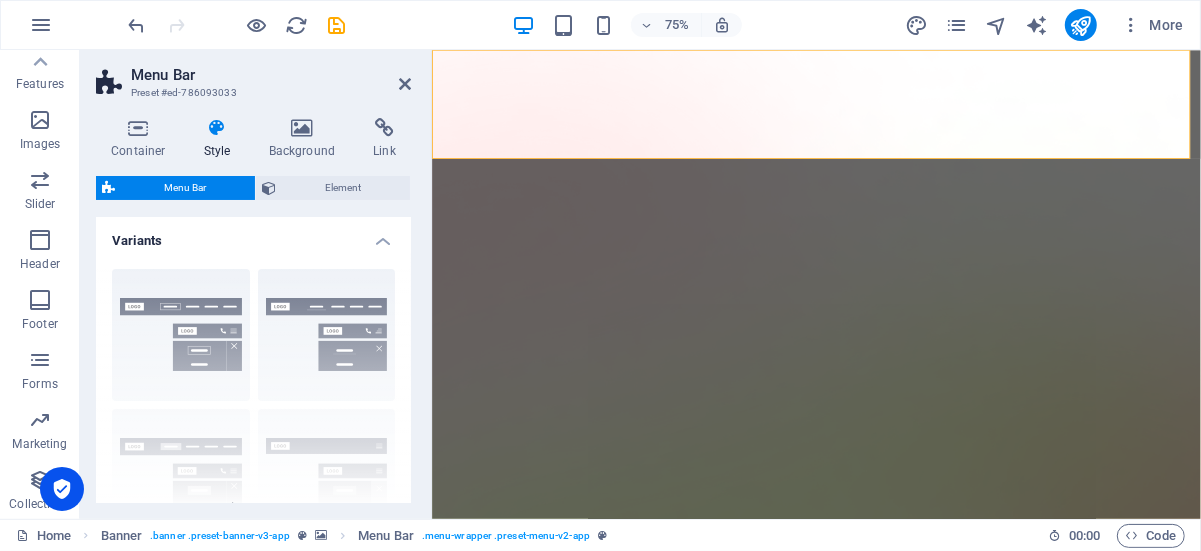 click on "Border Centered Default Fixed Loki Trigger Wide XXL" at bounding box center (253, 403) 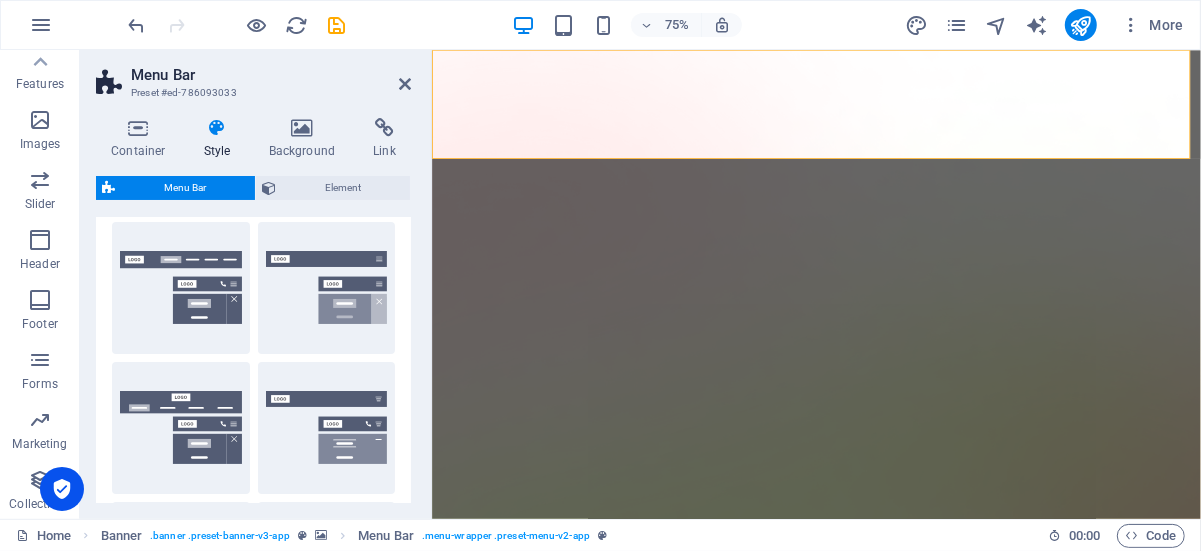 scroll, scrollTop: 200, scrollLeft: 0, axis: vertical 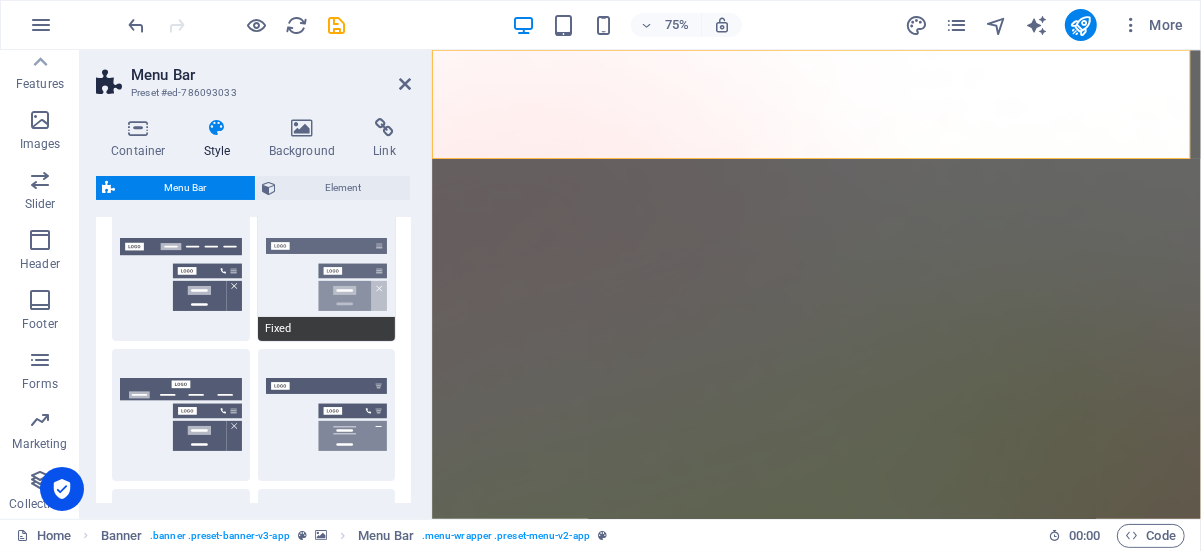 click on "Fixed" at bounding box center [327, 275] 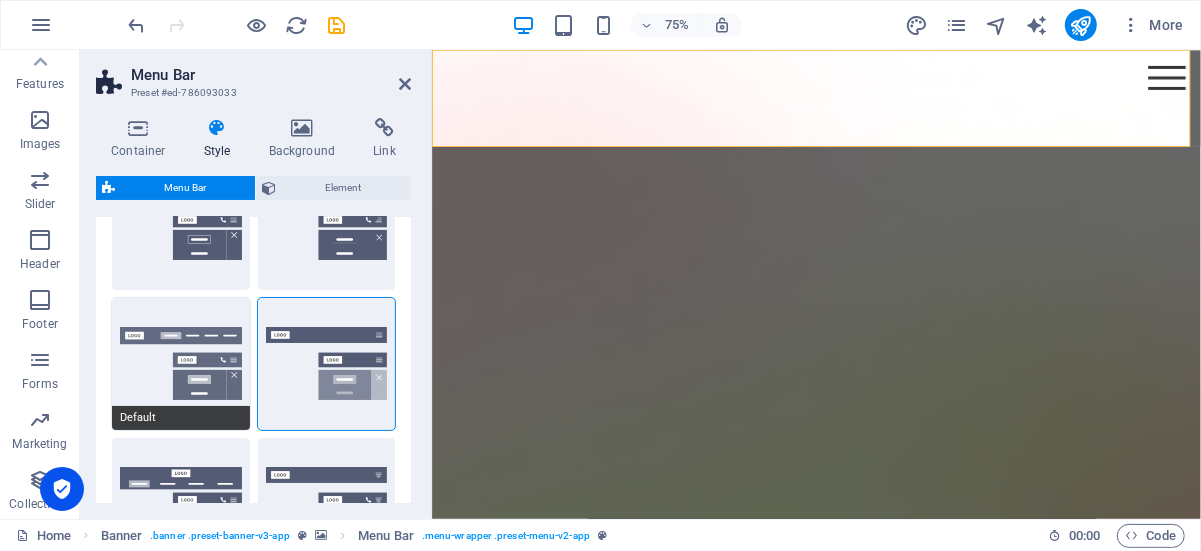 scroll, scrollTop: 0, scrollLeft: 0, axis: both 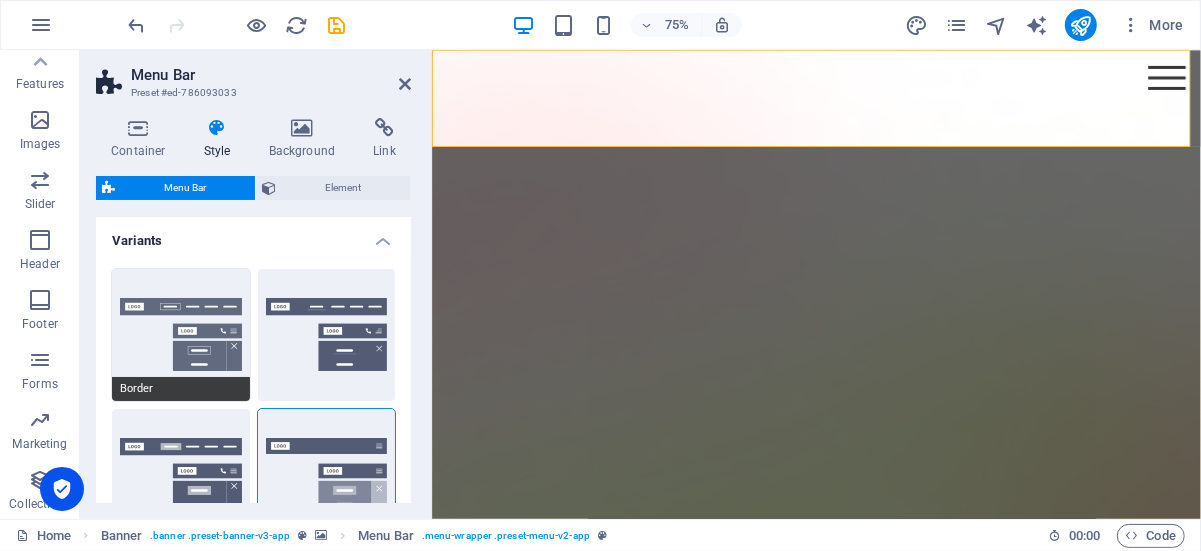 click on "Border" at bounding box center [181, 335] 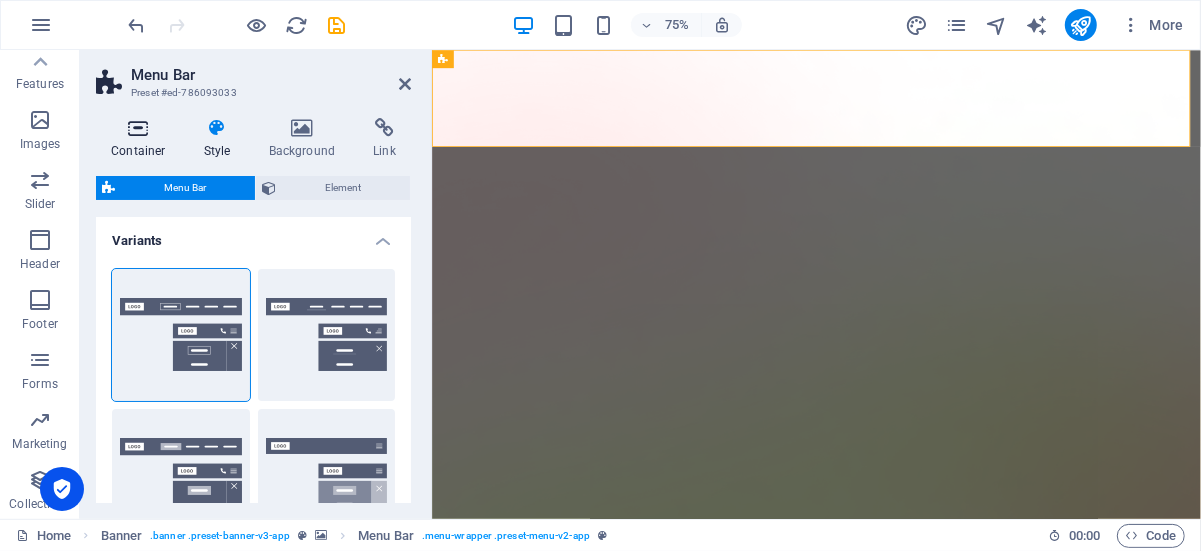click at bounding box center [138, 128] 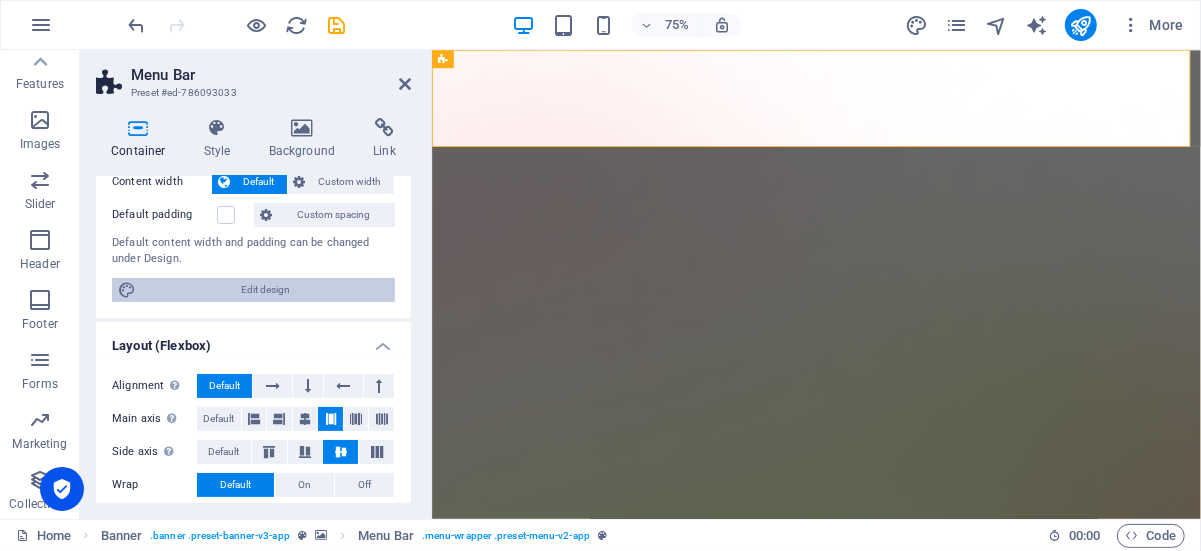 scroll, scrollTop: 100, scrollLeft: 0, axis: vertical 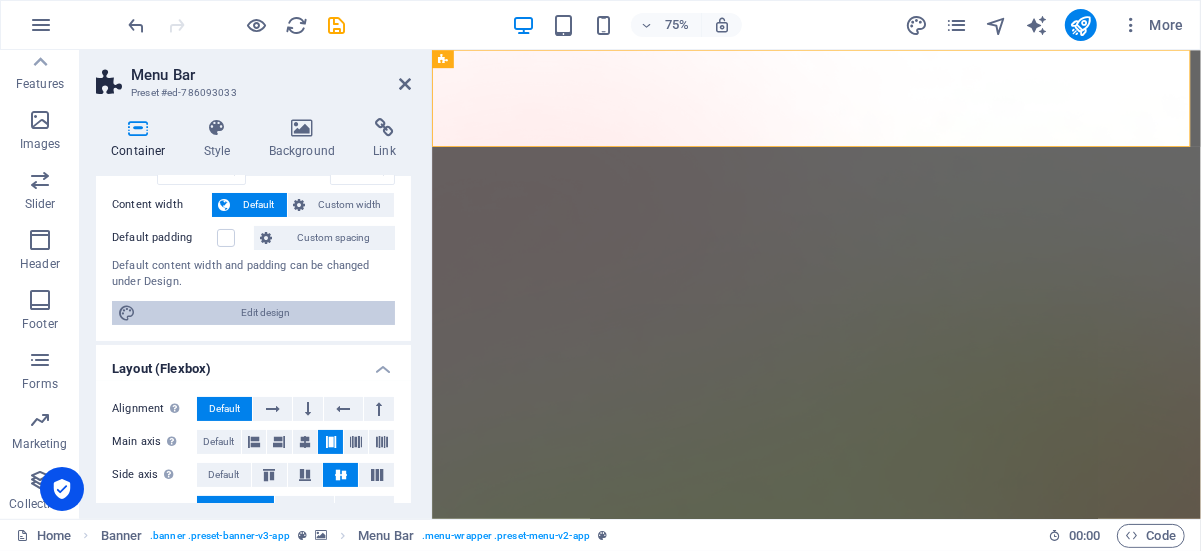 click on "Edit design" at bounding box center [265, 313] 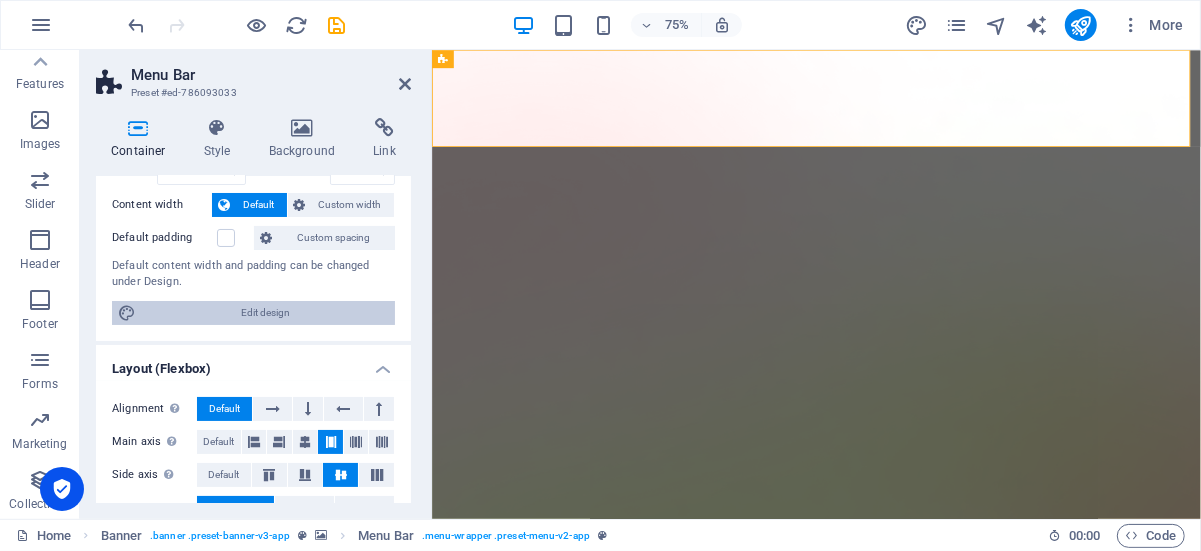 select on "rem" 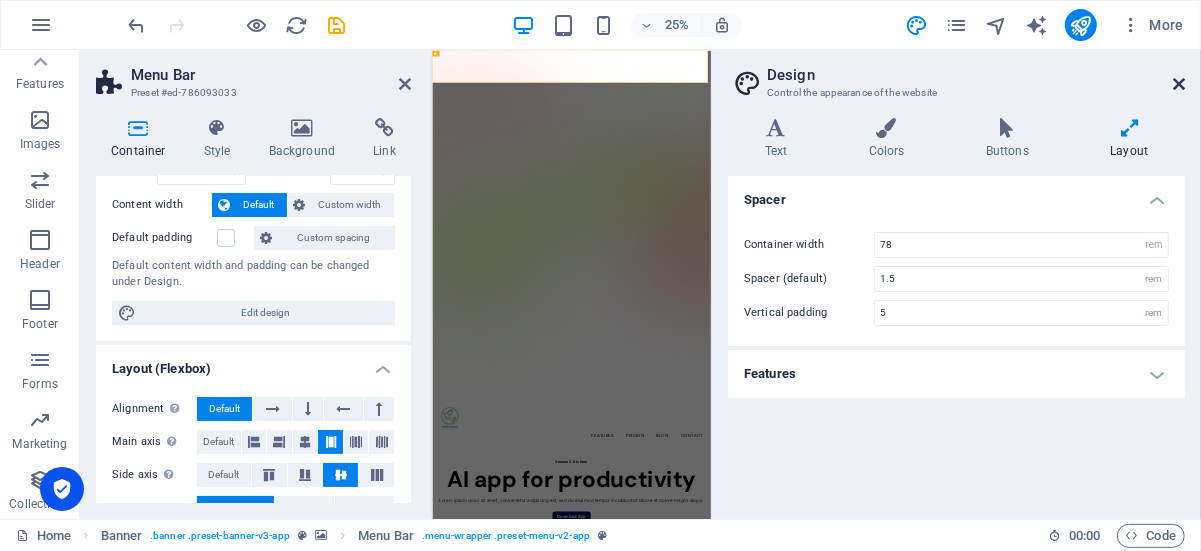 click at bounding box center (1179, 84) 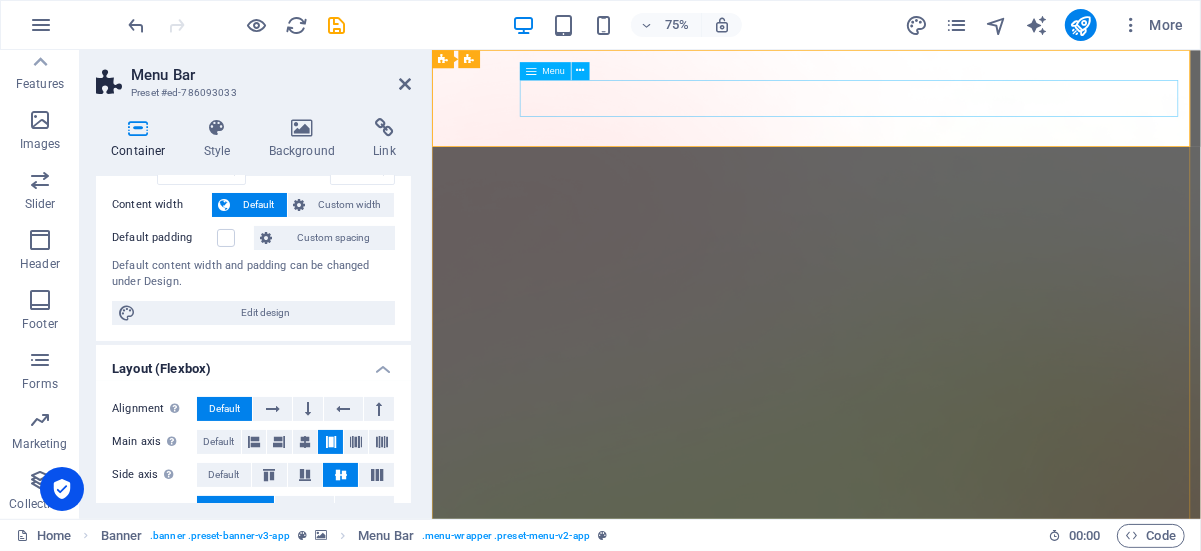 click on "Features Pricing Blog Contact" at bounding box center (943, 1592) 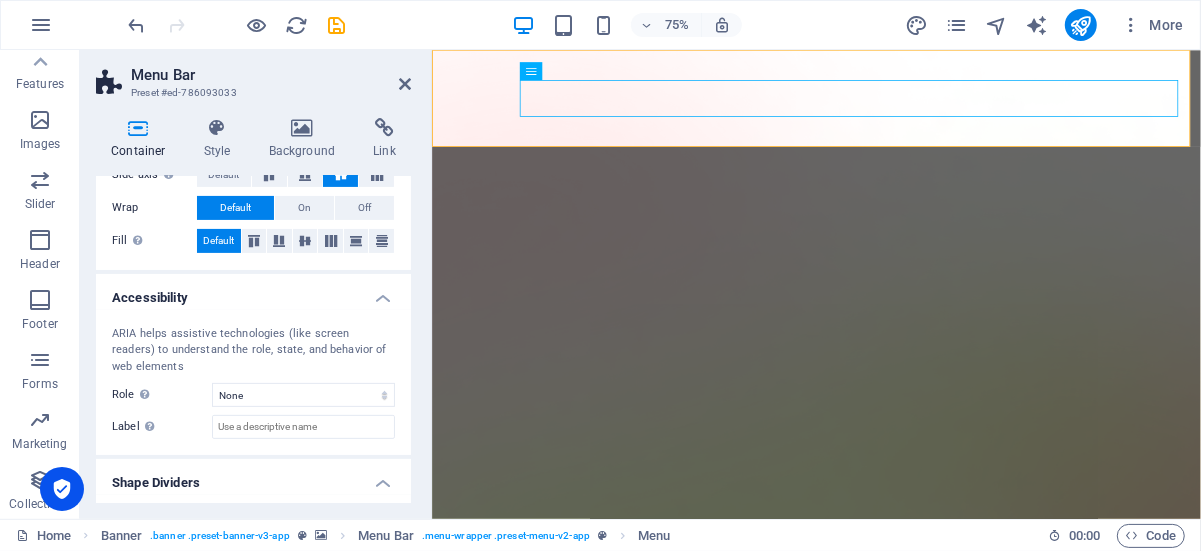 scroll, scrollTop: 0, scrollLeft: 0, axis: both 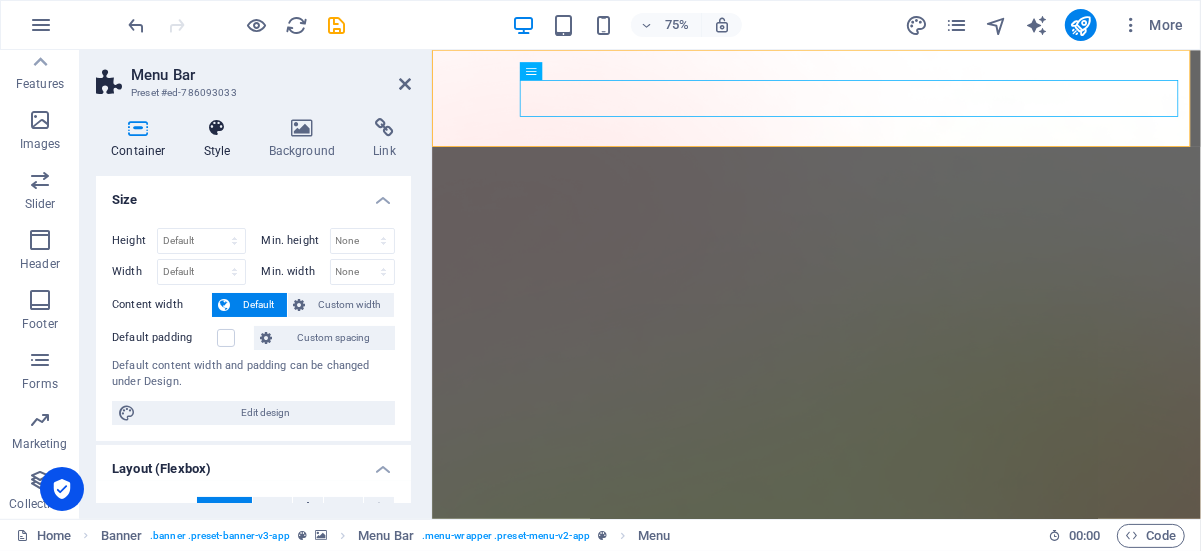click on "Style" at bounding box center [221, 139] 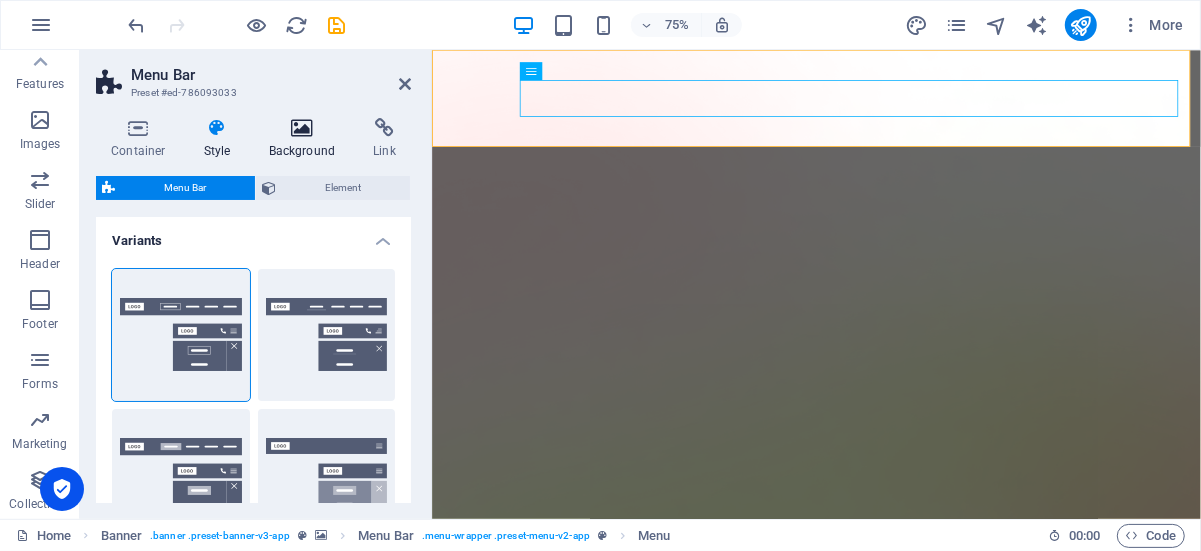 click on "Background" at bounding box center [306, 139] 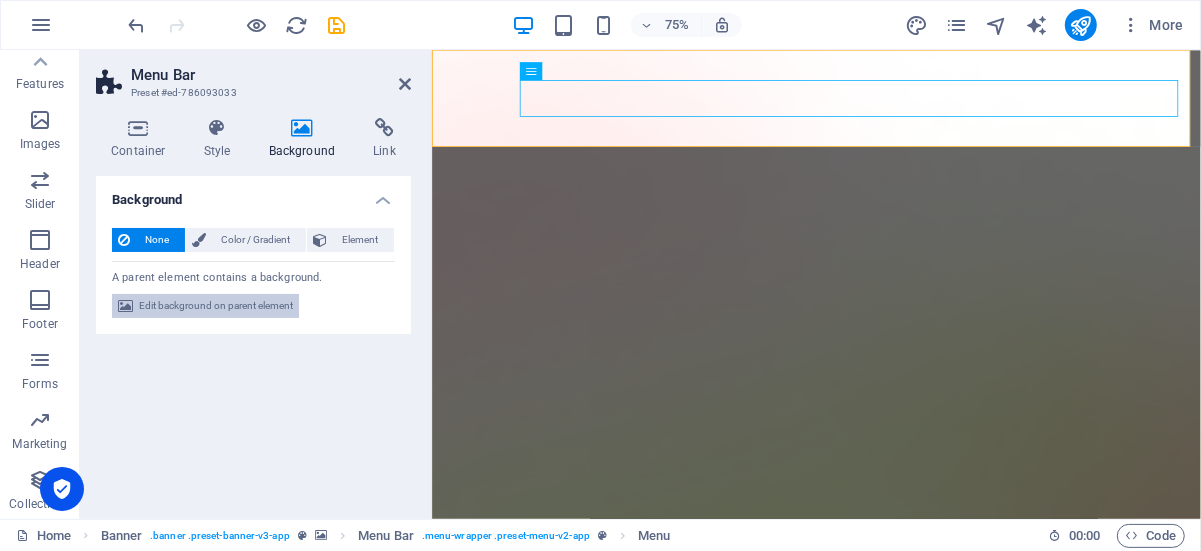 click on "Edit background on parent element" at bounding box center (216, 306) 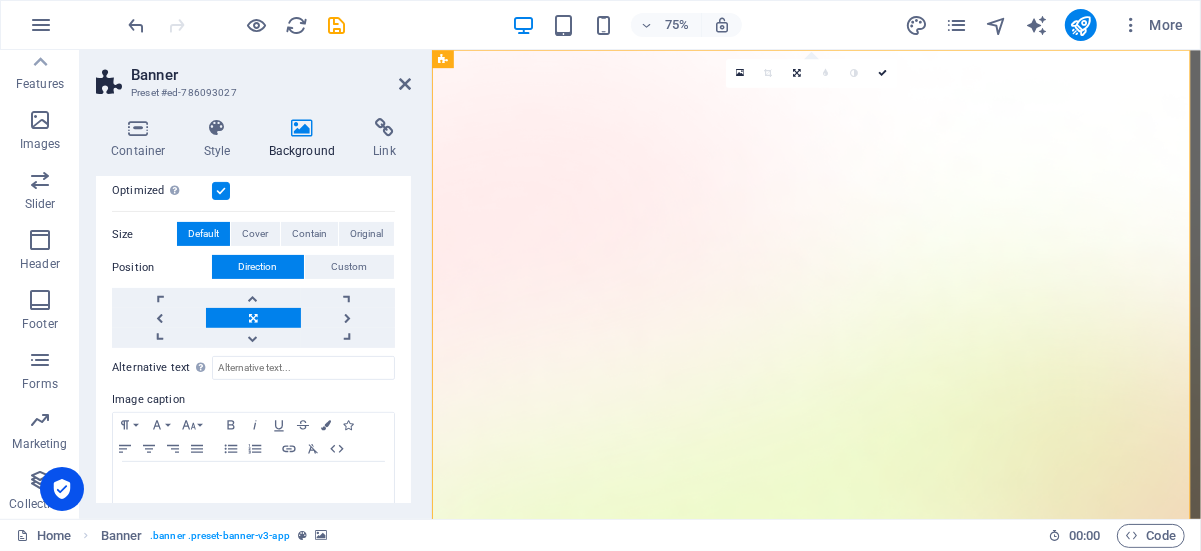 scroll, scrollTop: 433, scrollLeft: 0, axis: vertical 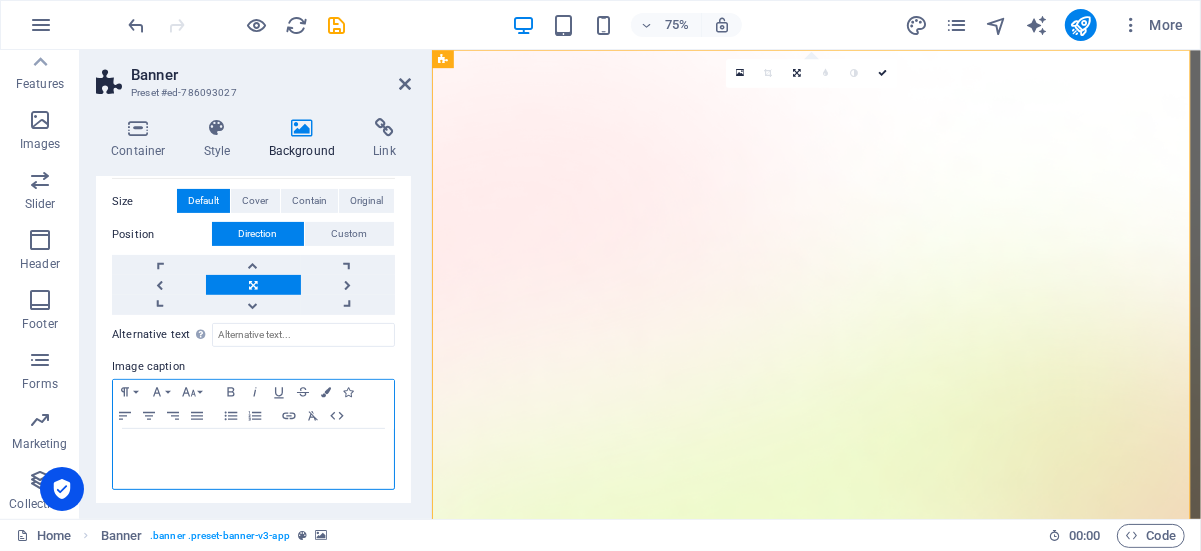 click at bounding box center (253, 448) 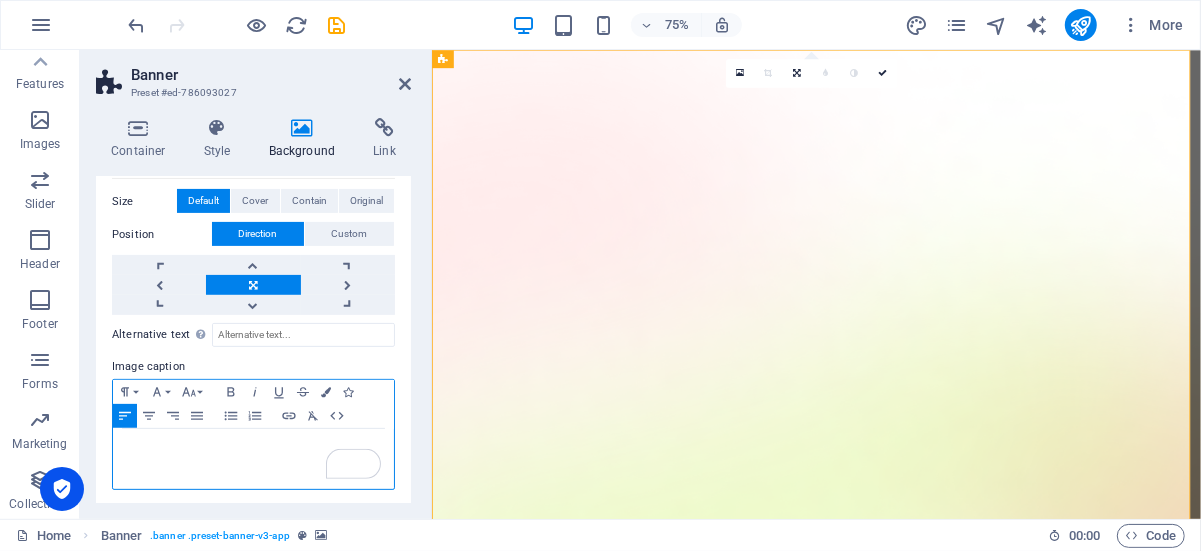 scroll, scrollTop: 433, scrollLeft: 0, axis: vertical 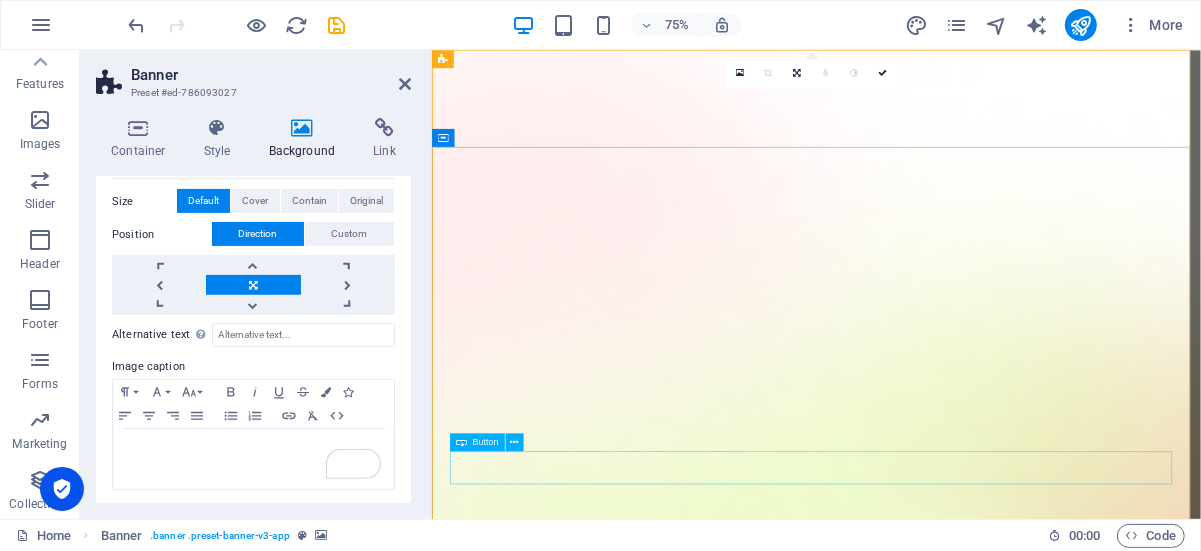 click on "Download App" at bounding box center (943, 2035) 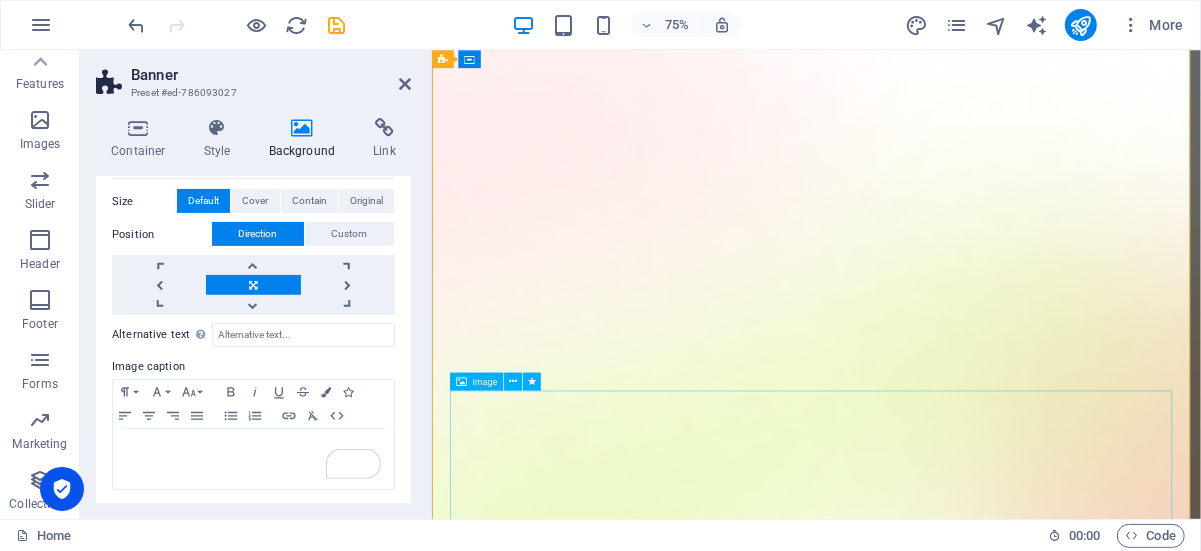 scroll, scrollTop: 0, scrollLeft: 0, axis: both 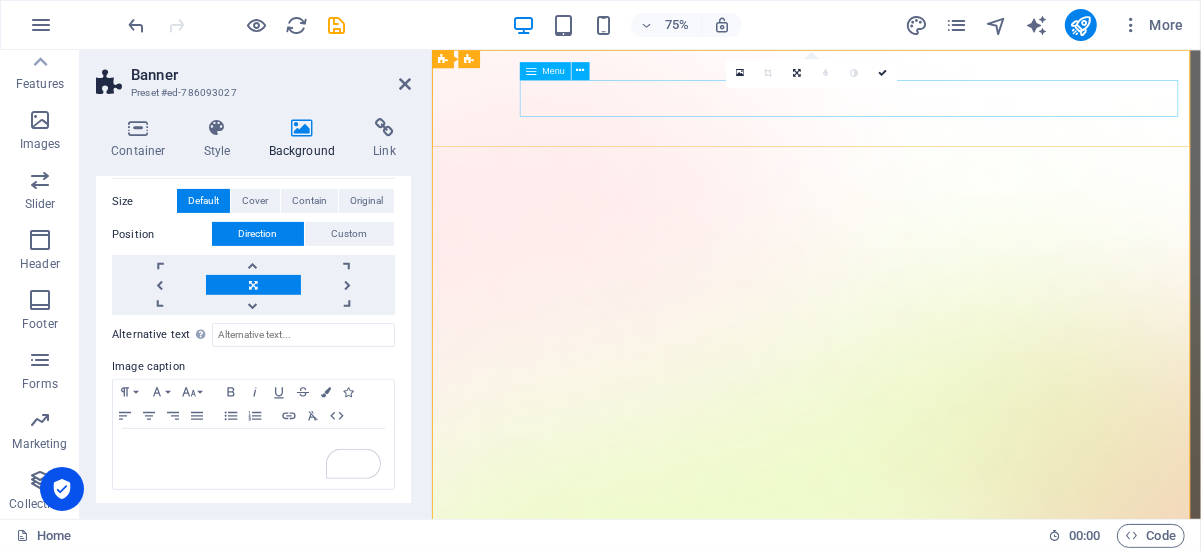 click on "Features Pricing Blog Contact" at bounding box center [943, 1548] 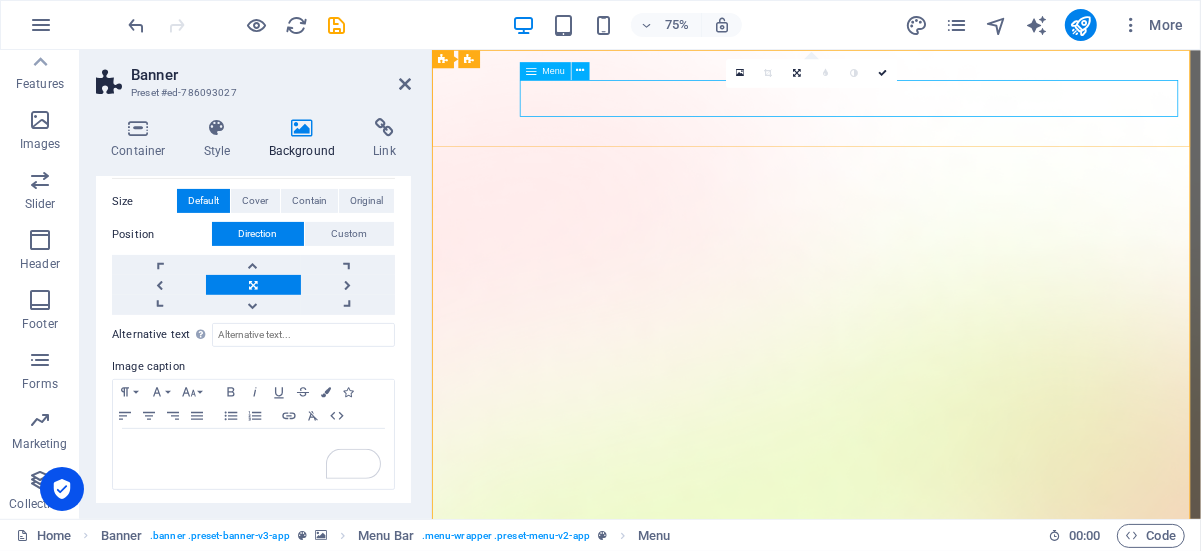 click on "Features Pricing Blog Contact" at bounding box center (943, 1548) 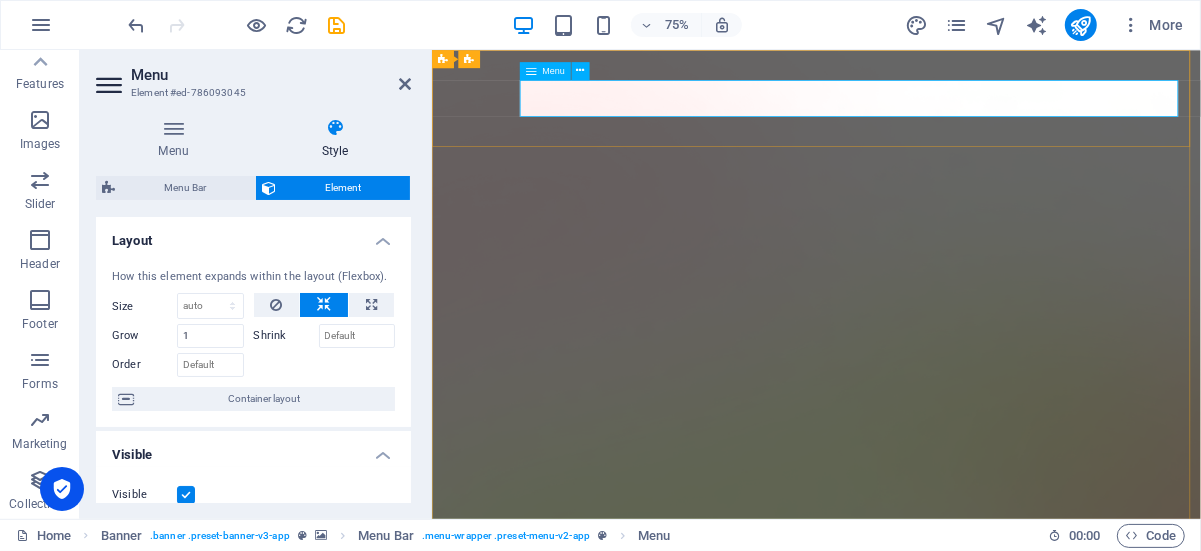 click on "Features Pricing Blog Contact" at bounding box center [943, 1548] 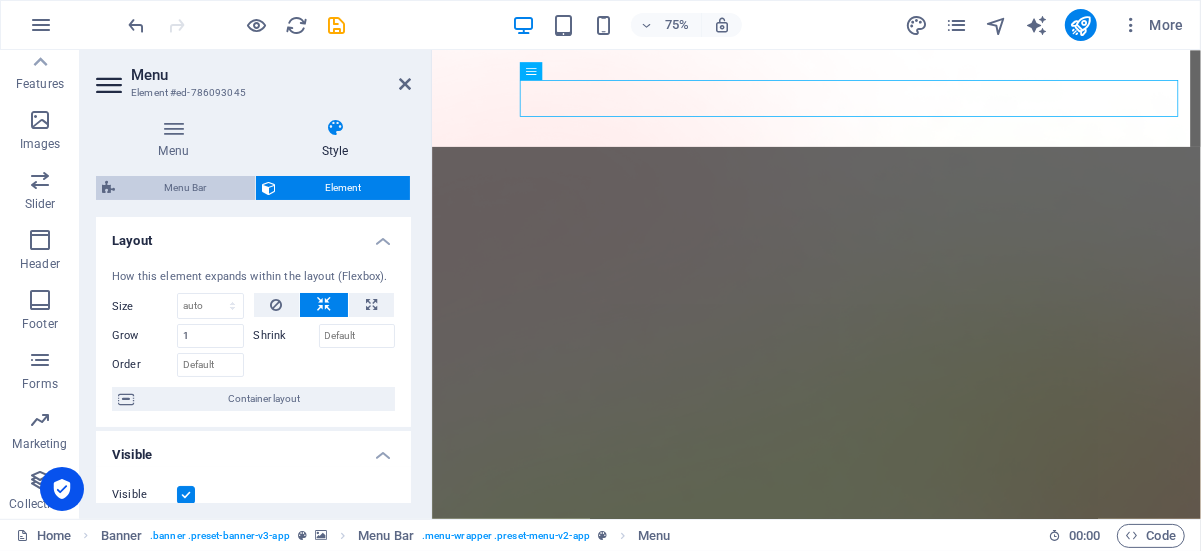 click on "Menu Bar" at bounding box center [185, 188] 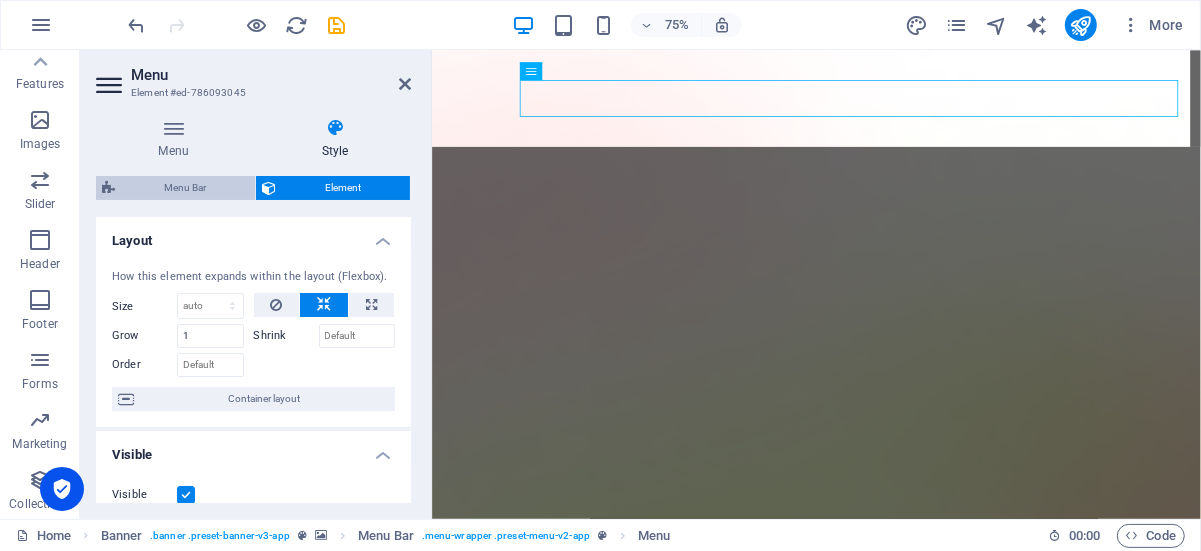 select on "rem" 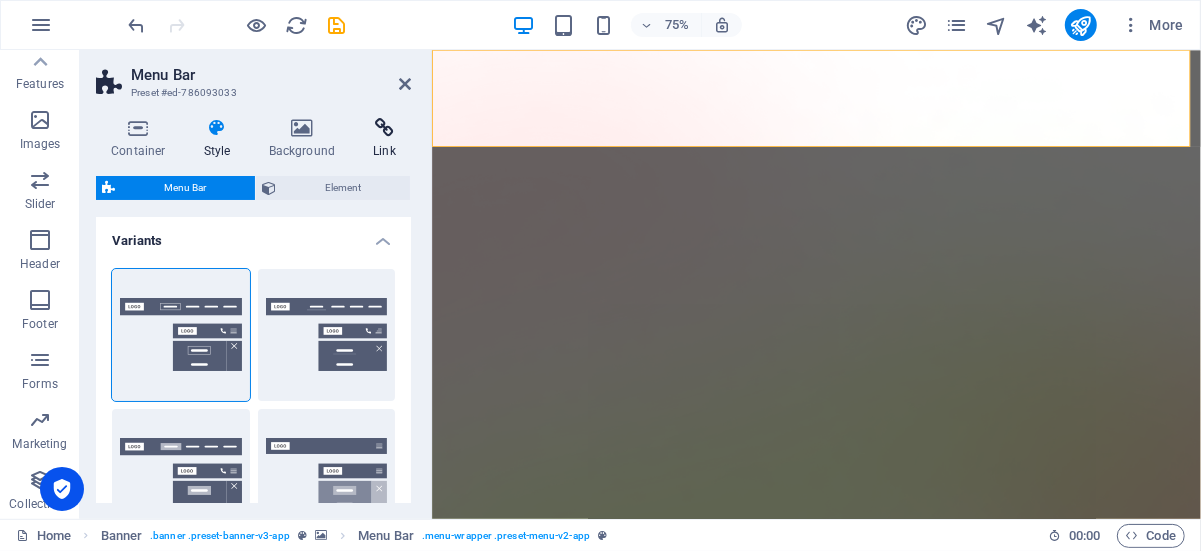 click at bounding box center (384, 128) 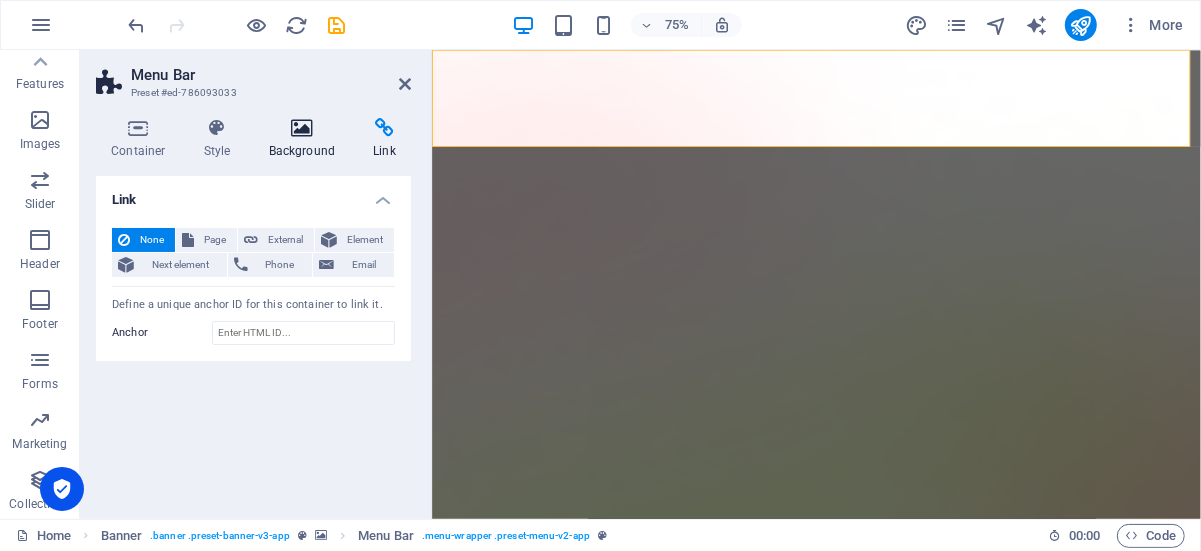 click on "Background" at bounding box center [306, 139] 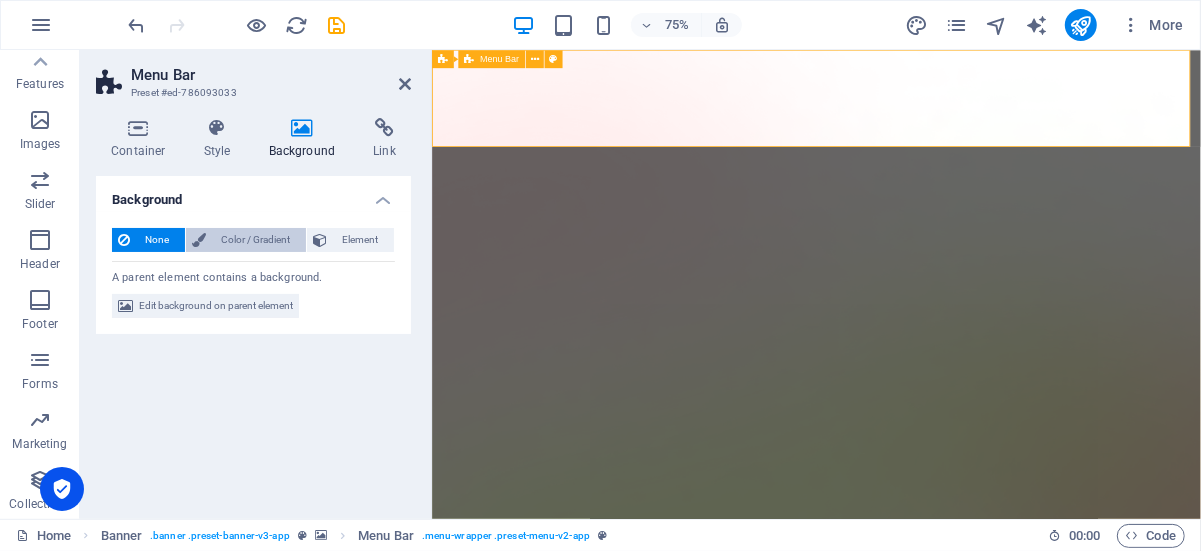 click on "Color / Gradient" at bounding box center (256, 240) 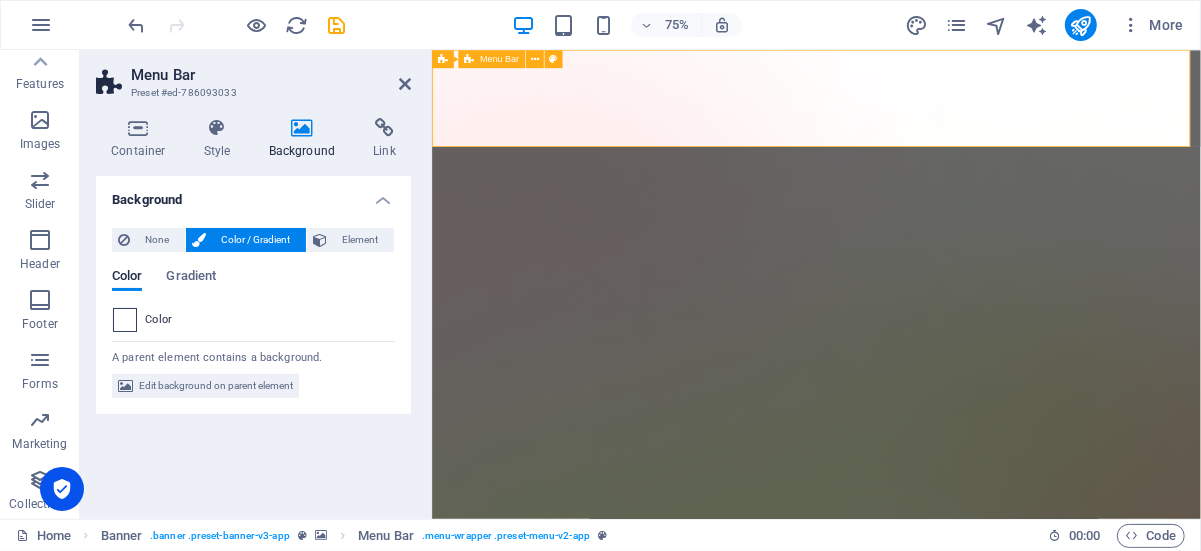 click at bounding box center (125, 320) 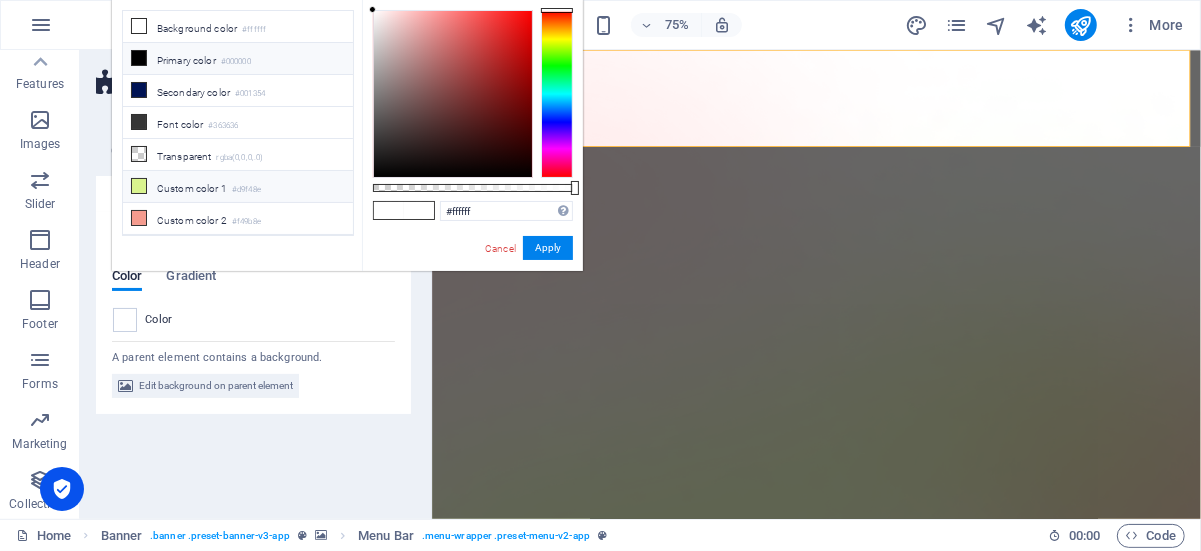 click on "Custom color 1
#d9f48e" at bounding box center [238, 187] 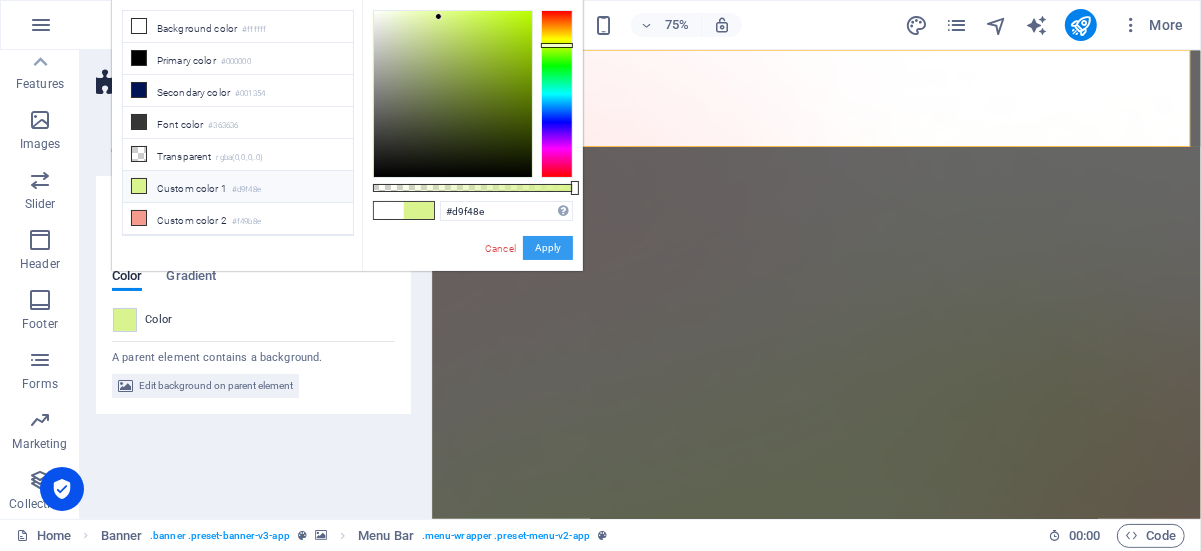 click on "Apply" at bounding box center [548, 248] 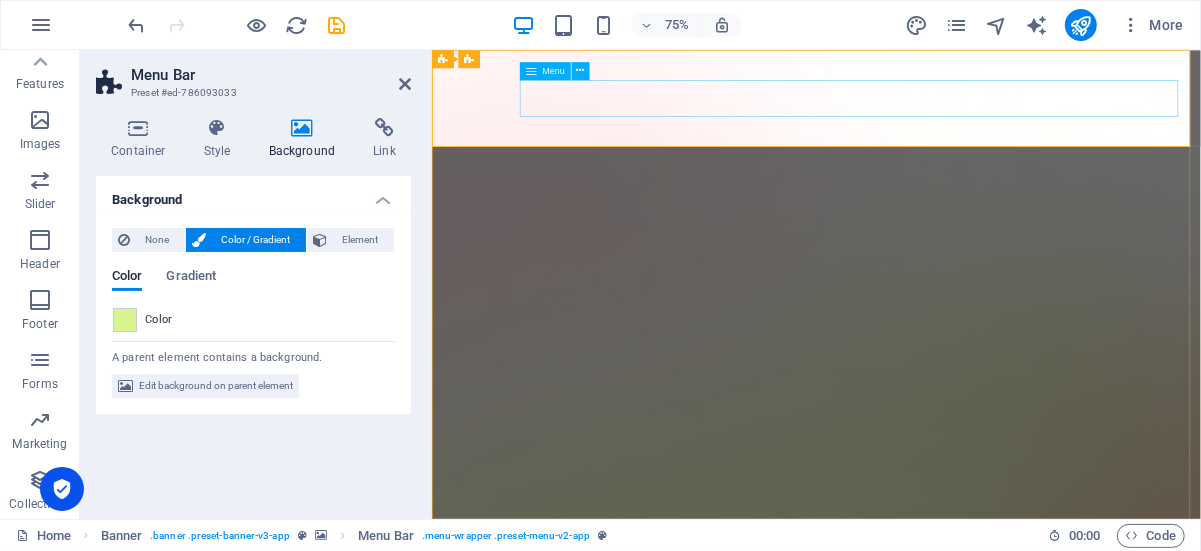 click on "Features Pricing Blog Contact" at bounding box center [943, 1548] 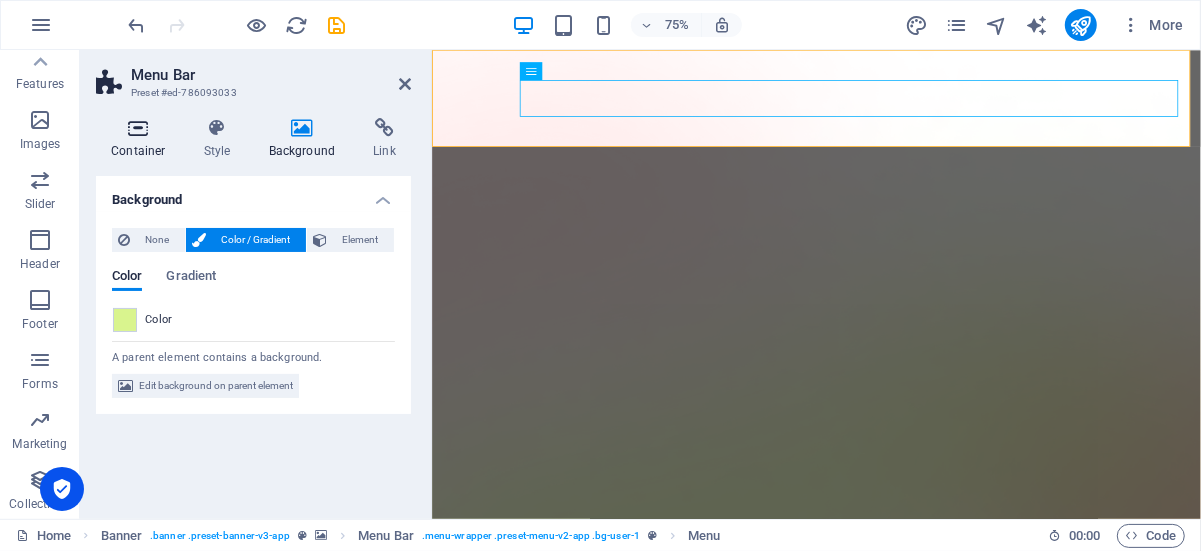 click at bounding box center (138, 128) 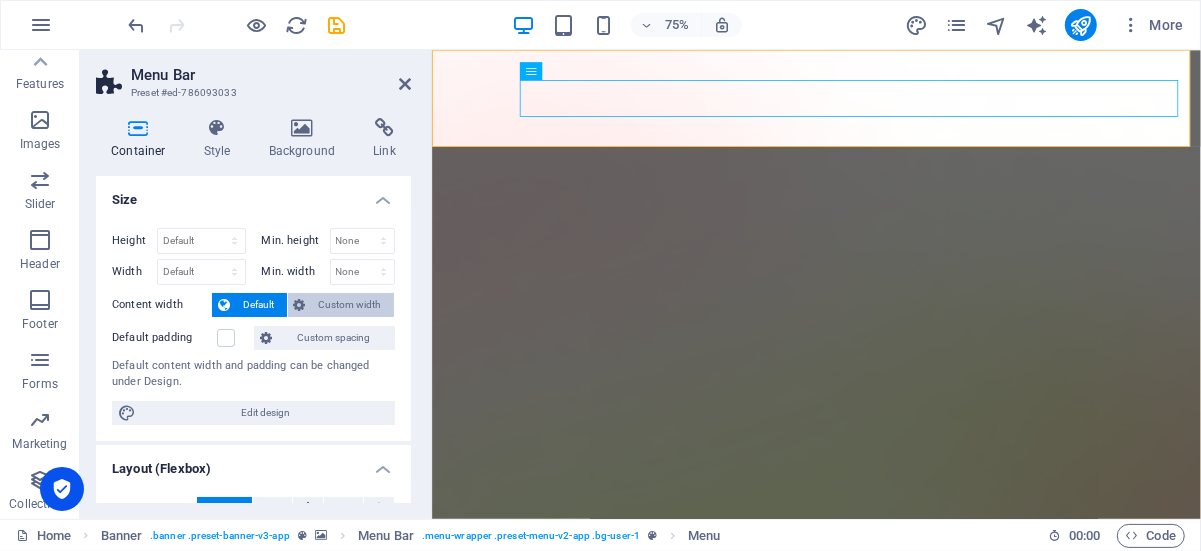 click on "Custom width" at bounding box center (350, 305) 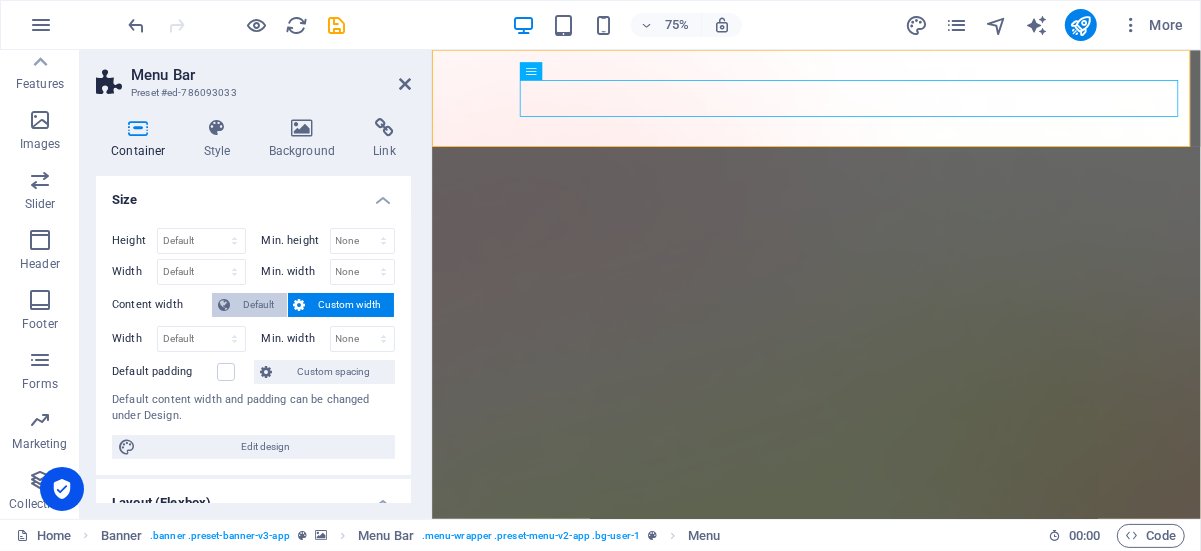 click on "Default" at bounding box center (258, 305) 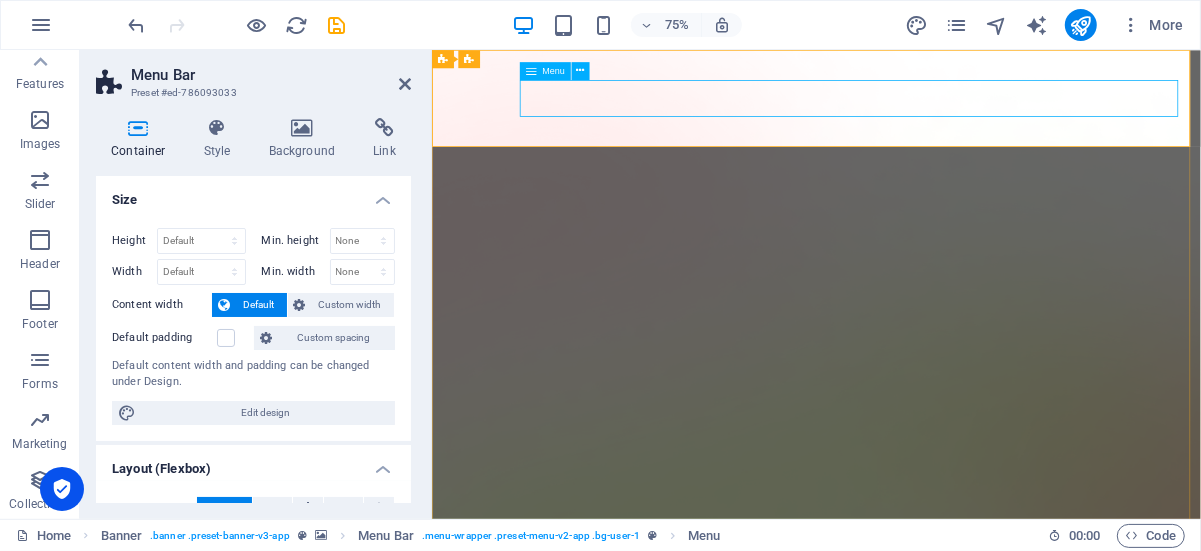 click on "Features Pricing Blog Contact" at bounding box center [943, 1548] 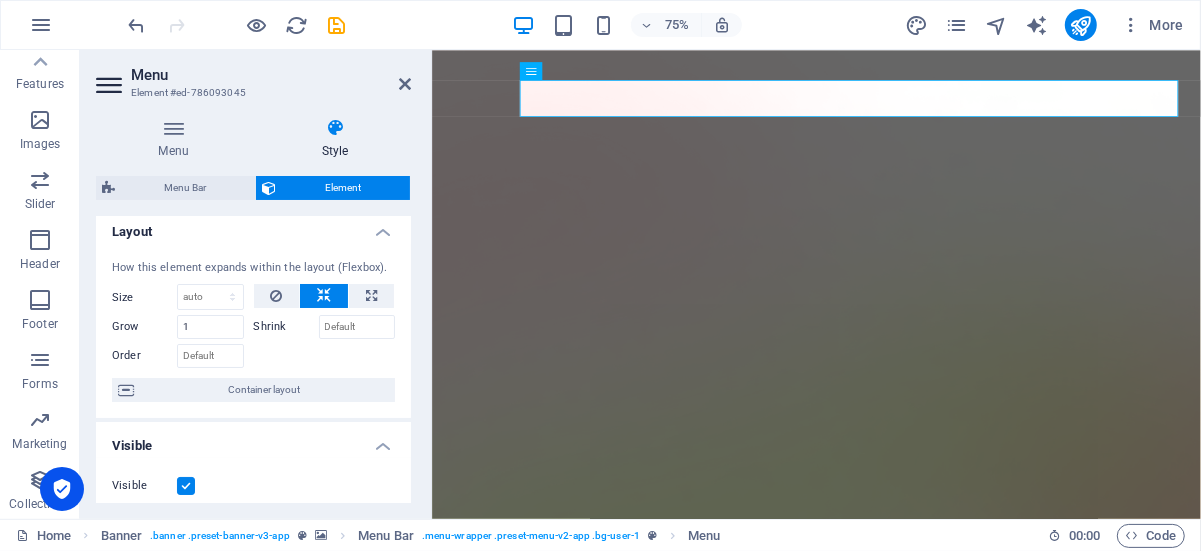scroll, scrollTop: 0, scrollLeft: 0, axis: both 